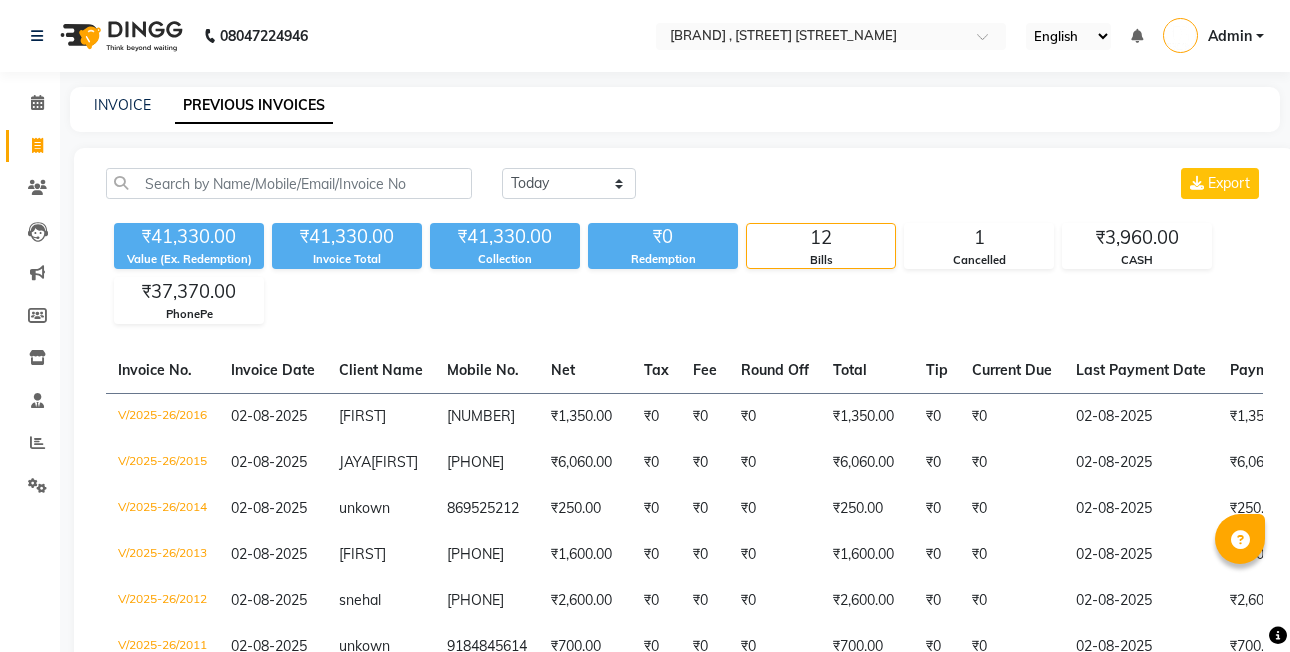 scroll, scrollTop: 56, scrollLeft: 0, axis: vertical 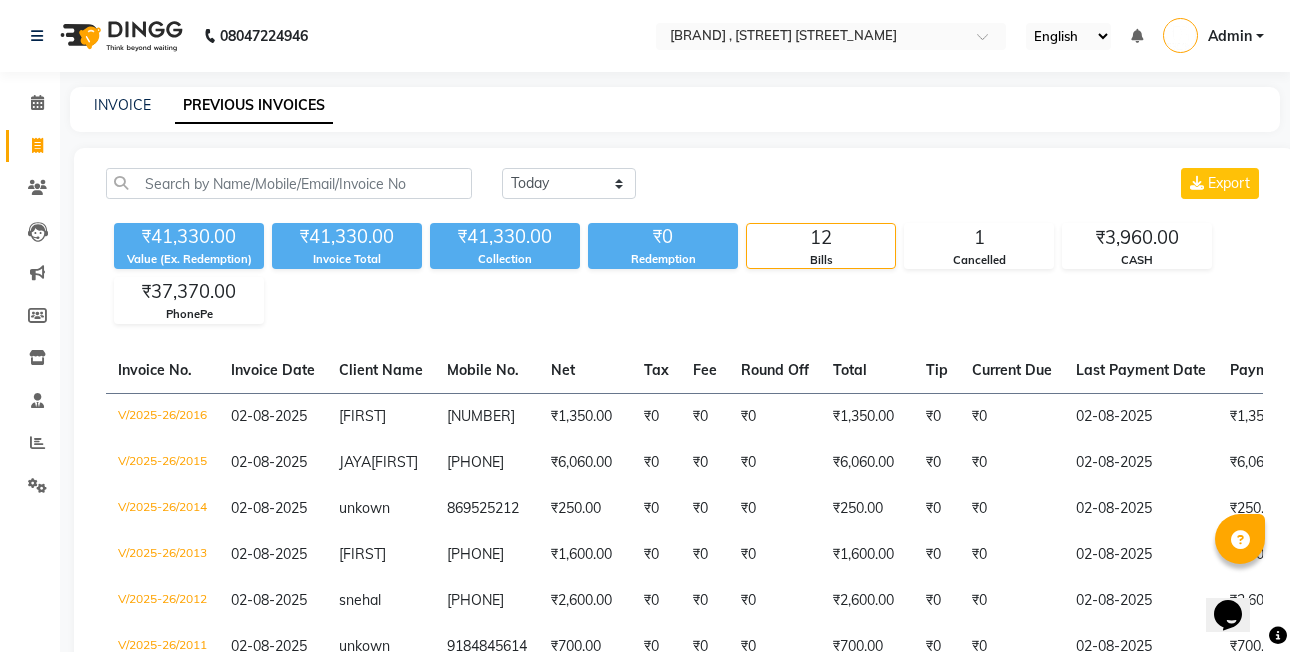 click on "INVOICE PREVIOUS INVOICES" 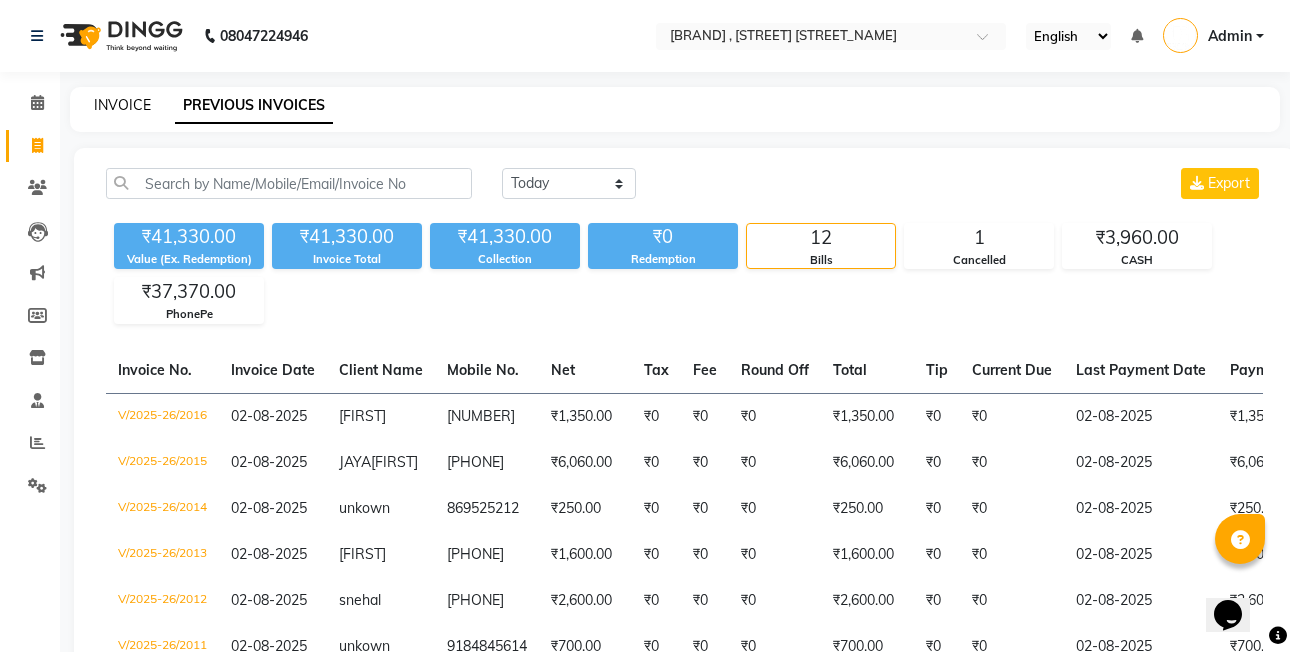 click on "INVOICE" 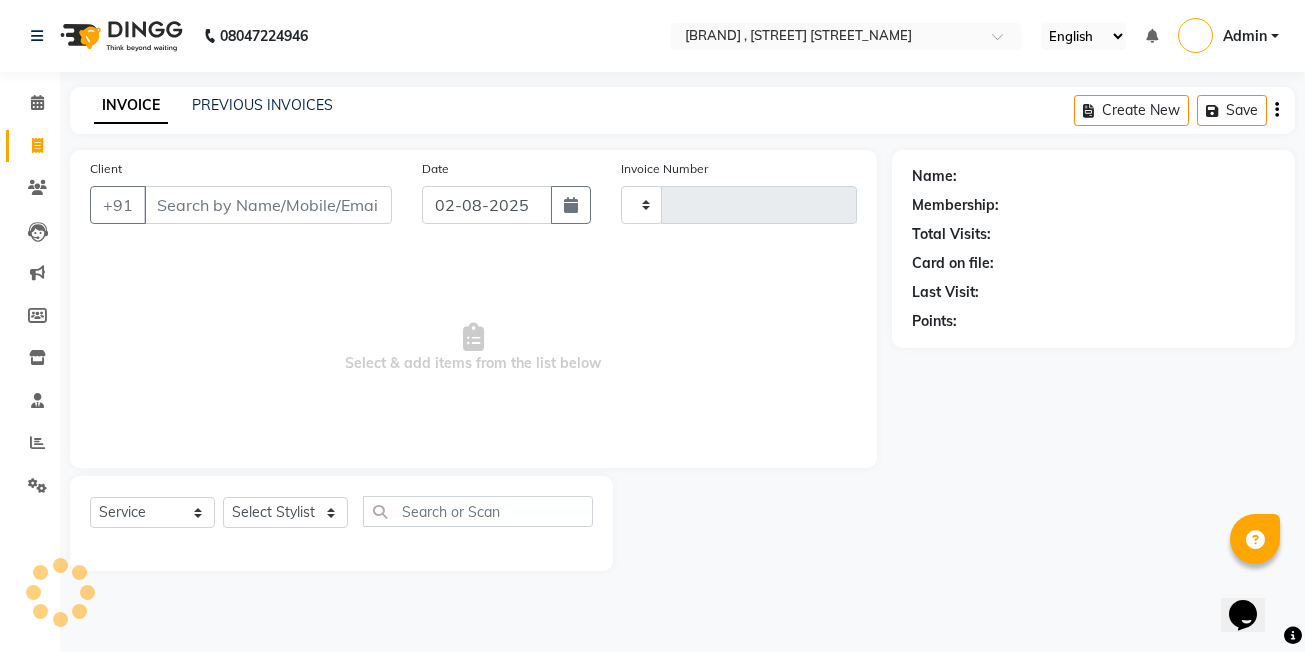 type on "2017" 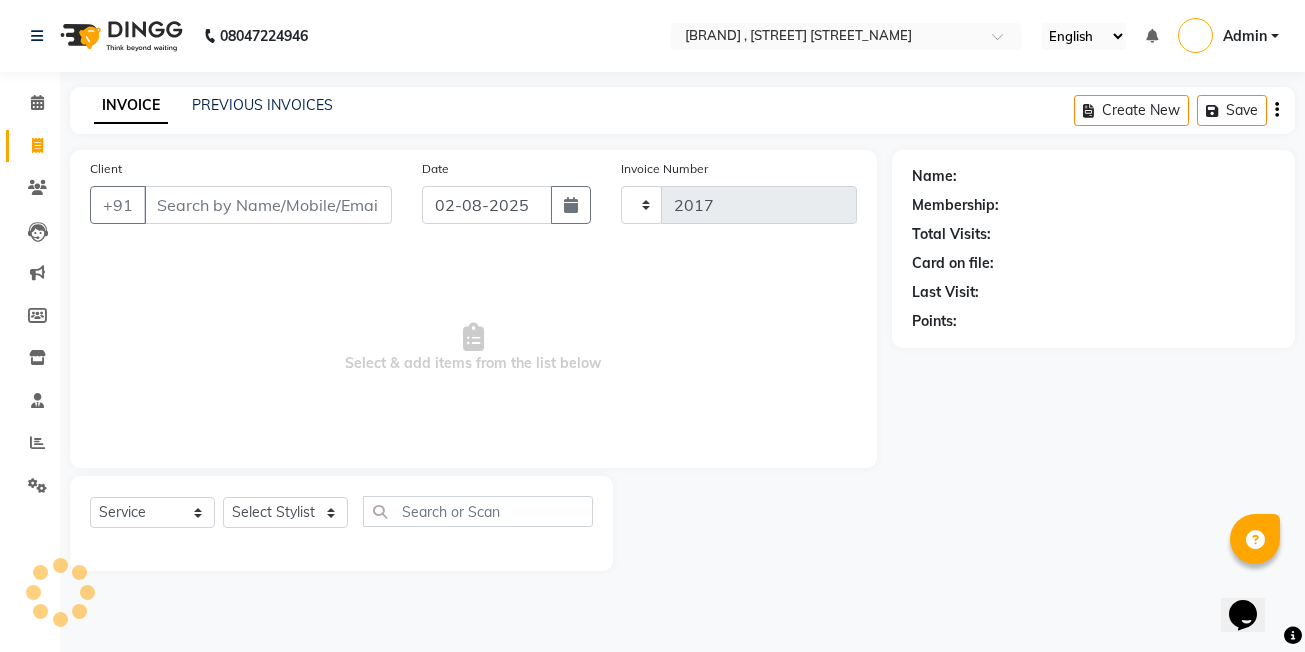select on "6199" 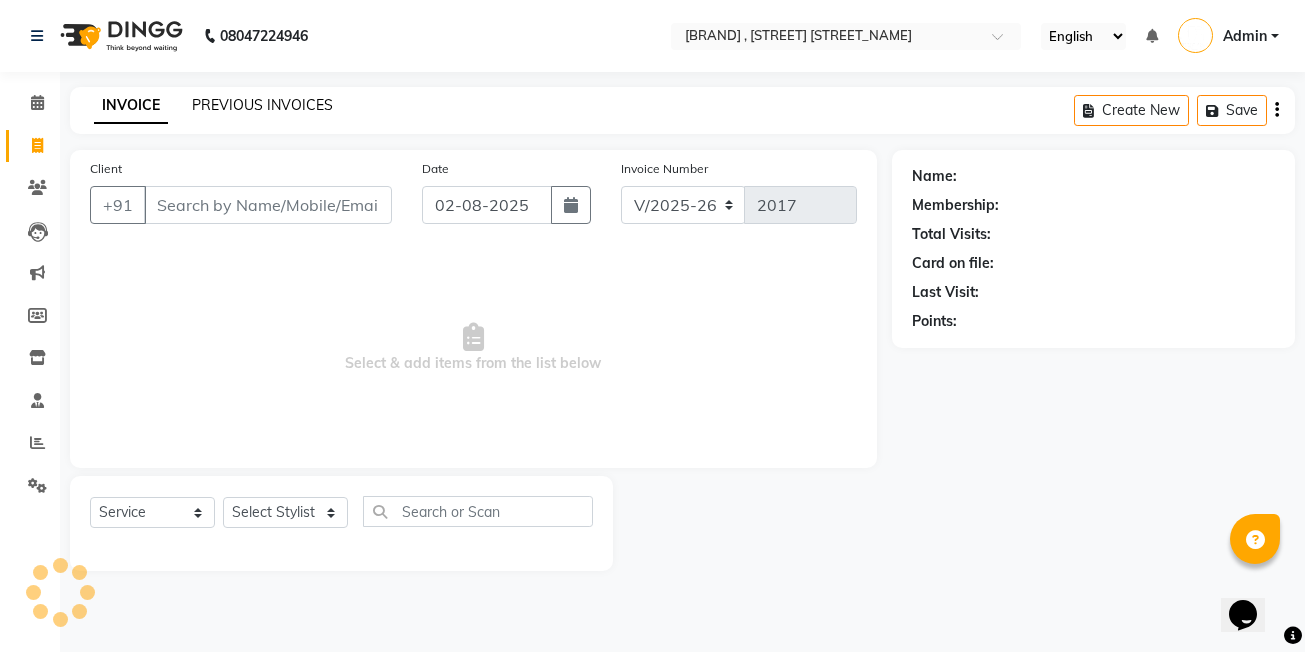 click on "PREVIOUS INVOICES" 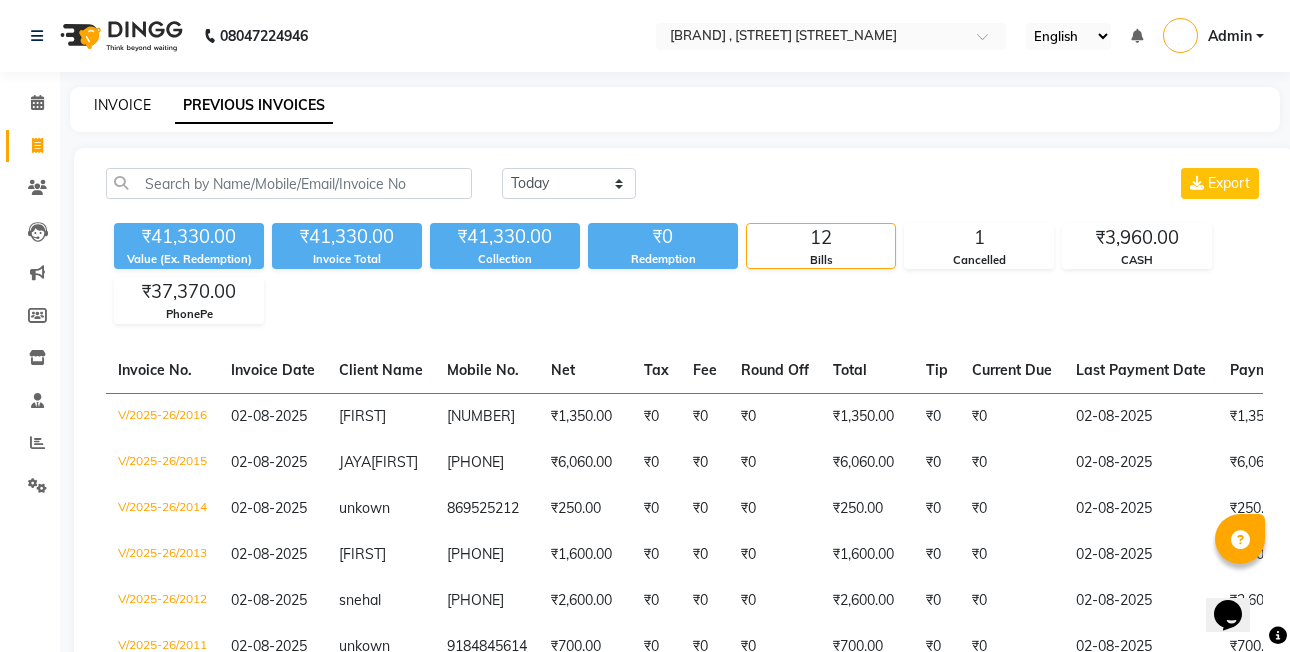 click on "INVOICE" 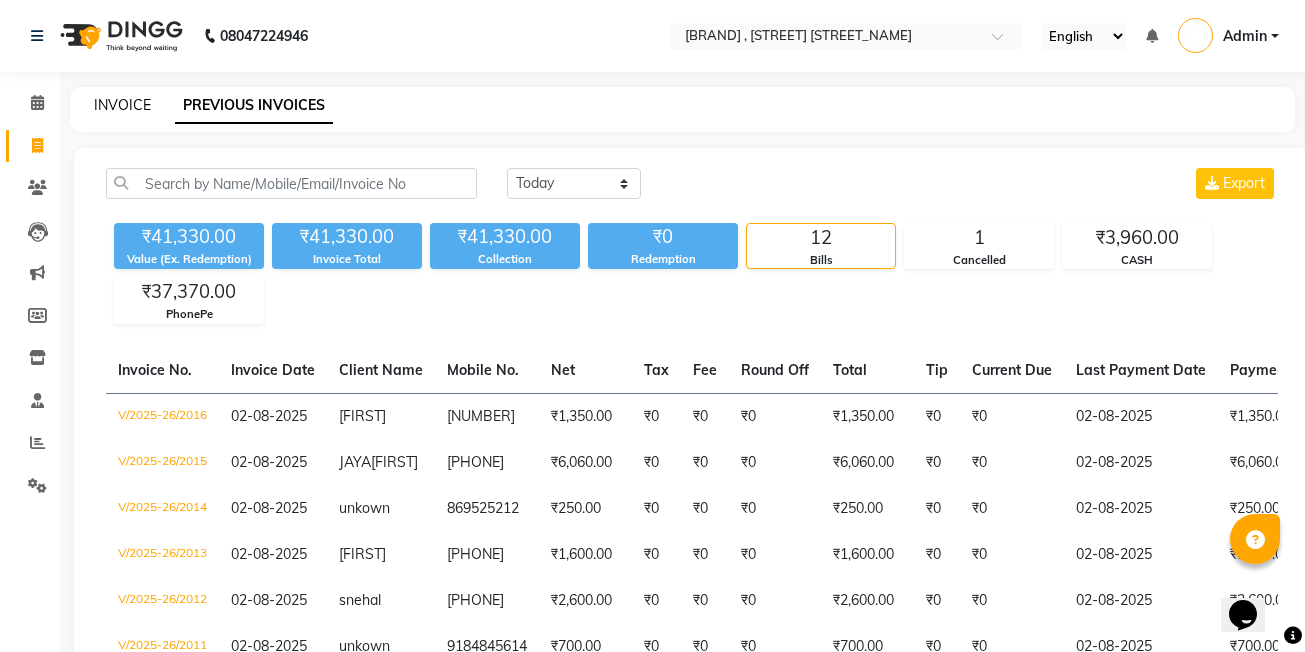 select on "6199" 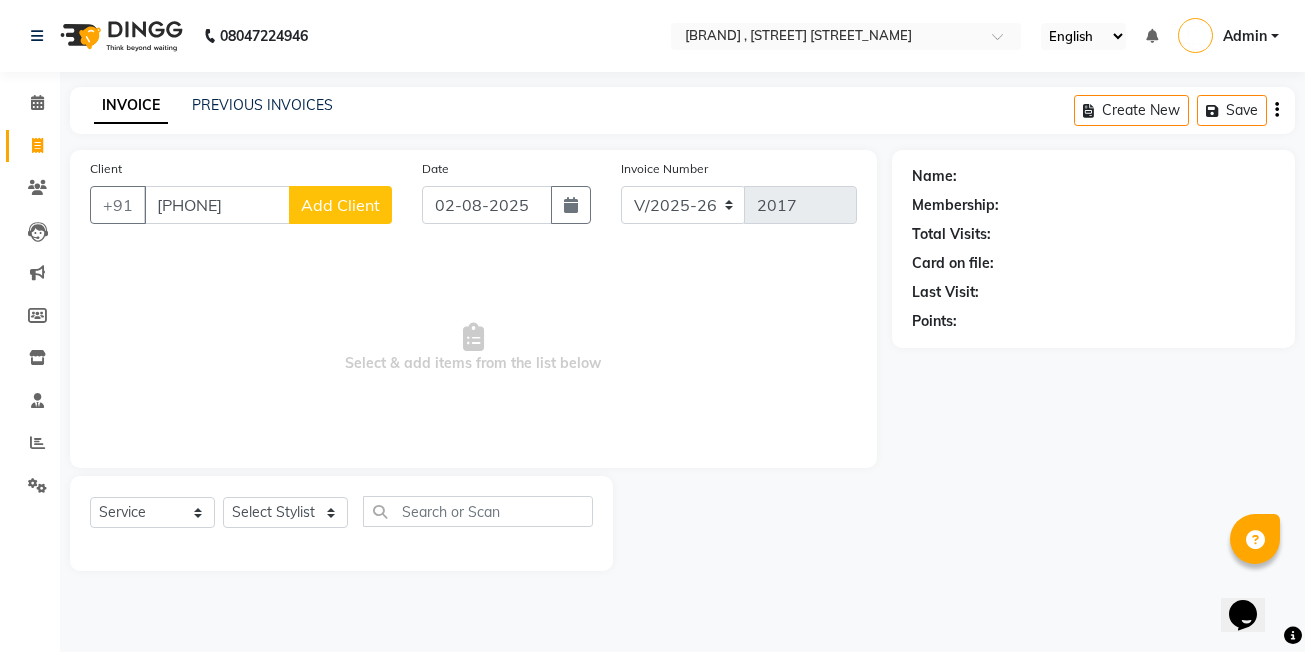 type on "[PHONE]" 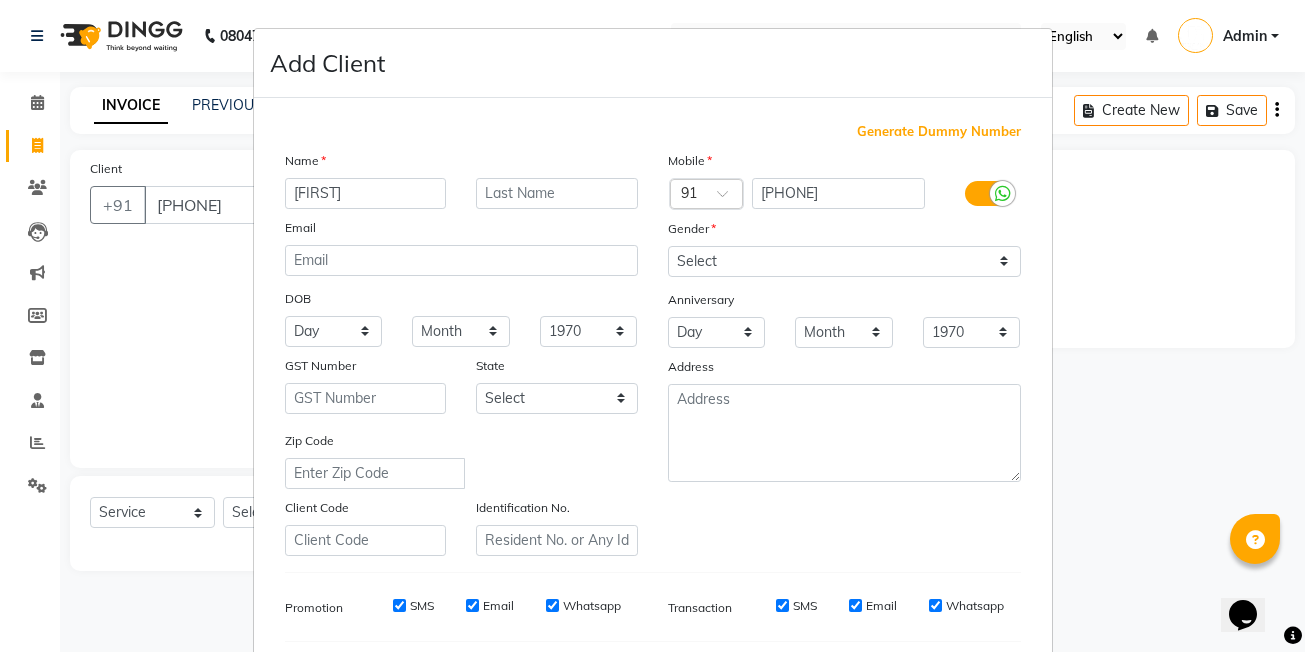 type on "[FIRST]" 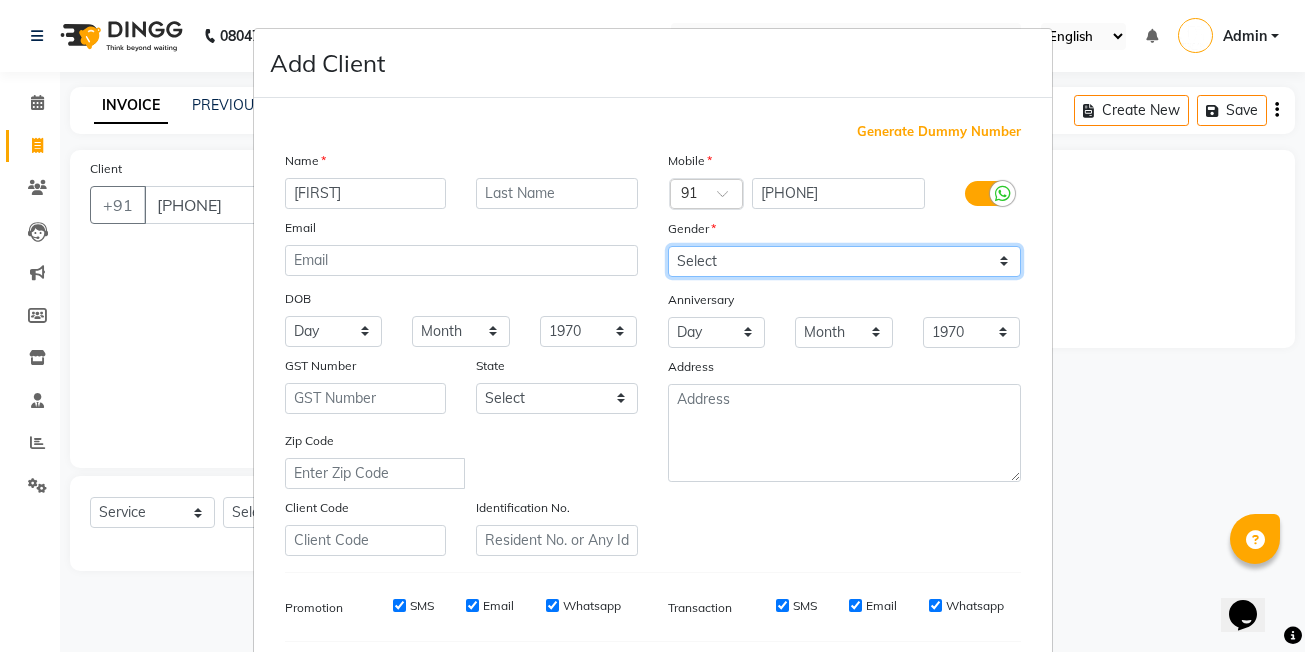 click on "Select Male Female Other Prefer Not To Say" at bounding box center [844, 261] 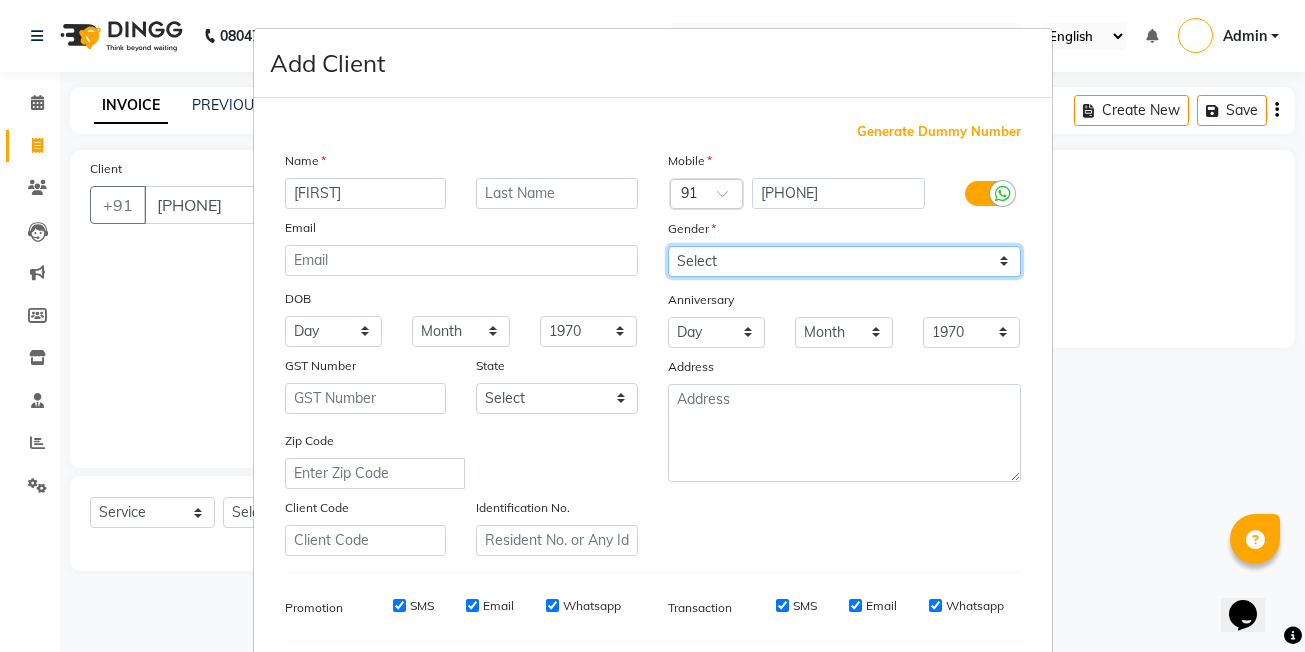 select on "male" 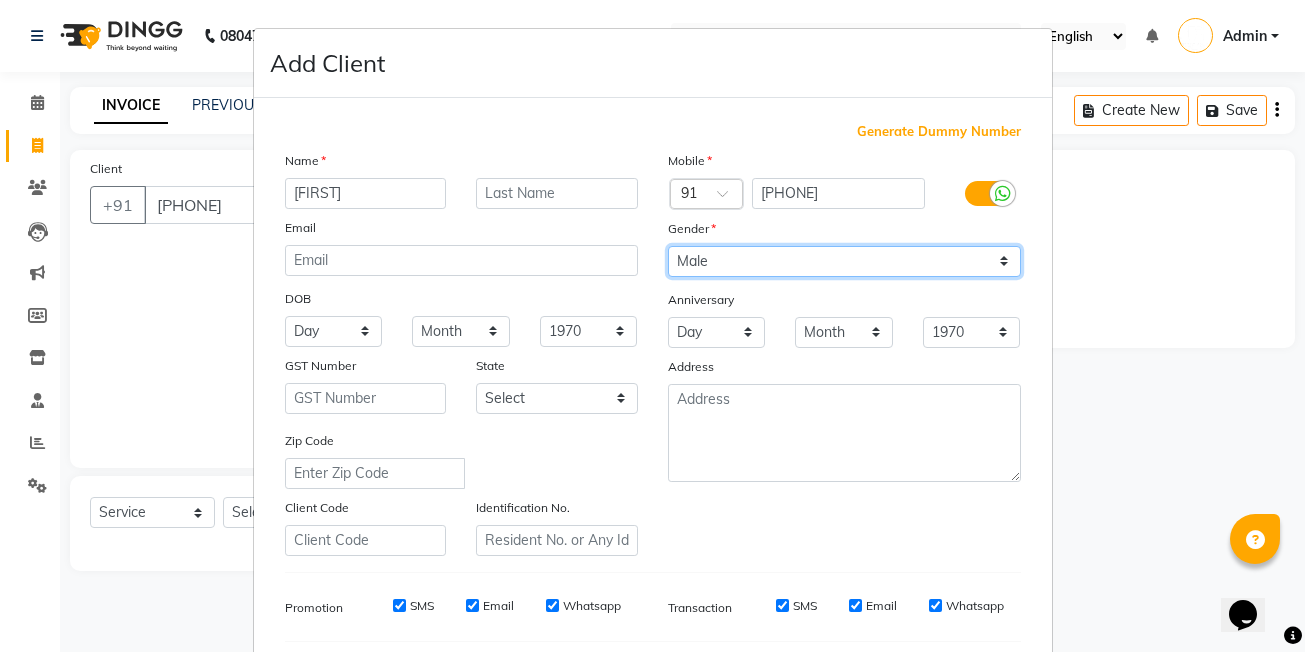 click on "Select Male Female Other Prefer Not To Say" at bounding box center (844, 261) 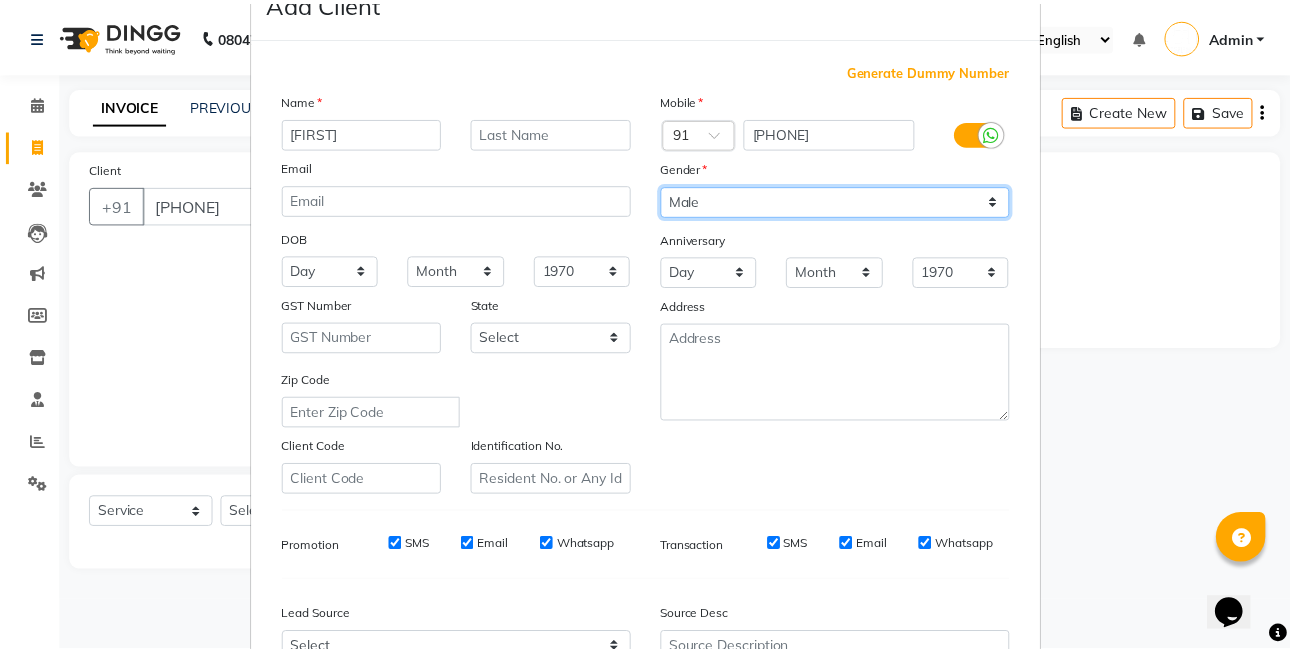 scroll, scrollTop: 271, scrollLeft: 0, axis: vertical 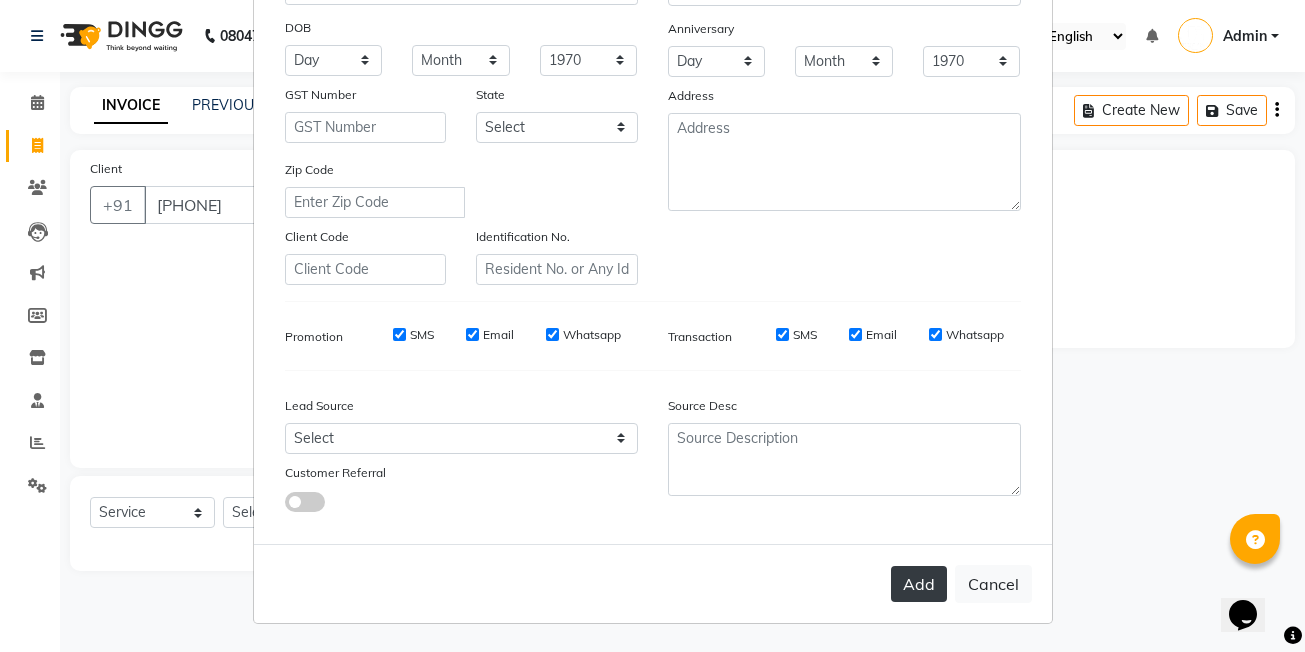 click on "Add" at bounding box center [919, 584] 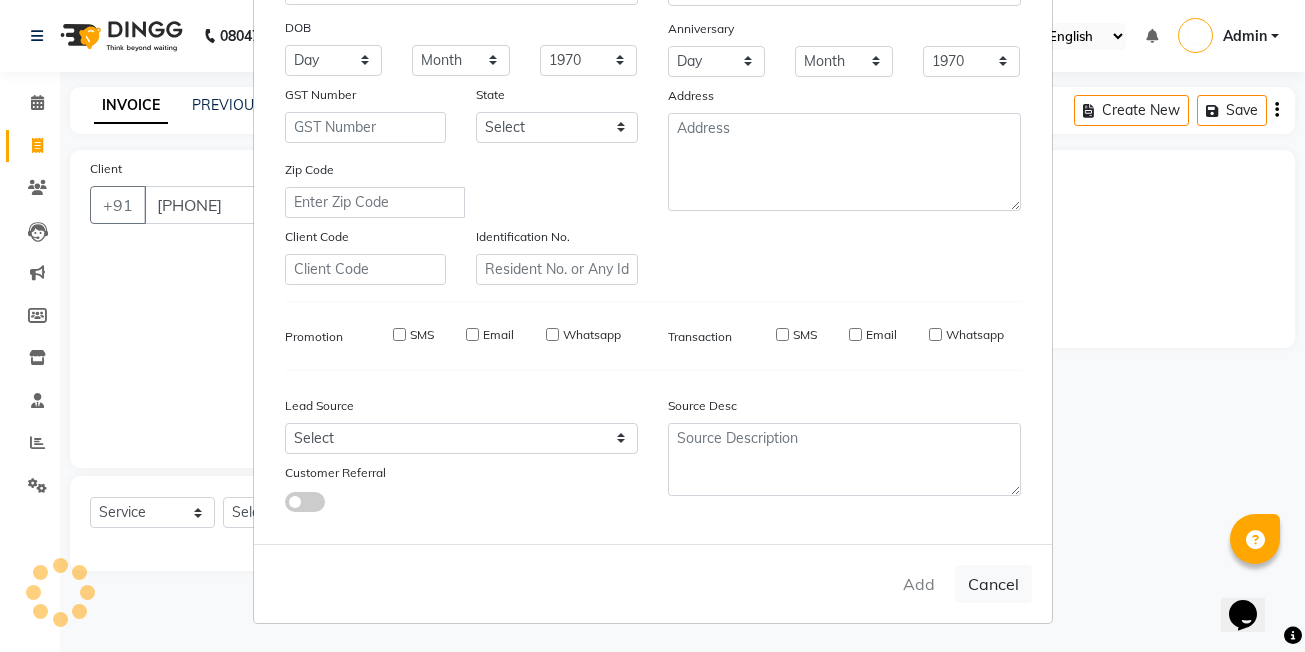 type 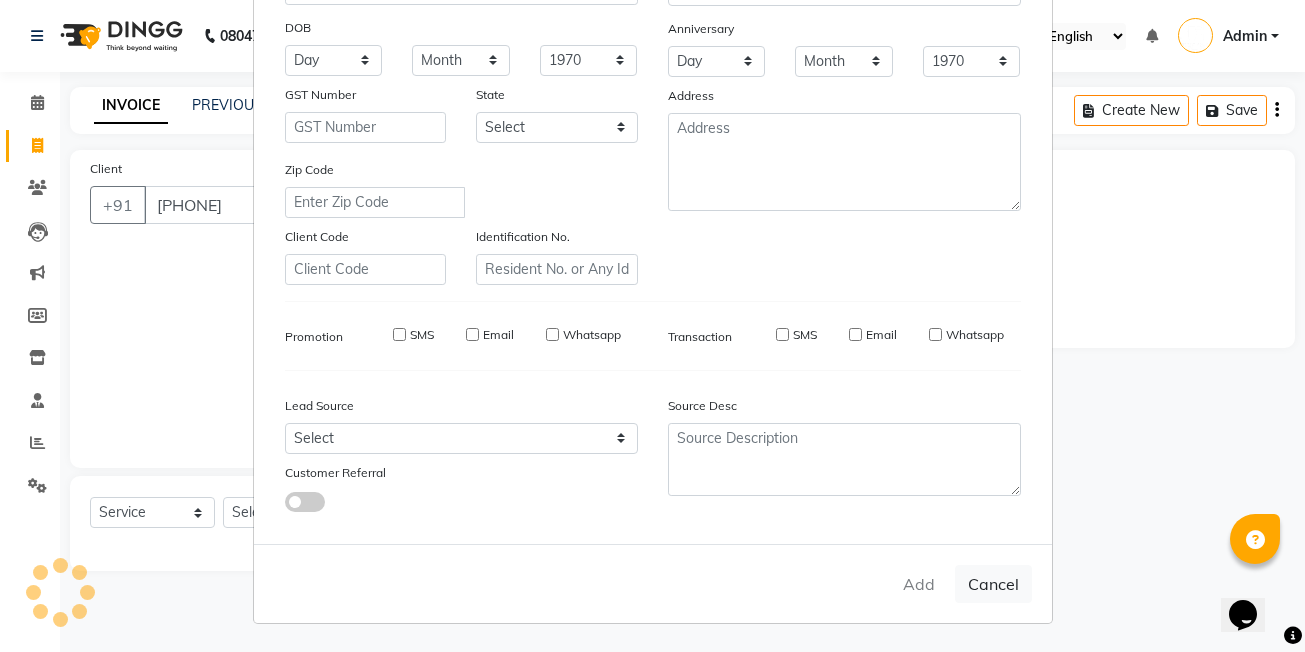 select 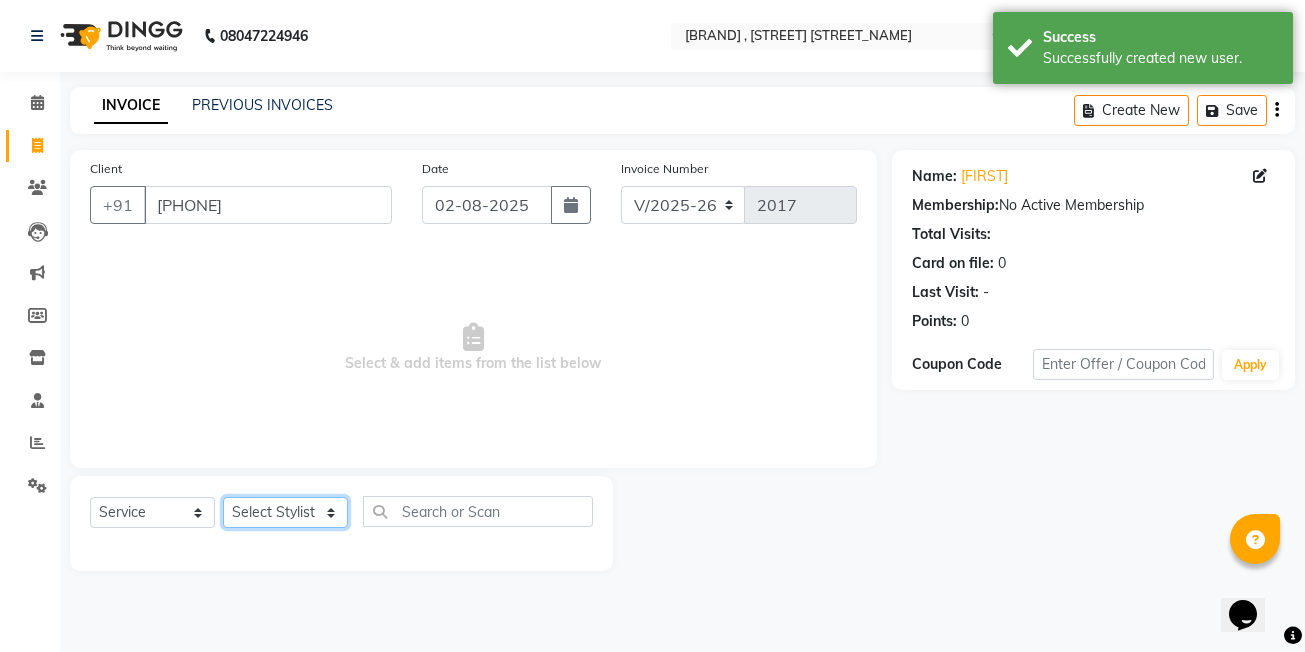 click on "Select Stylist [FIRST]  [LAST]  DEVKI VRMA [FIRST] [LAST]   [FIRST] [LAST]   [FIRST] [LAST]   [FIRST] [LAST]   [FIRST] [LAST]   [FIRST] [LAST] (OWNER)   POSH   [FIRST] [LAST]   [FIRST] [LAST]   [FIRST] [LAST]    [FIRST]  [LAST]   [FIRST] [LAST]   [FIRST] [LAST]   [FIRST]  [LAST]" 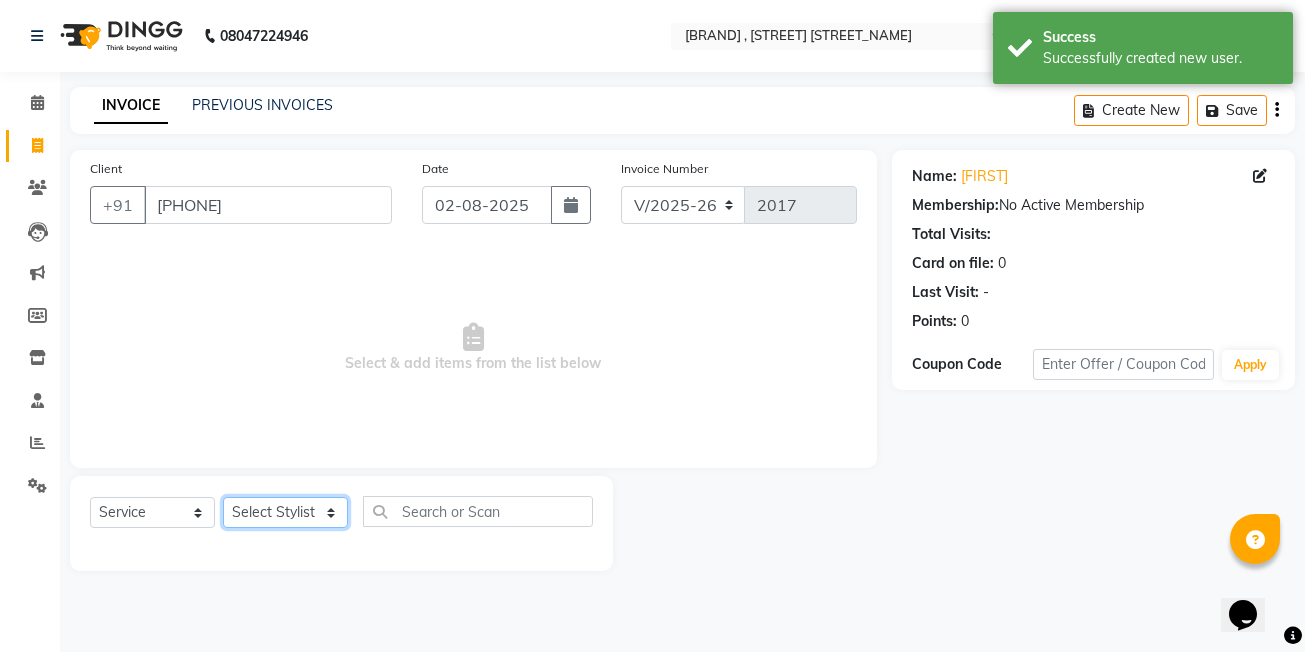 select on "86715" 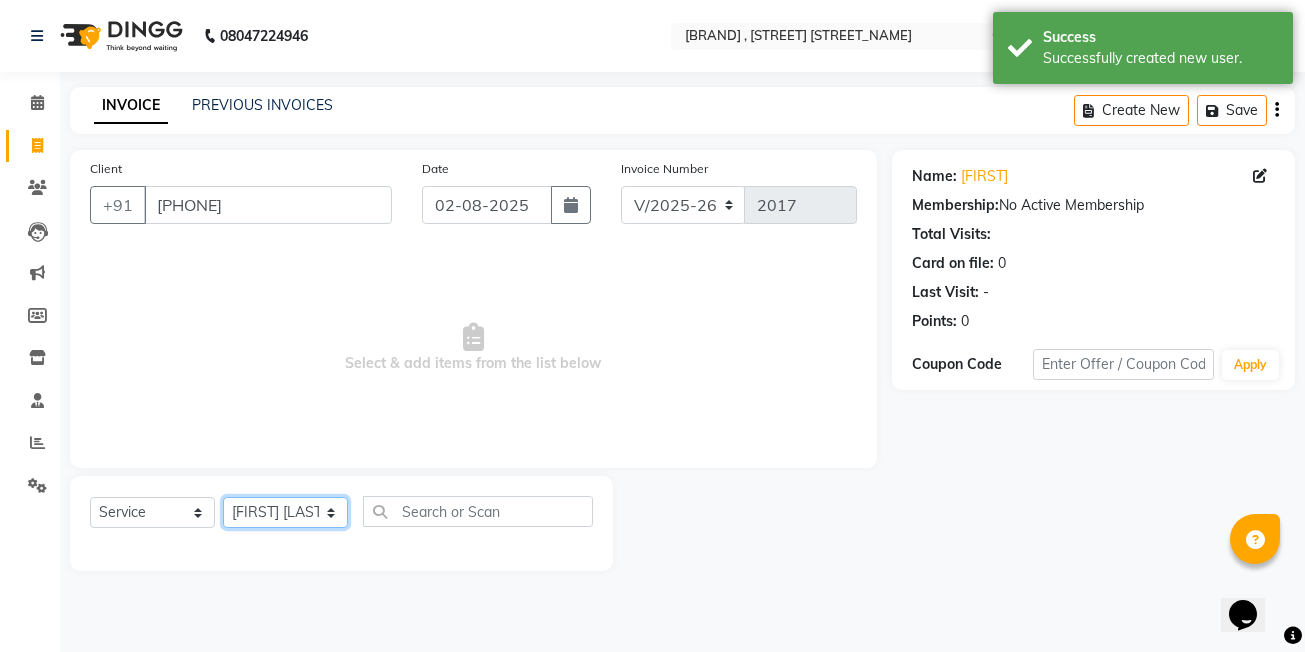 click on "Select Stylist [FIRST]  [LAST]  DEVKI VRMA [FIRST] [LAST]   [FIRST] [LAST]   [FIRST] [LAST]   [FIRST] [LAST]   [FIRST] [LAST]   [FIRST] [LAST] (OWNER)   POSH   [FIRST] [LAST]   [FIRST] [LAST]   [FIRST] [LAST]    [FIRST]  [LAST]   [FIRST] [LAST]   [FIRST] [LAST]   [FIRST]  [LAST]" 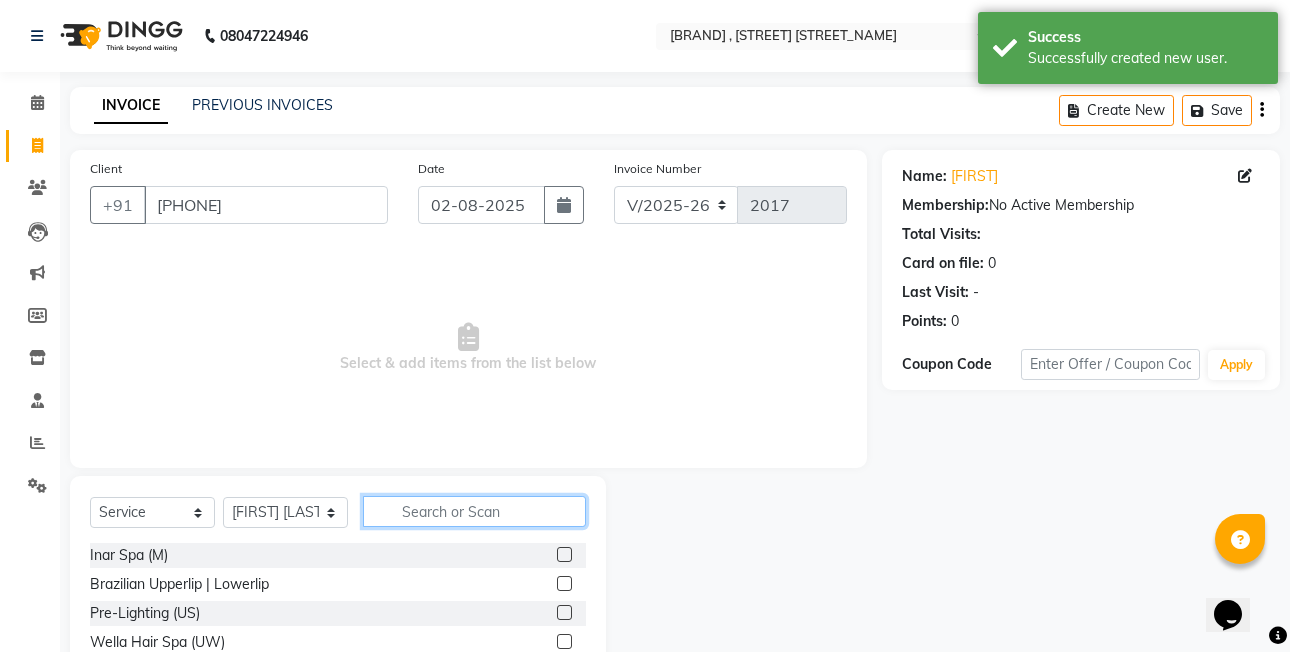drag, startPoint x: 507, startPoint y: 507, endPoint x: 497, endPoint y: 500, distance: 12.206555 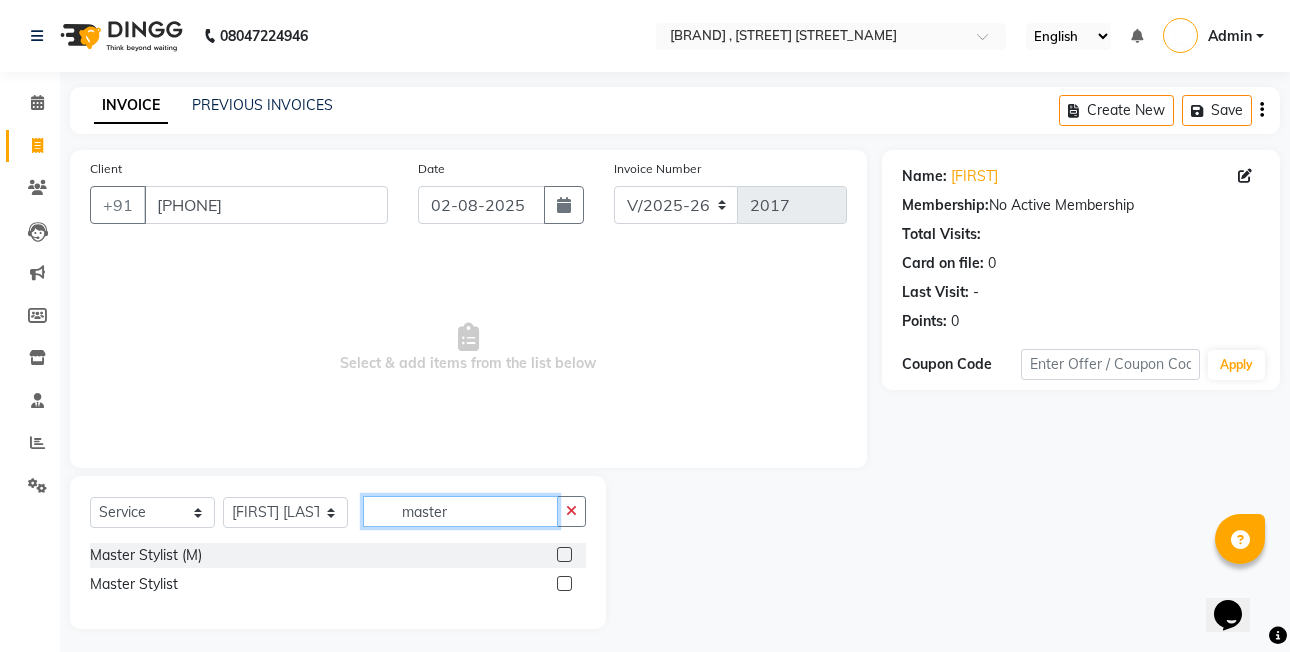 type on "master" 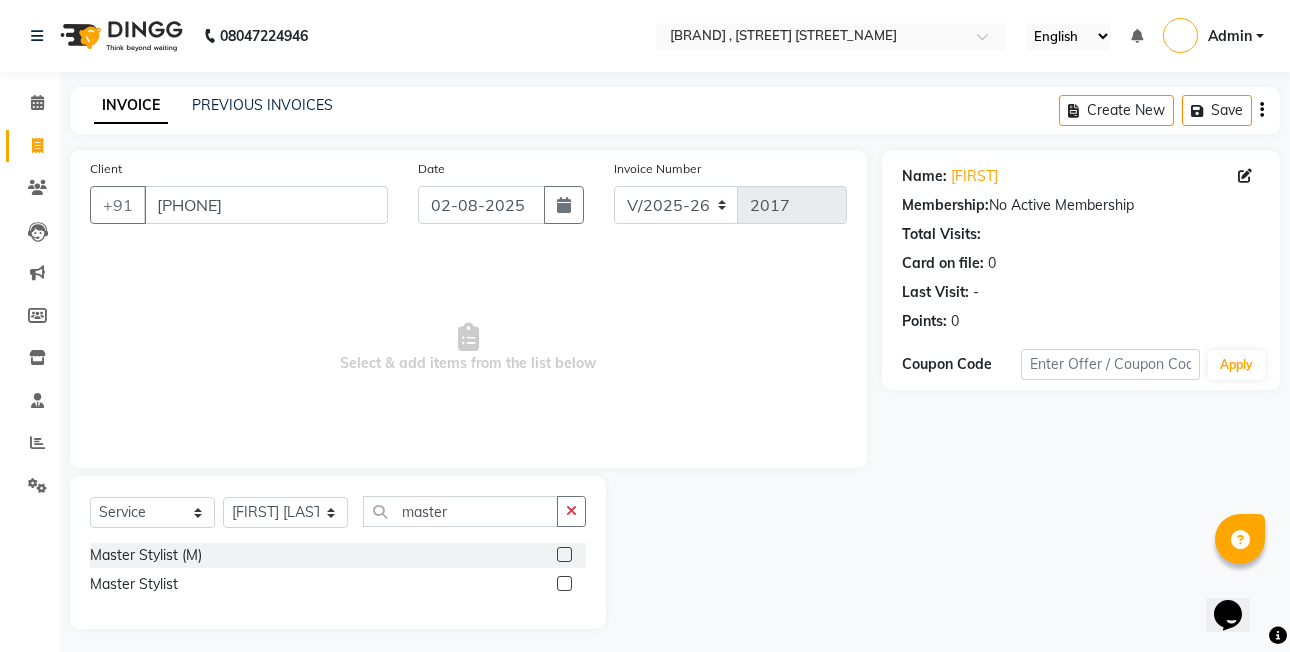 click 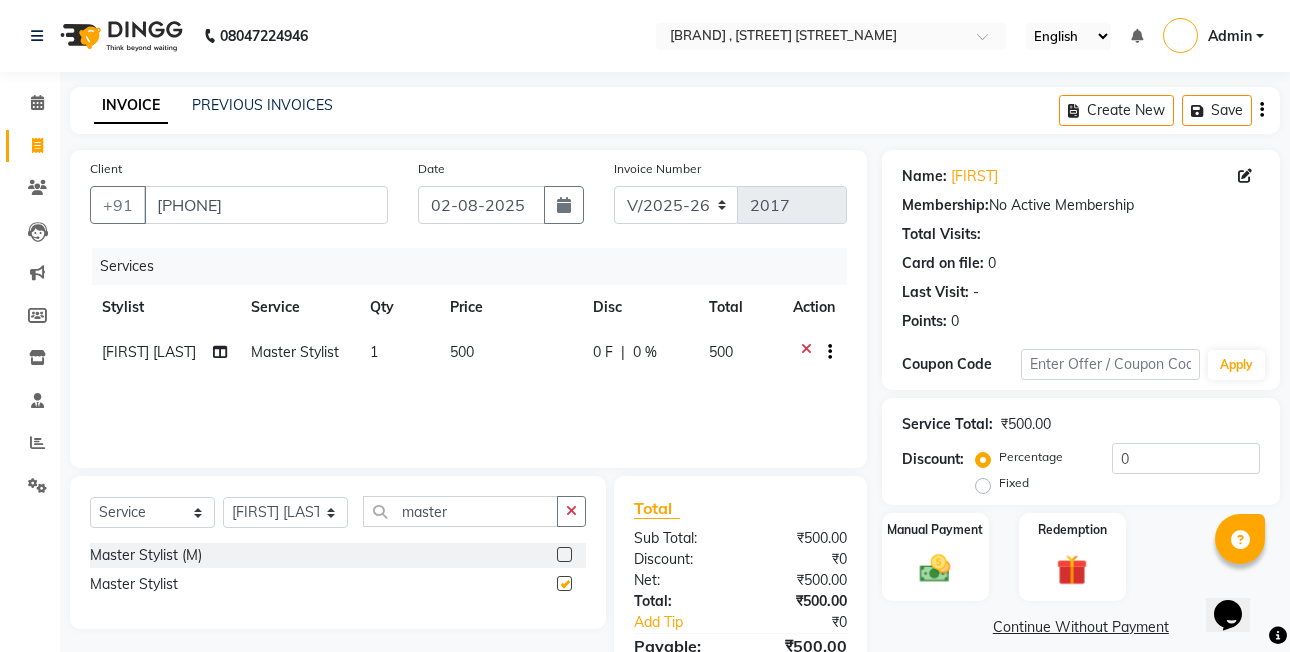 checkbox on "false" 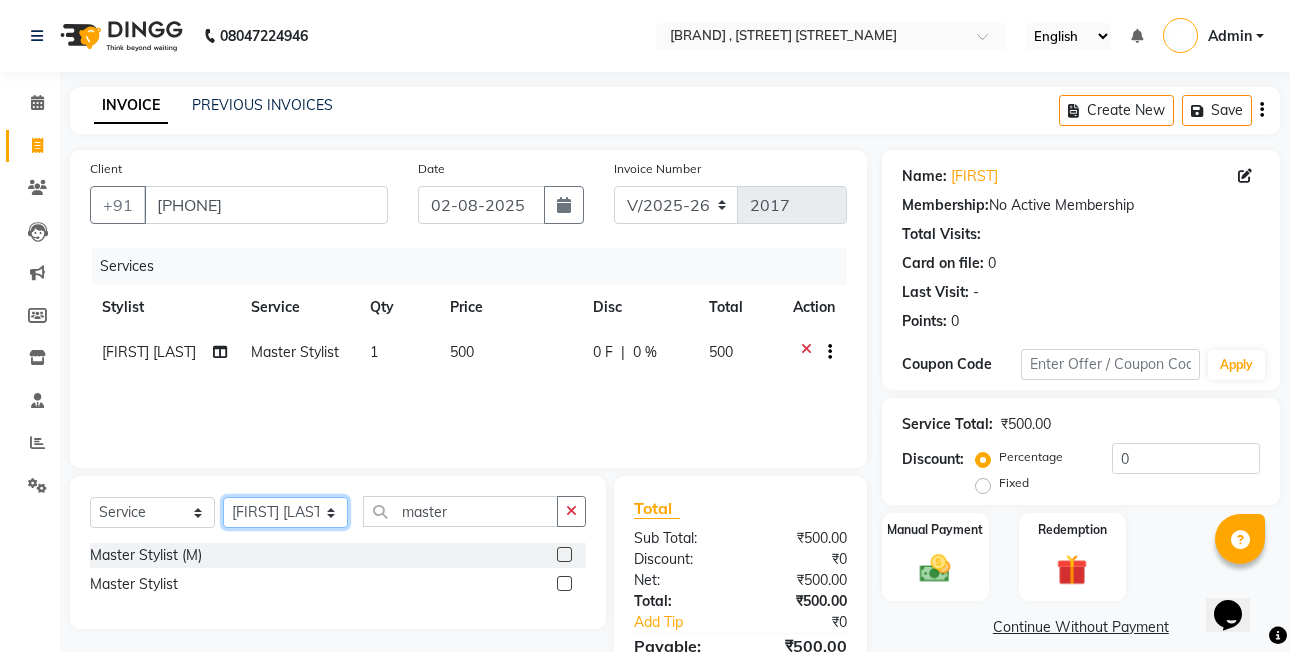 click on "Select Stylist [FIRST]  [LAST]  DEVKI VRMA [FIRST] [LAST]   [FIRST] [LAST]   [FIRST] [LAST]   [FIRST] [LAST]   [FIRST] [LAST]   [FIRST] [LAST] (OWNER)   POSH   [FIRST] [LAST]   [FIRST] [LAST]   [FIRST] [LAST]    [FIRST]  [LAST]   [FIRST] [LAST]   [FIRST] [LAST]   [FIRST]  [LAST]" 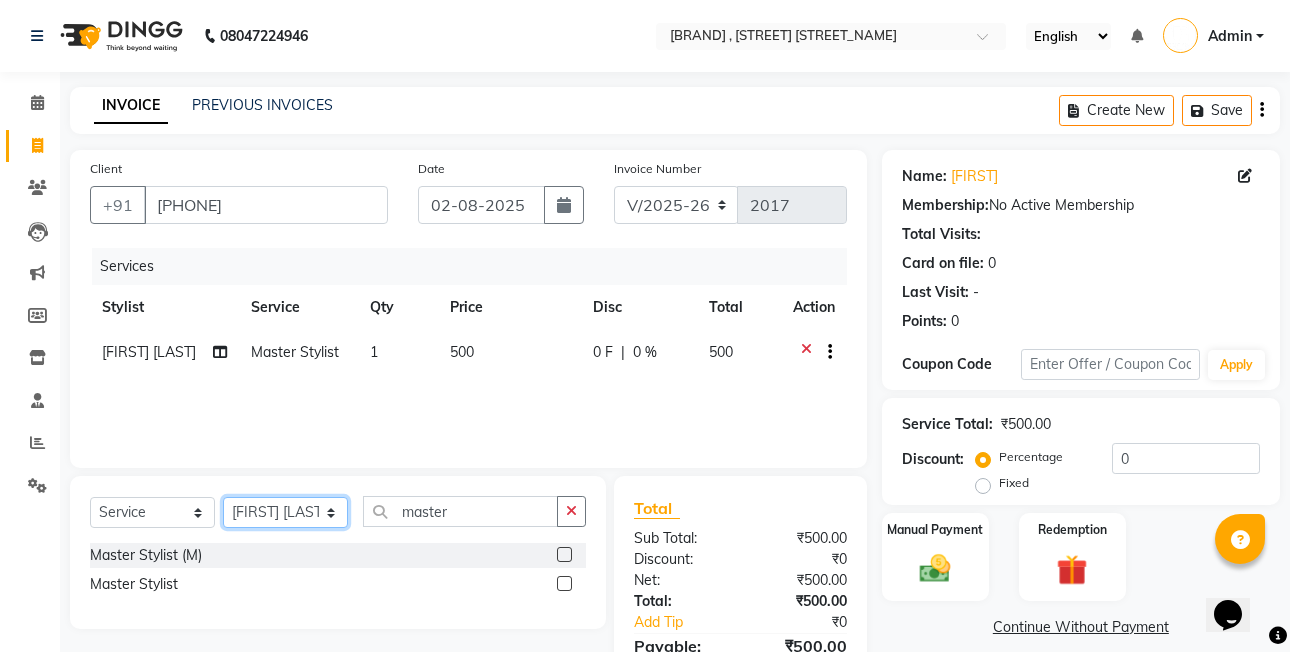 select on "53726" 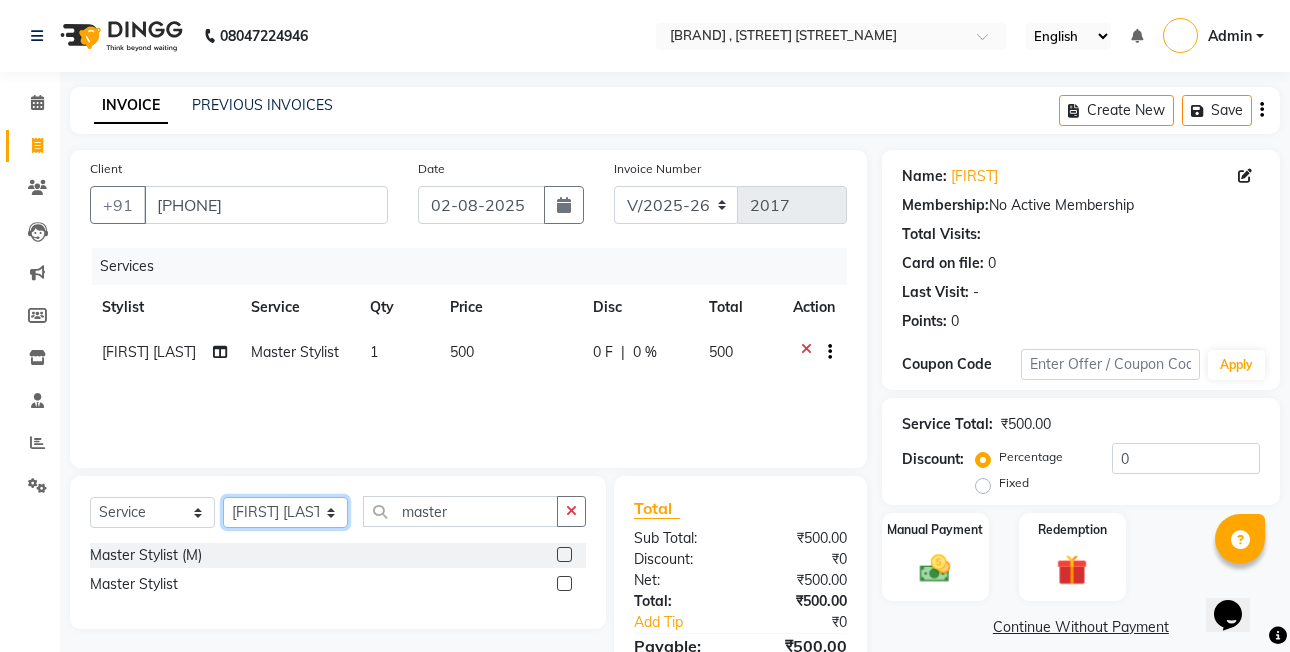 click on "Select Stylist [FIRST]  [LAST]  DEVKI VRMA [FIRST] [LAST]   [FIRST] [LAST]   [FIRST] [LAST]   [FIRST] [LAST]   [FIRST] [LAST]   [FIRST] [LAST] (OWNER)   POSH   [FIRST] [LAST]   [FIRST] [LAST]   [FIRST] [LAST]    [FIRST]  [LAST]   [FIRST] [LAST]   [FIRST] [LAST]   [FIRST]  [LAST]" 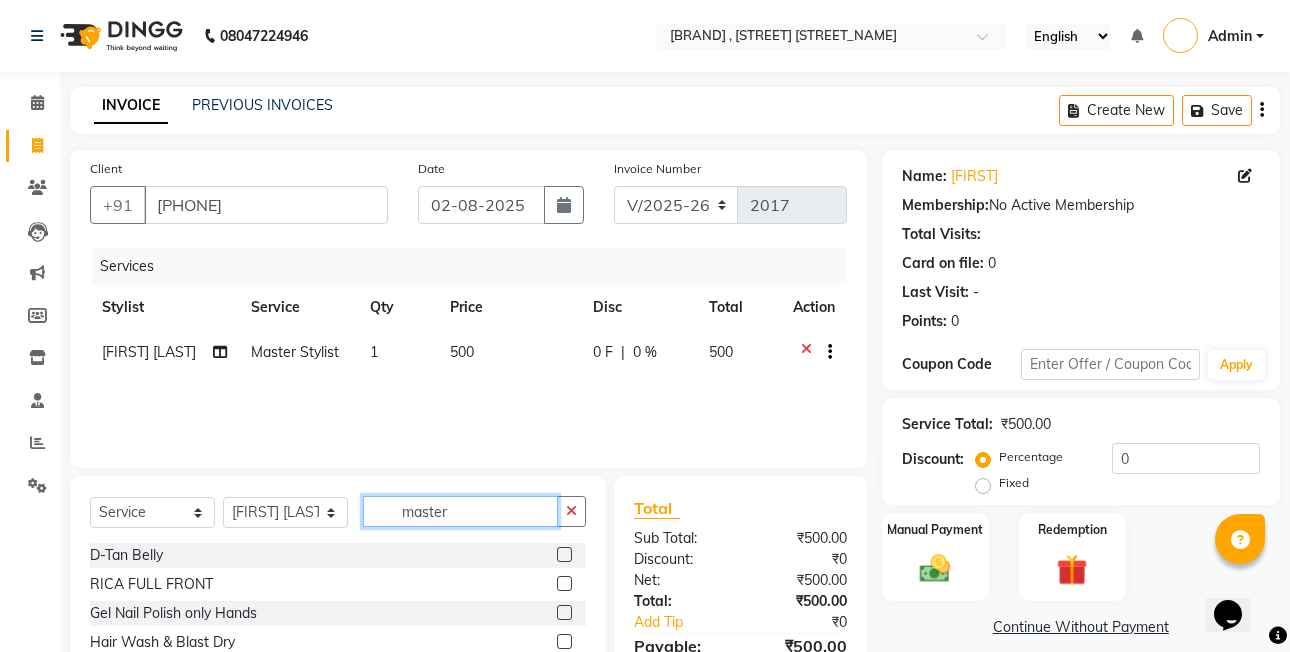 click on "master" 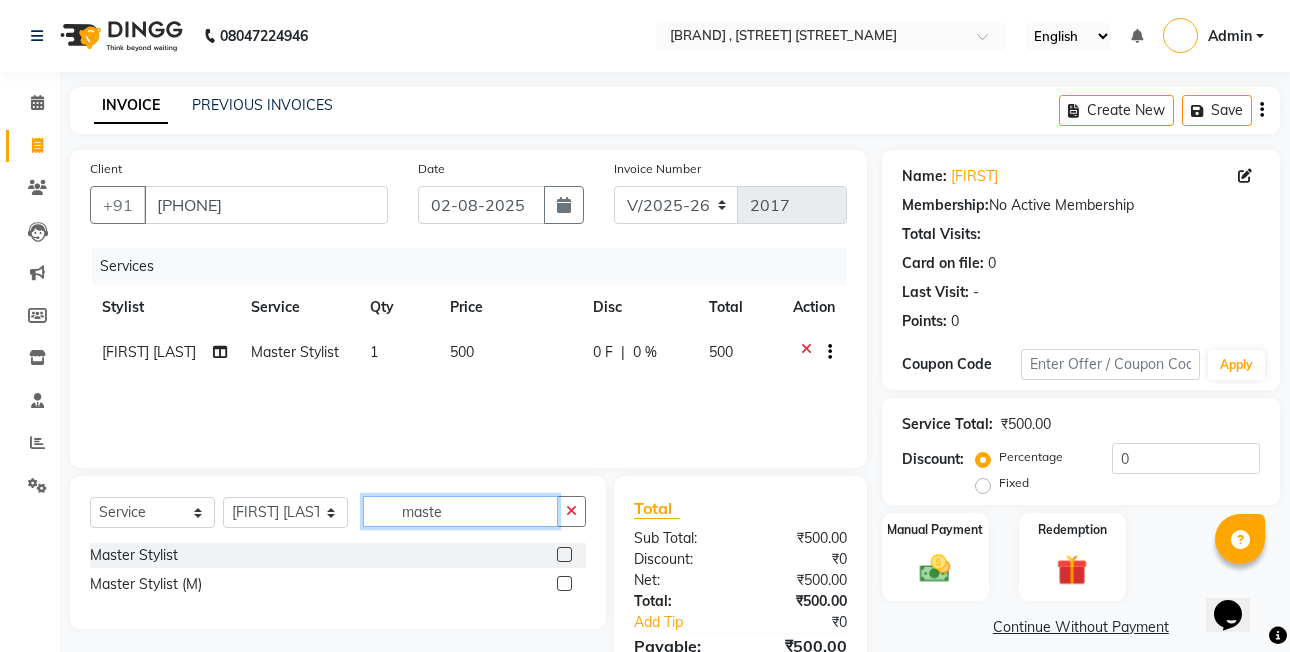 type on "maste" 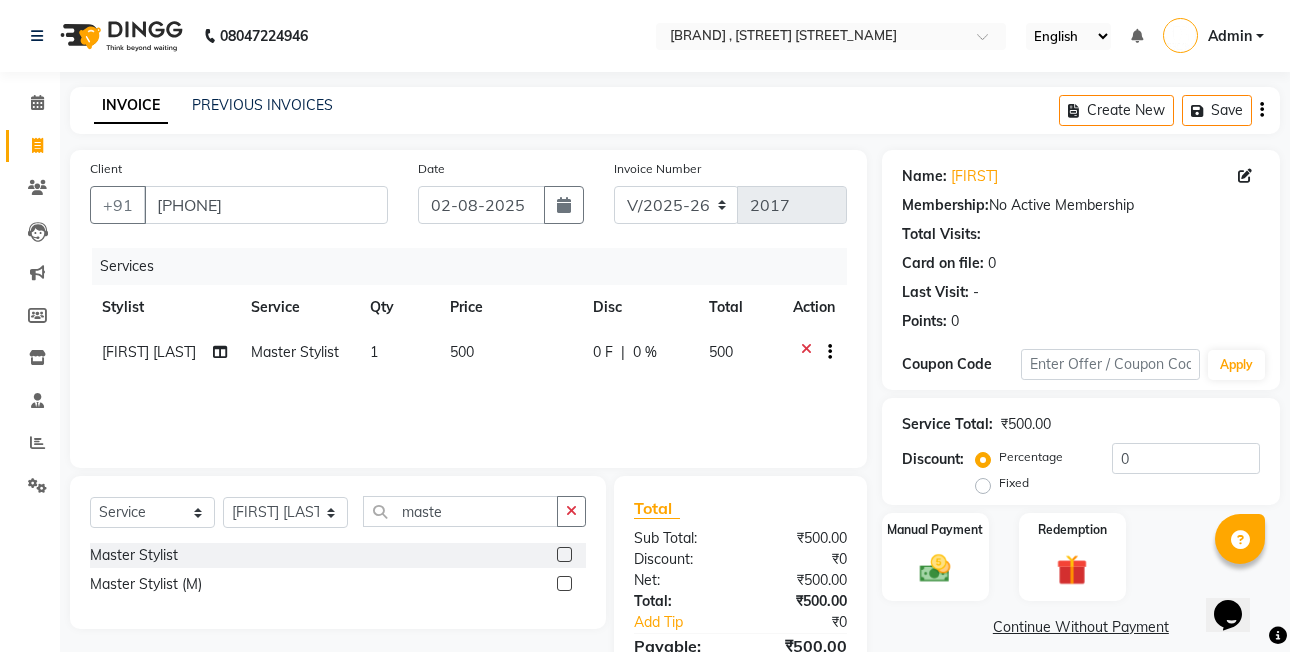 click 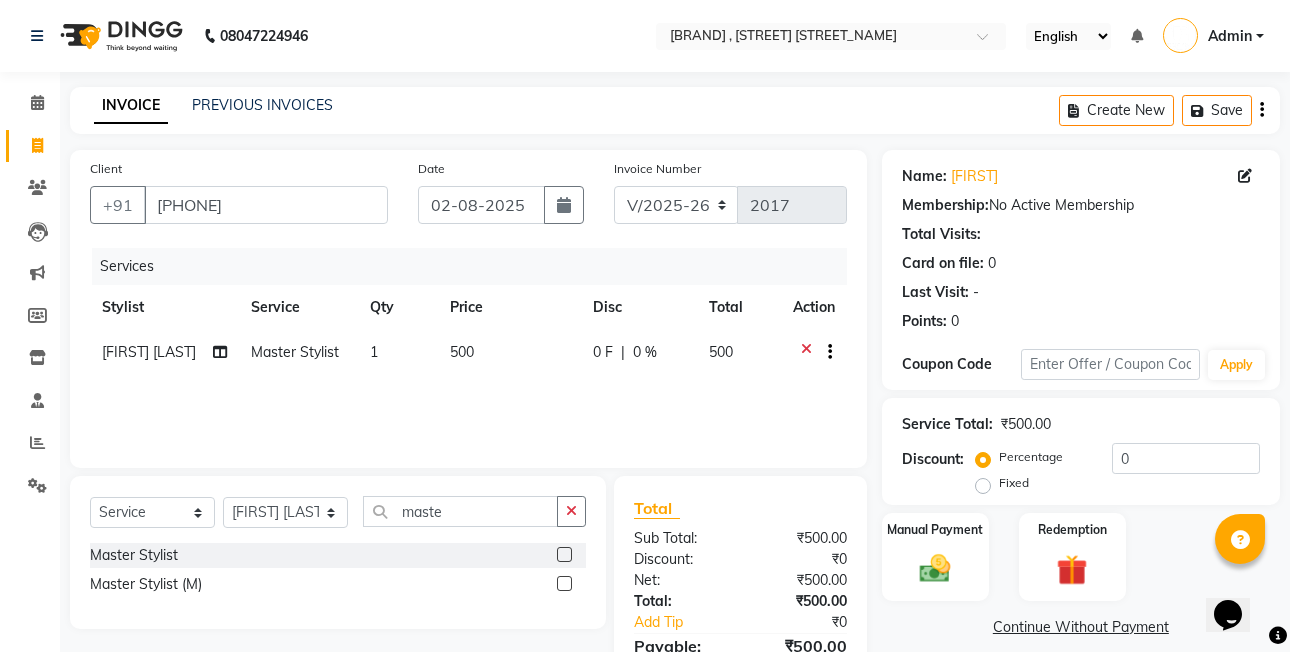 click at bounding box center (563, 584) 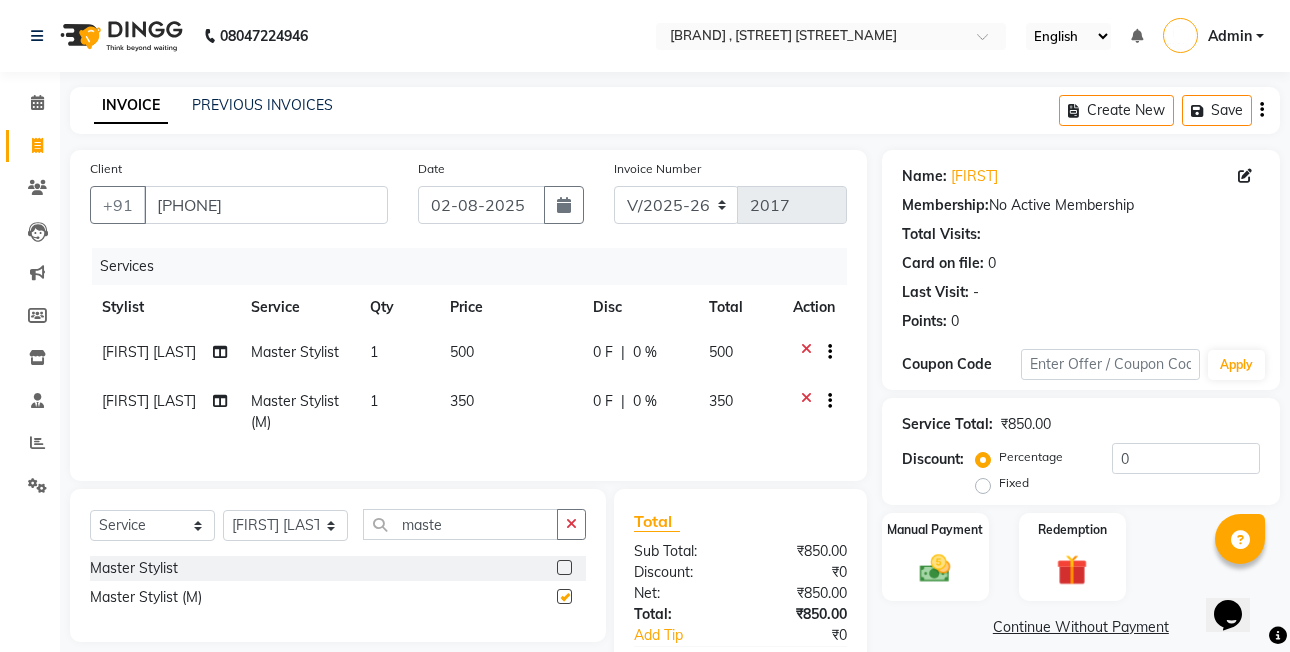 checkbox on "false" 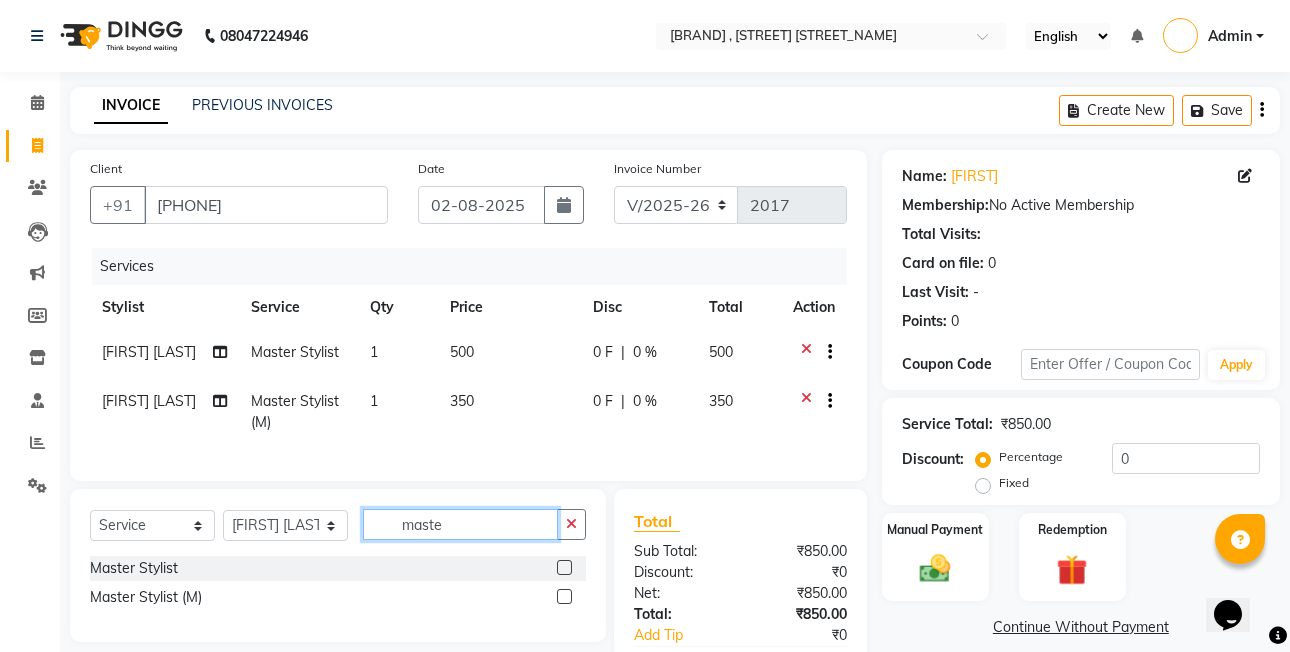 click on "maste" 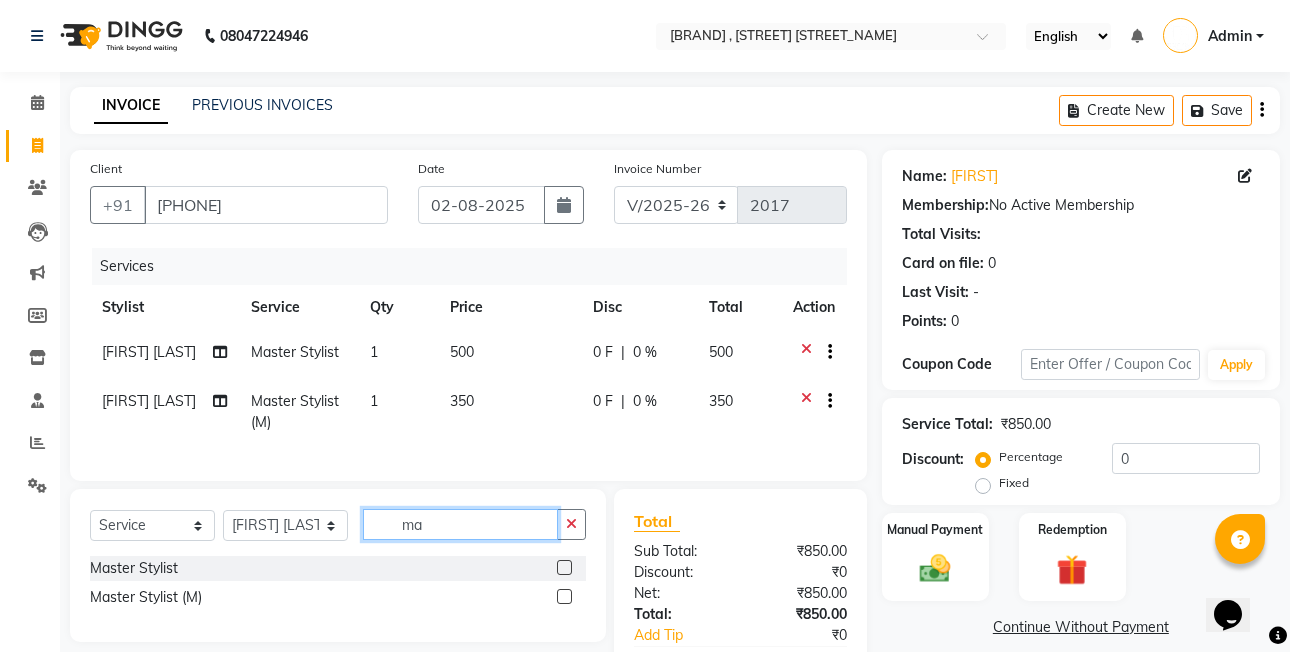 type on "m" 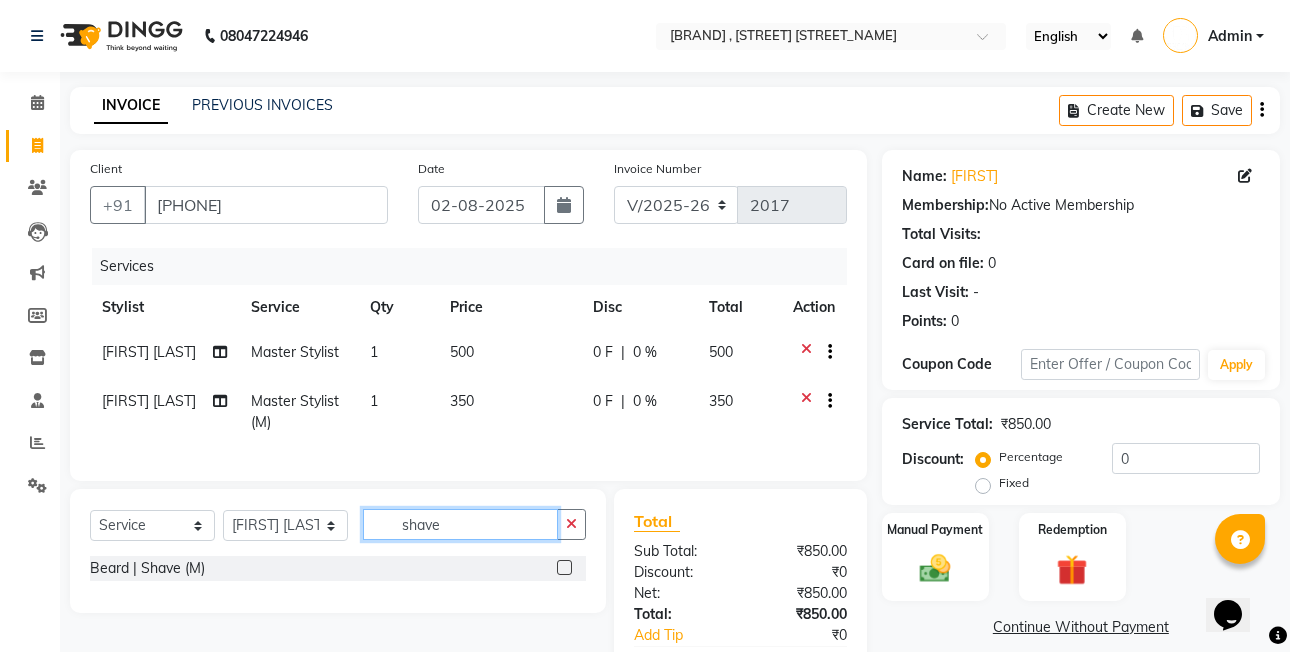 type on "shave" 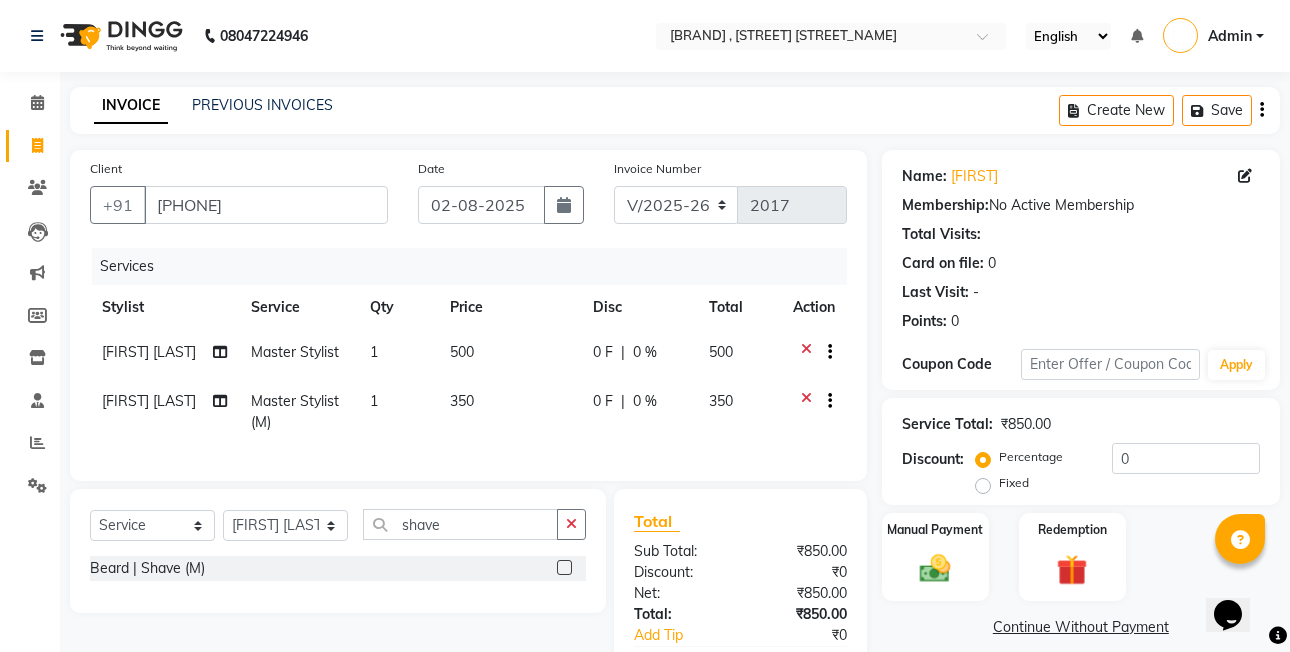 click 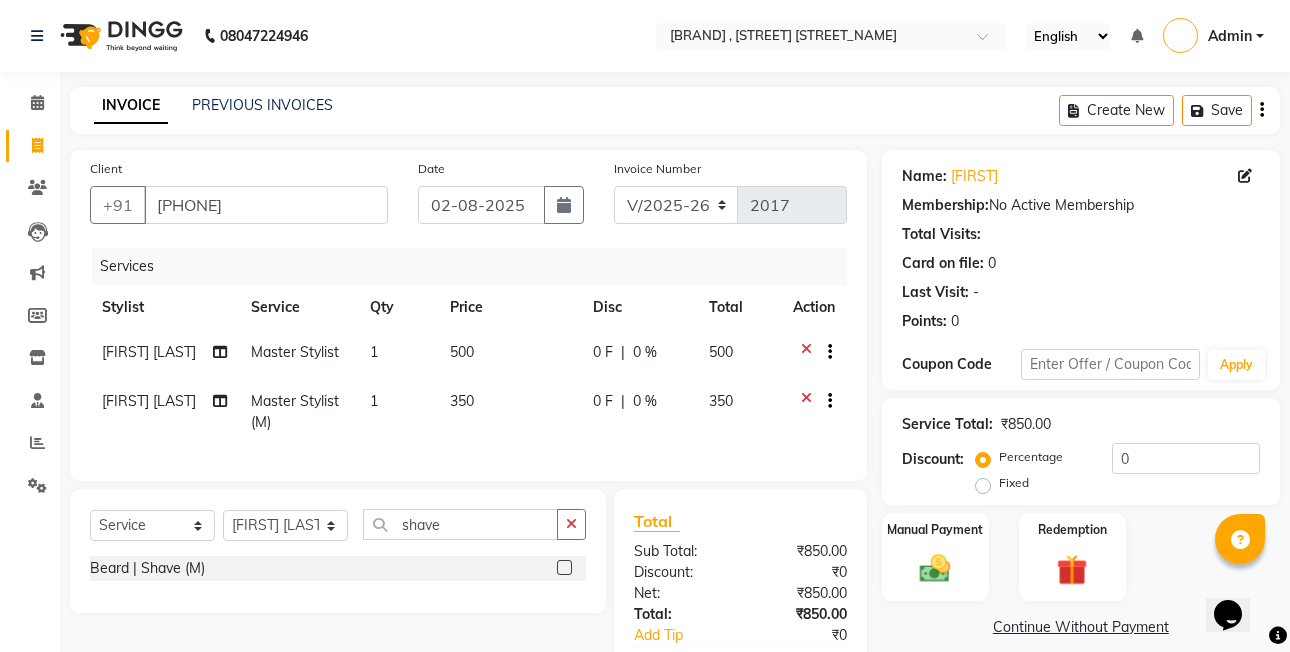 click at bounding box center (563, 568) 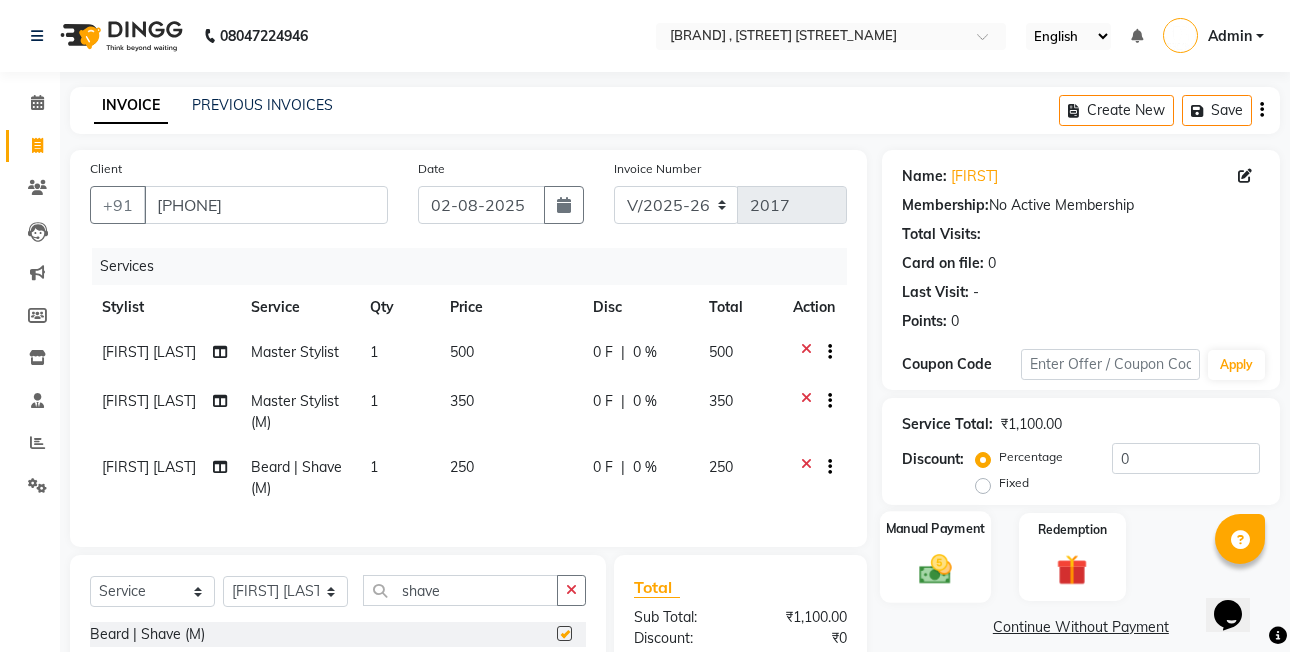 checkbox on "false" 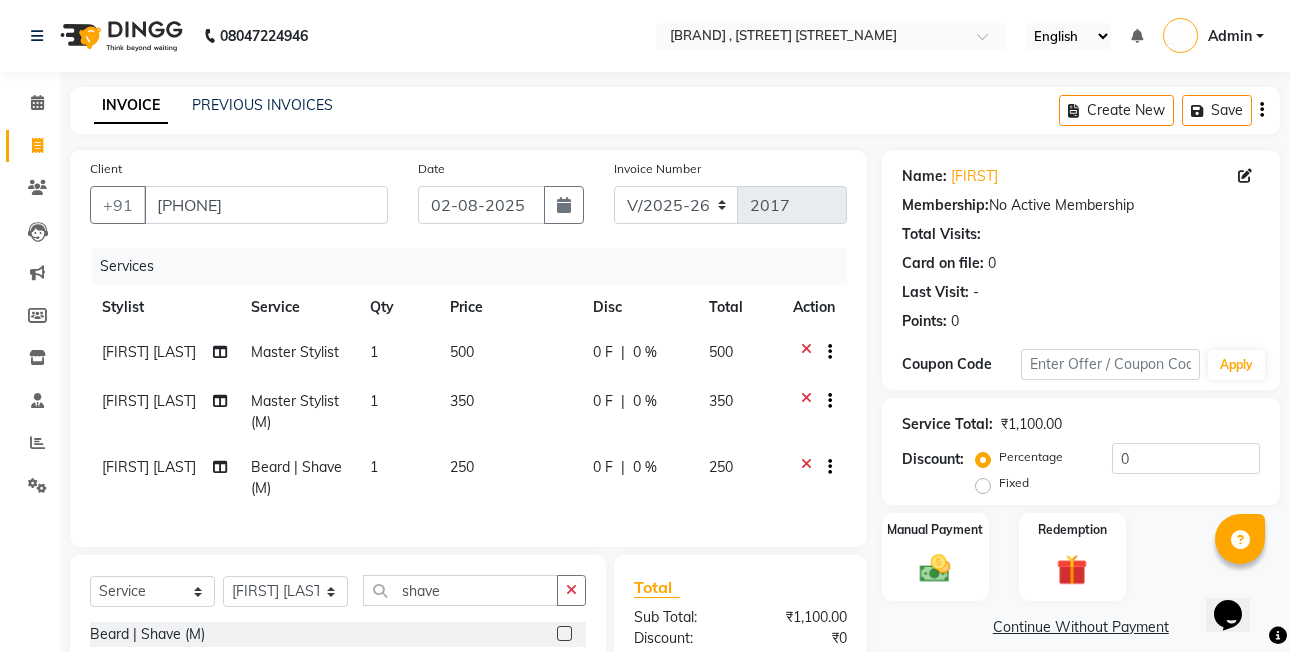click on "Fixed" 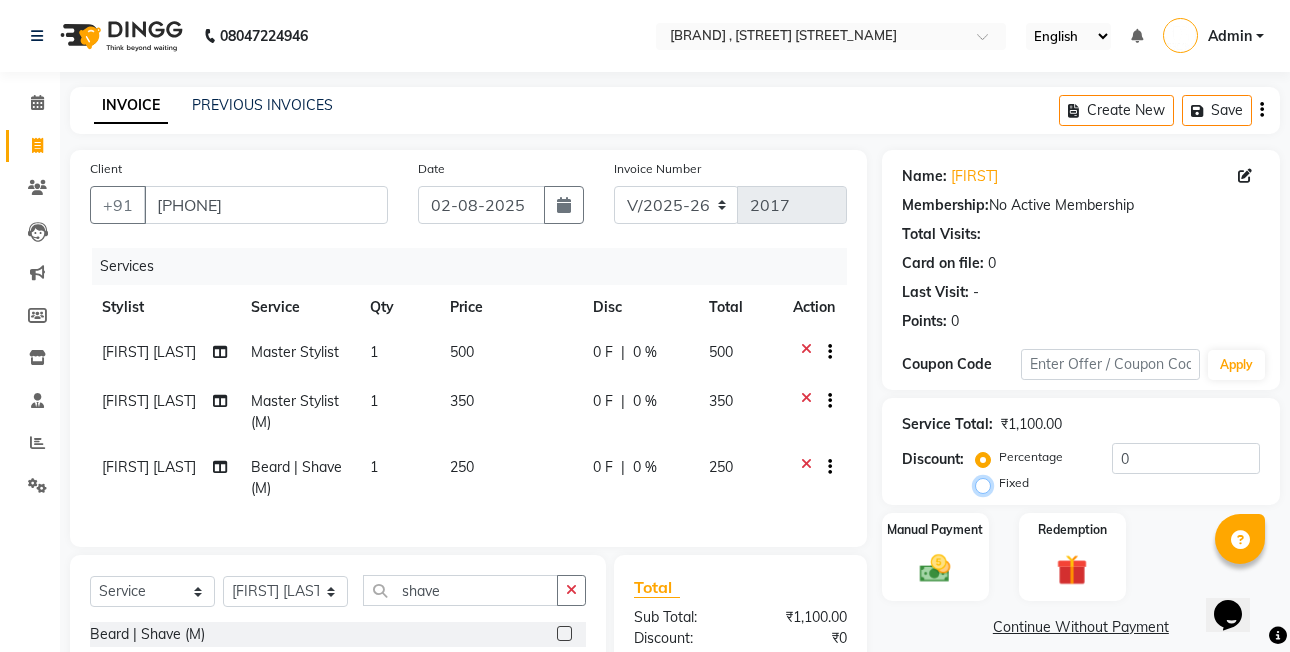 click on "Fixed" at bounding box center [987, 483] 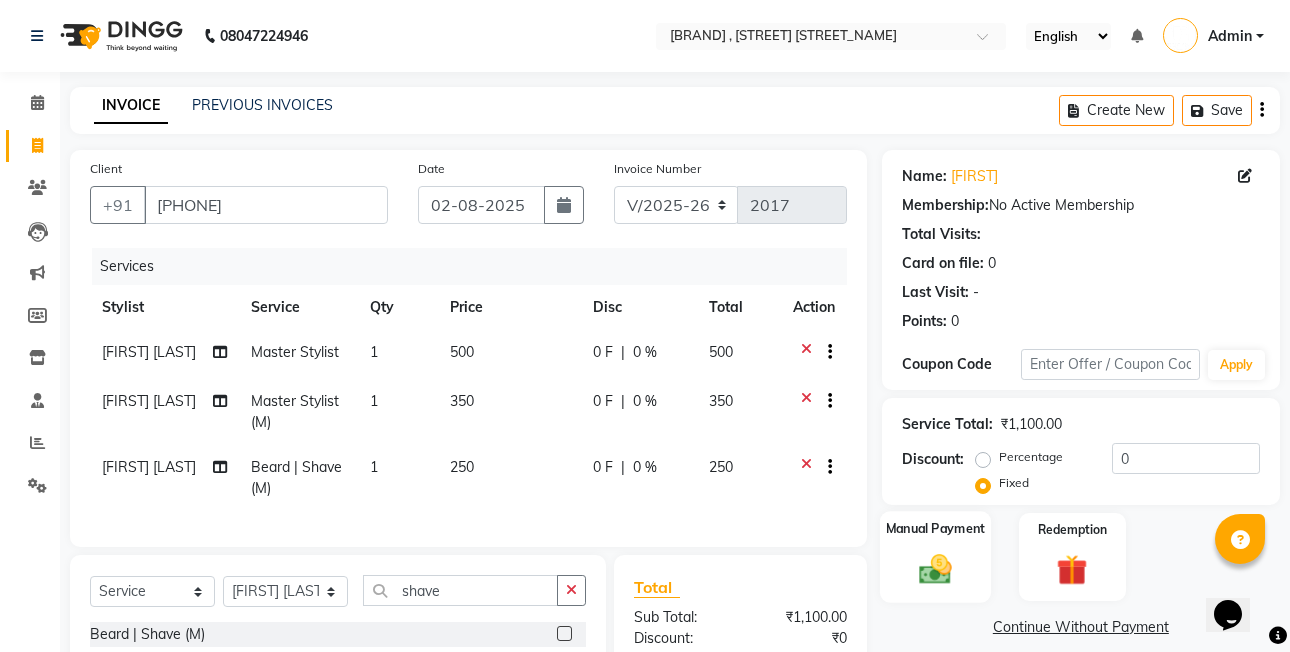 click on "Manual Payment" 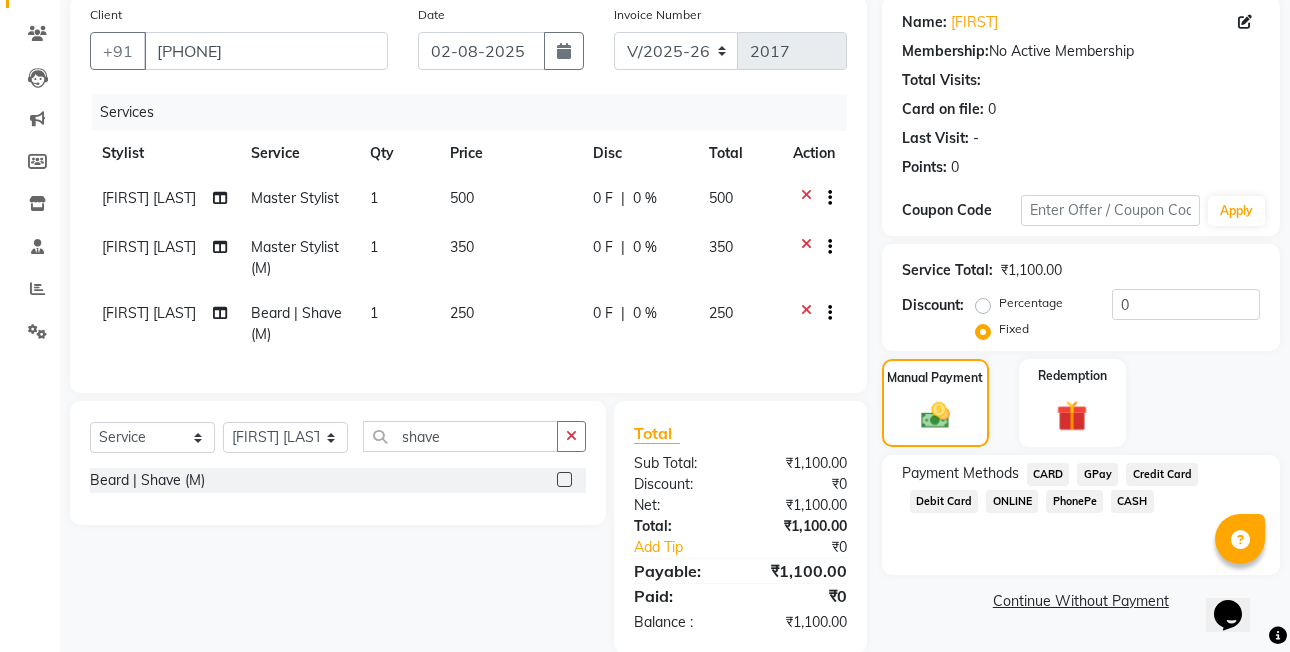 scroll, scrollTop: 200, scrollLeft: 0, axis: vertical 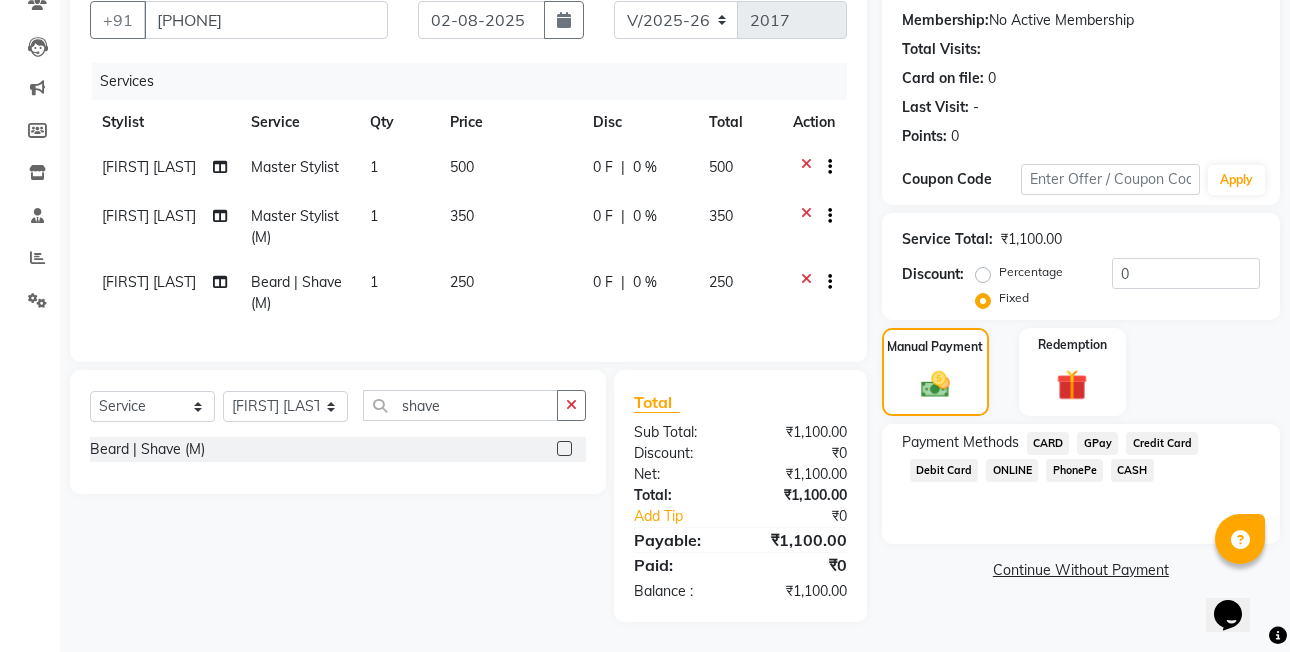 click on "PhonePe" 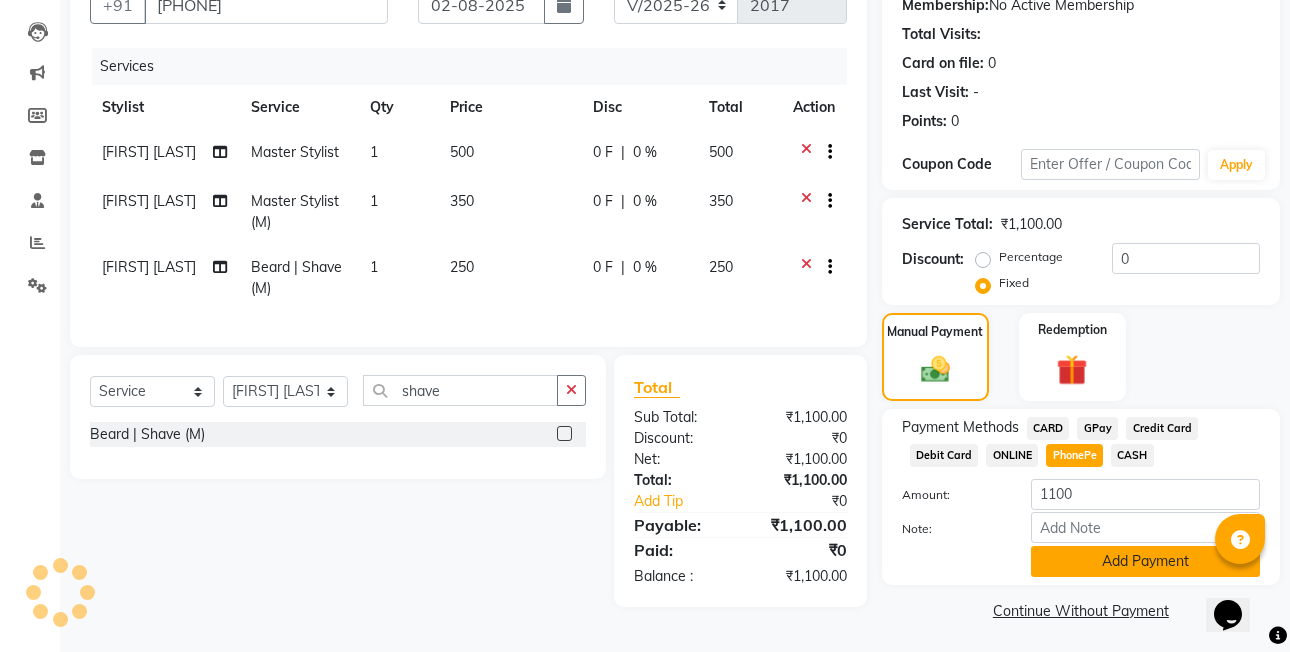 click on "Add Payment" 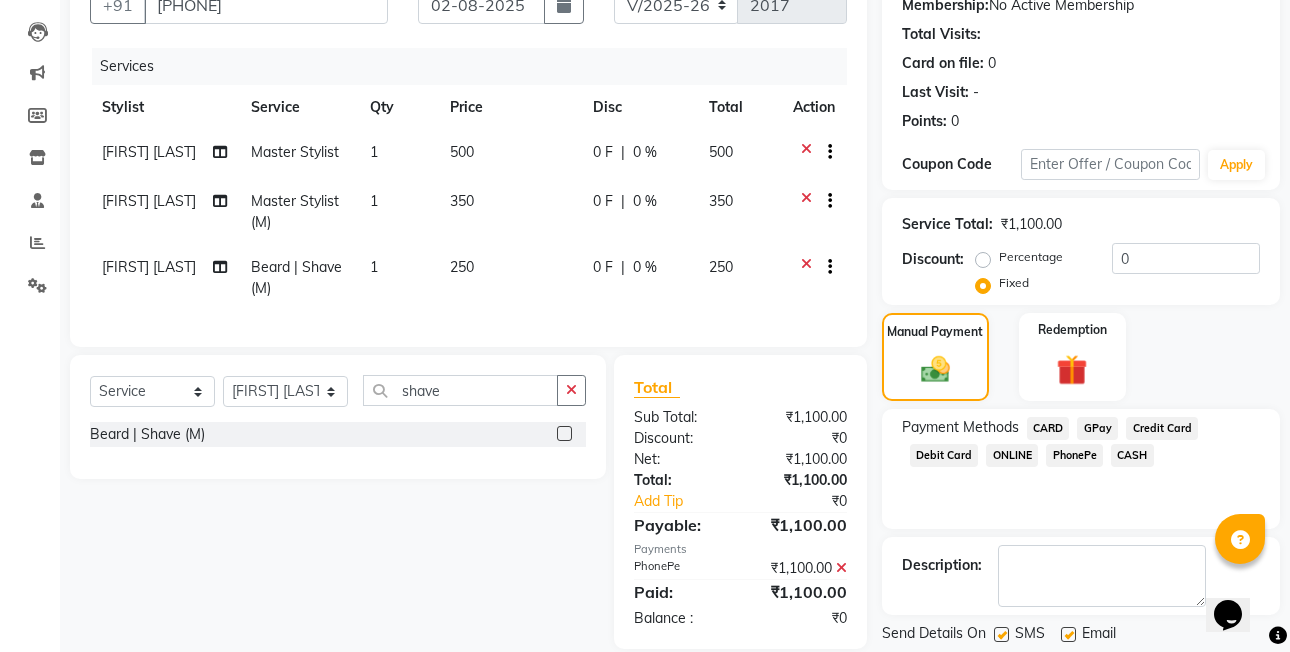 scroll, scrollTop: 261, scrollLeft: 0, axis: vertical 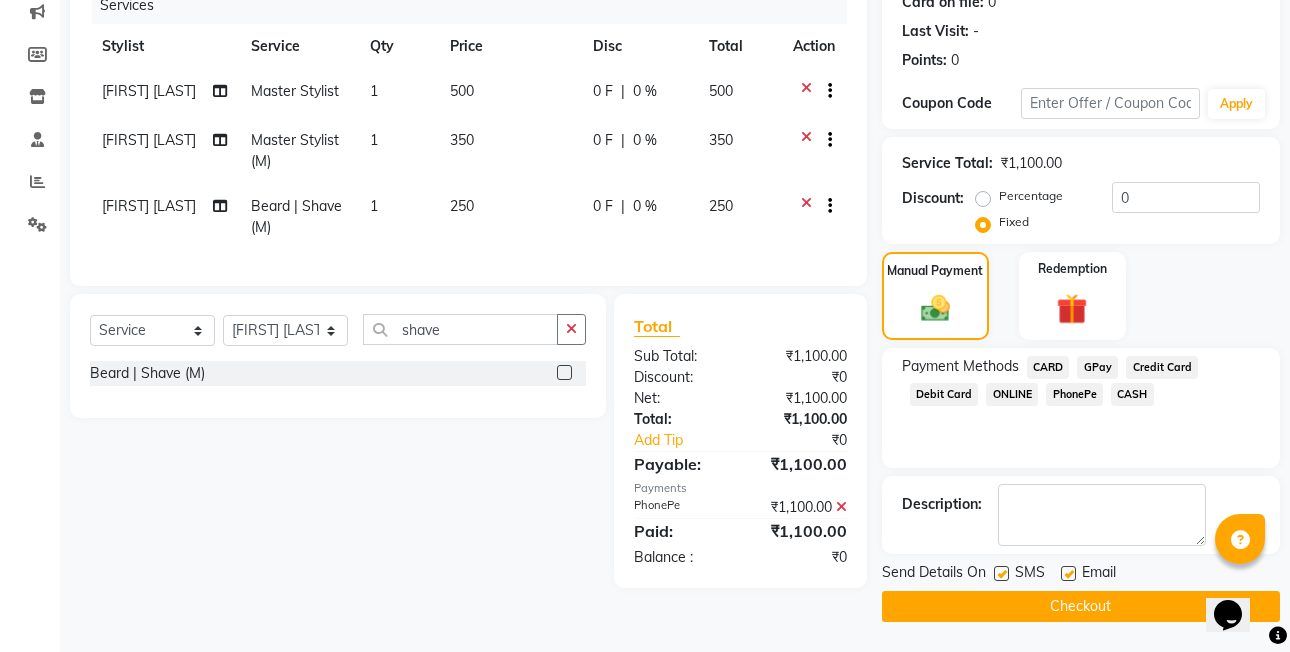 click on "Checkout" 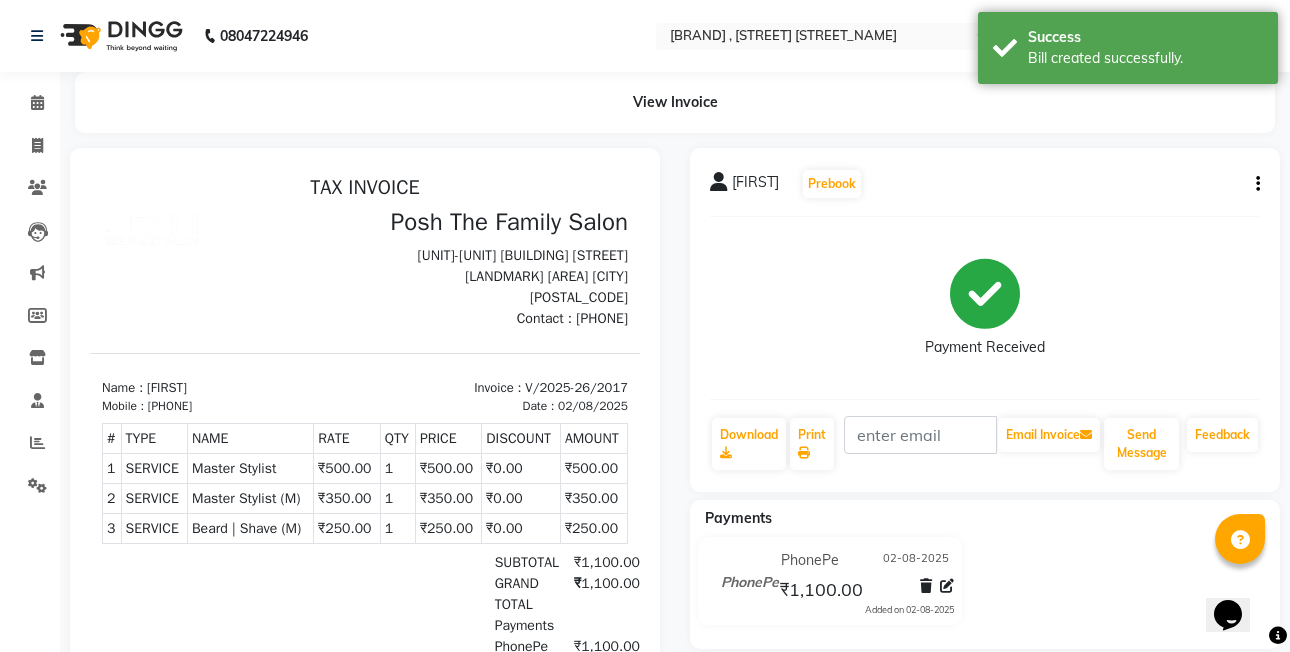 scroll, scrollTop: 0, scrollLeft: 0, axis: both 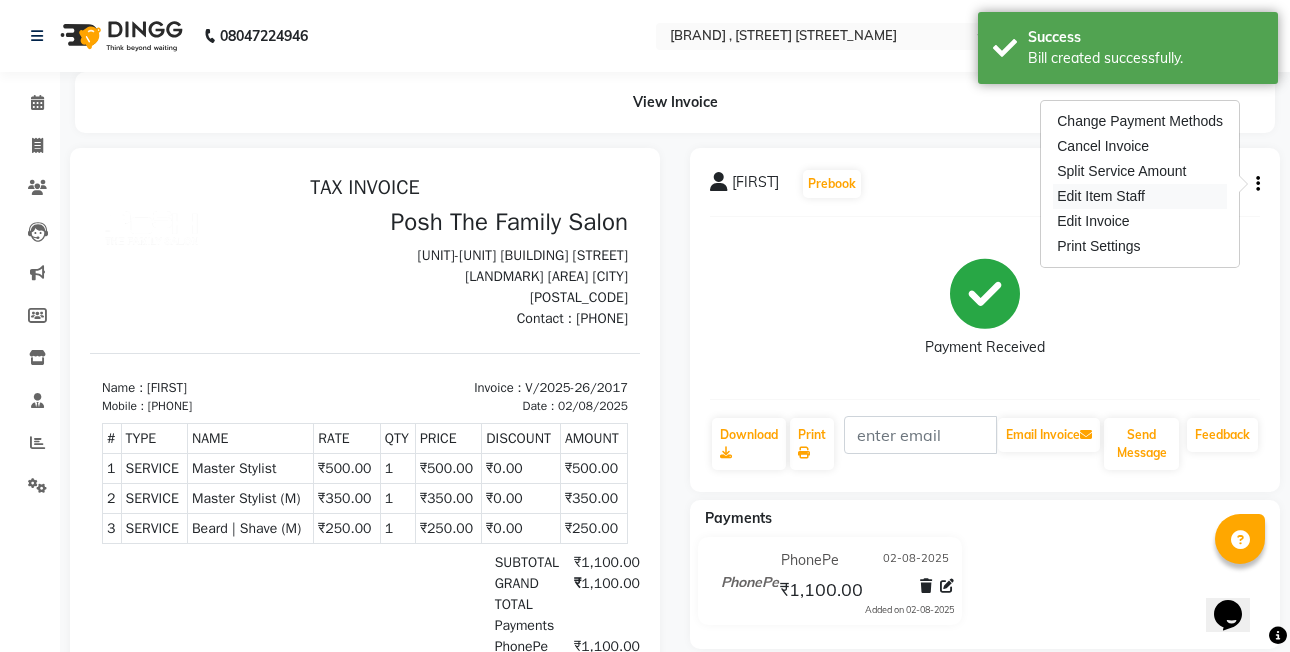click on "Edit Item Staff" at bounding box center [1140, 196] 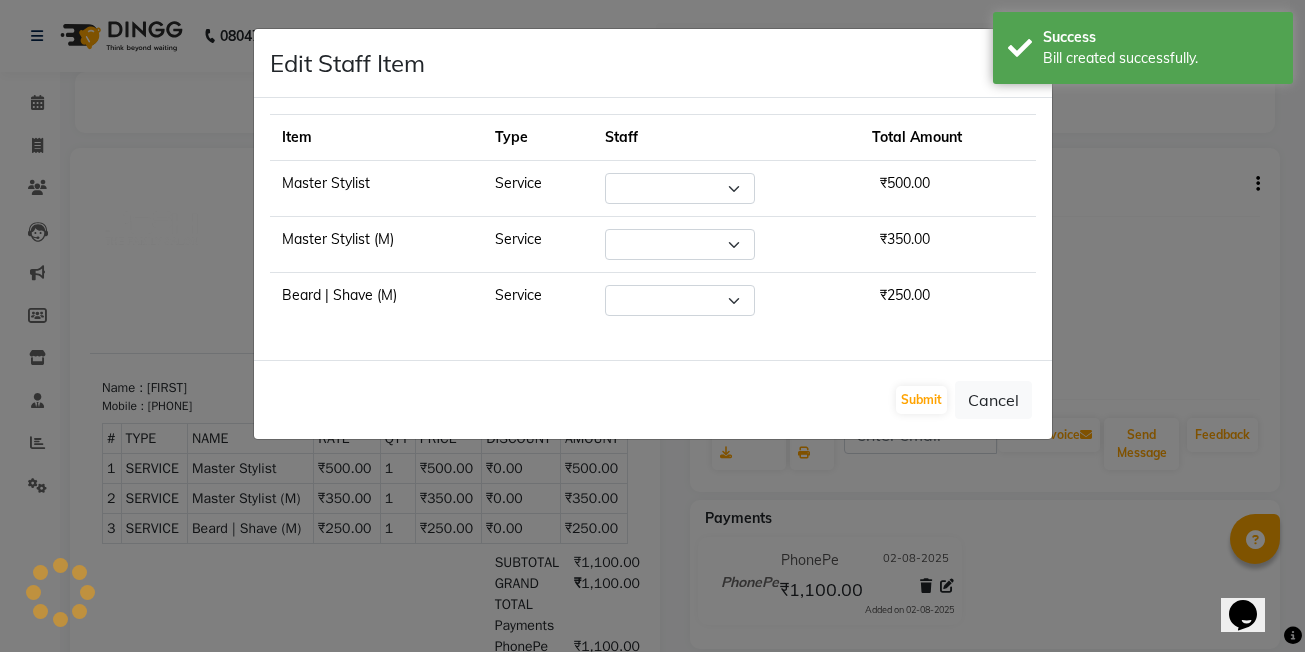 select on "86715" 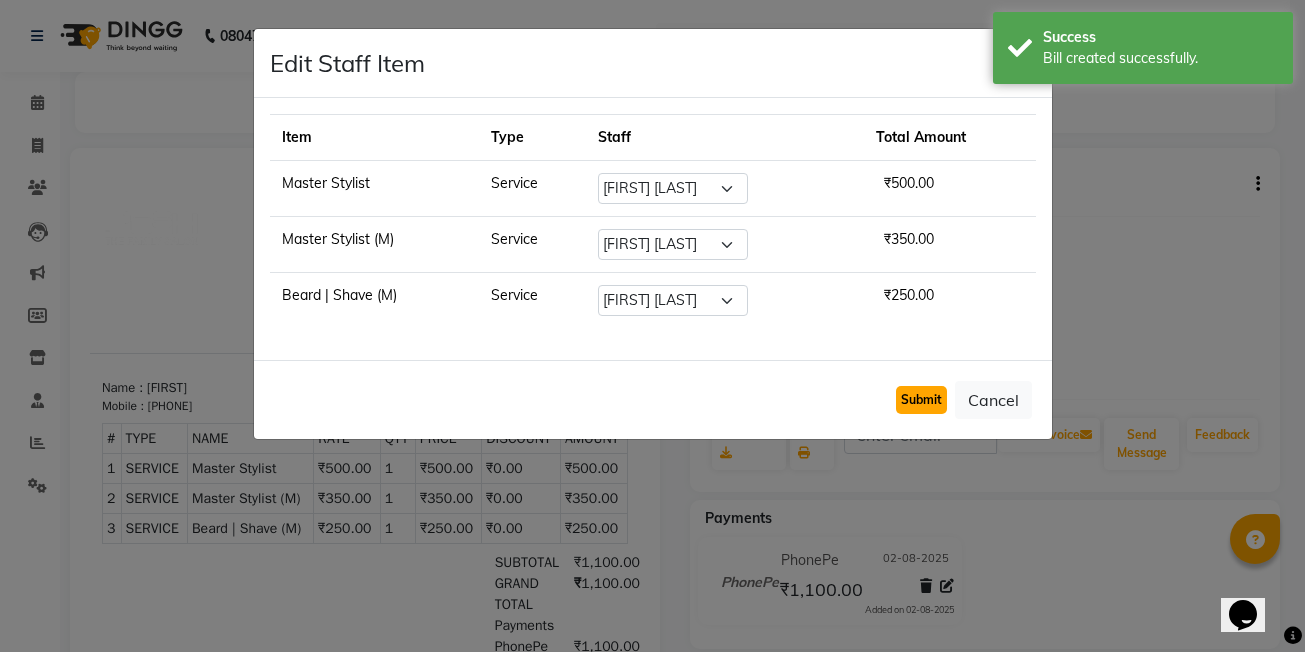 click on "Submit" 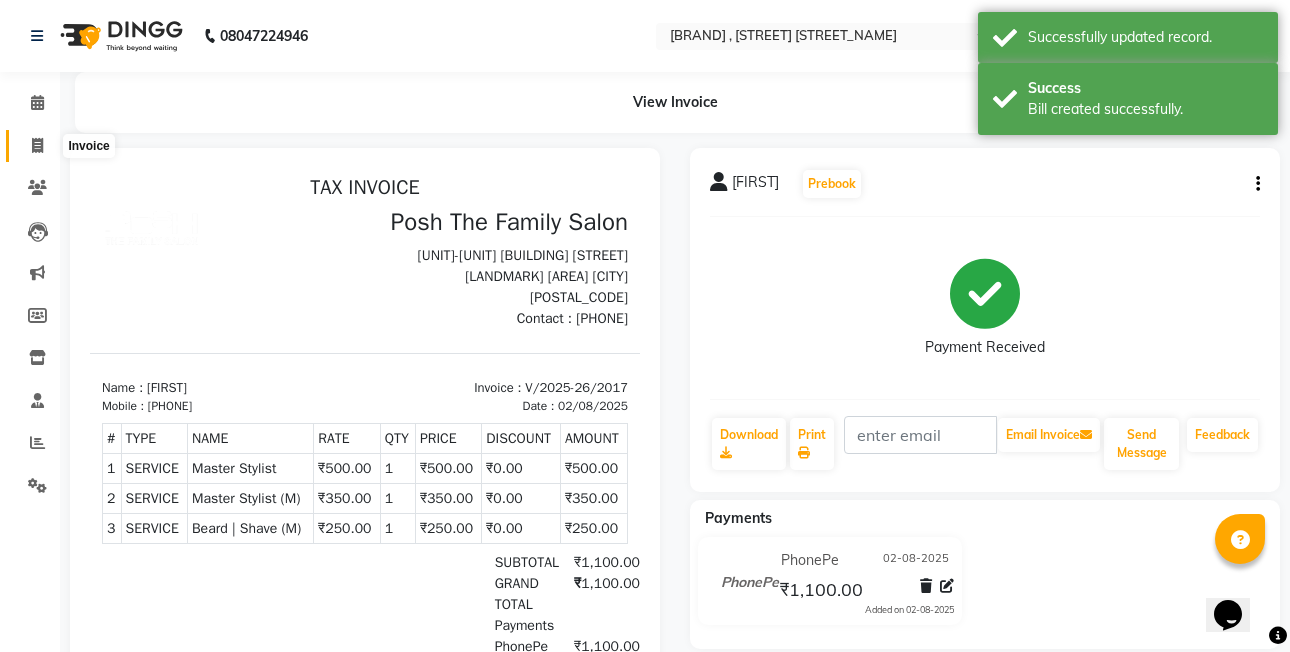 click 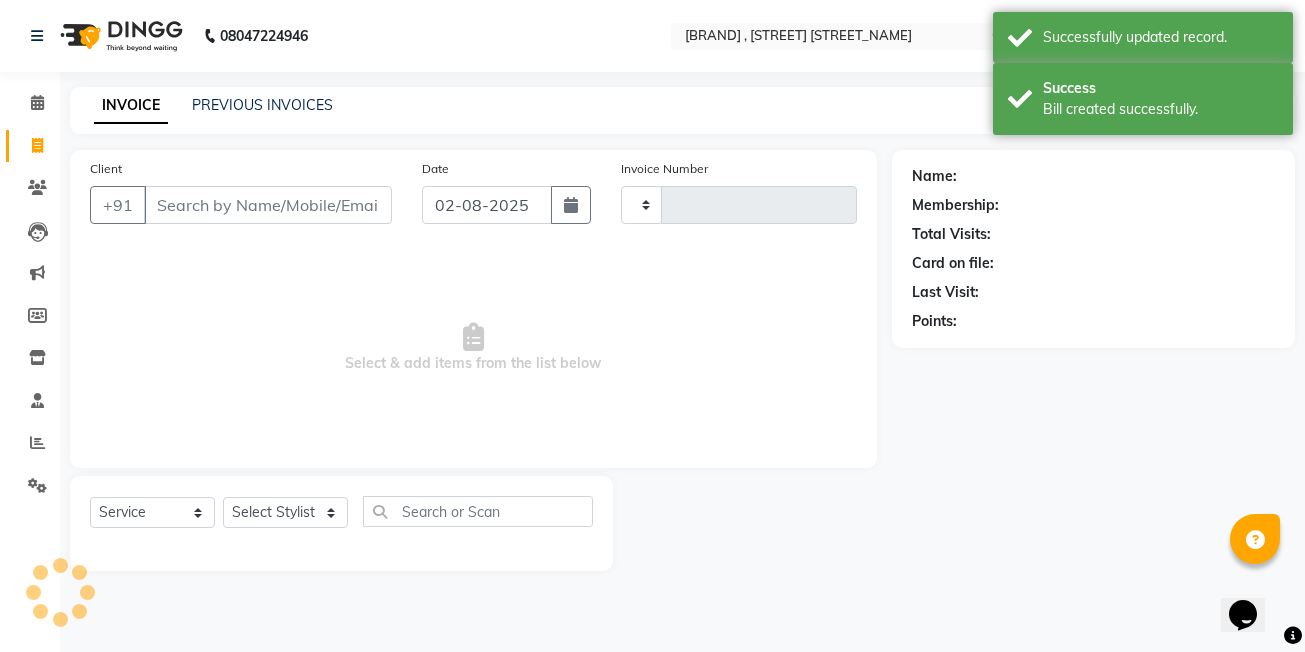 type on "2018" 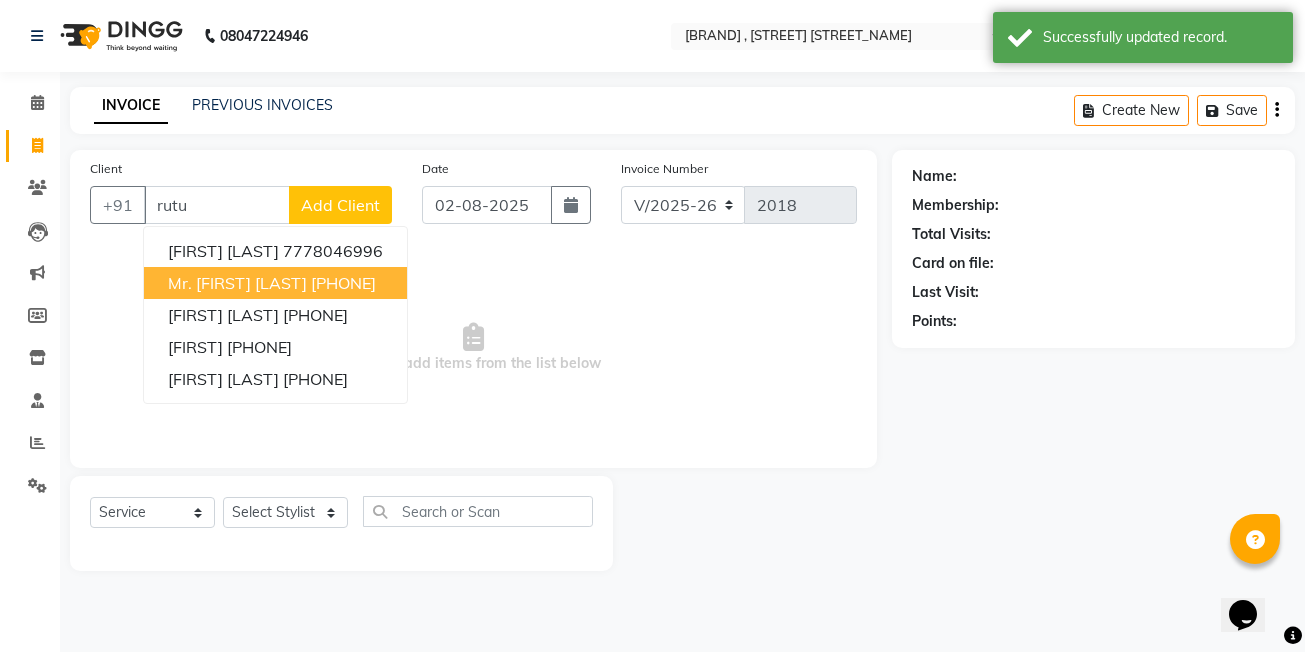 drag, startPoint x: 340, startPoint y: 292, endPoint x: 339, endPoint y: 305, distance: 13.038404 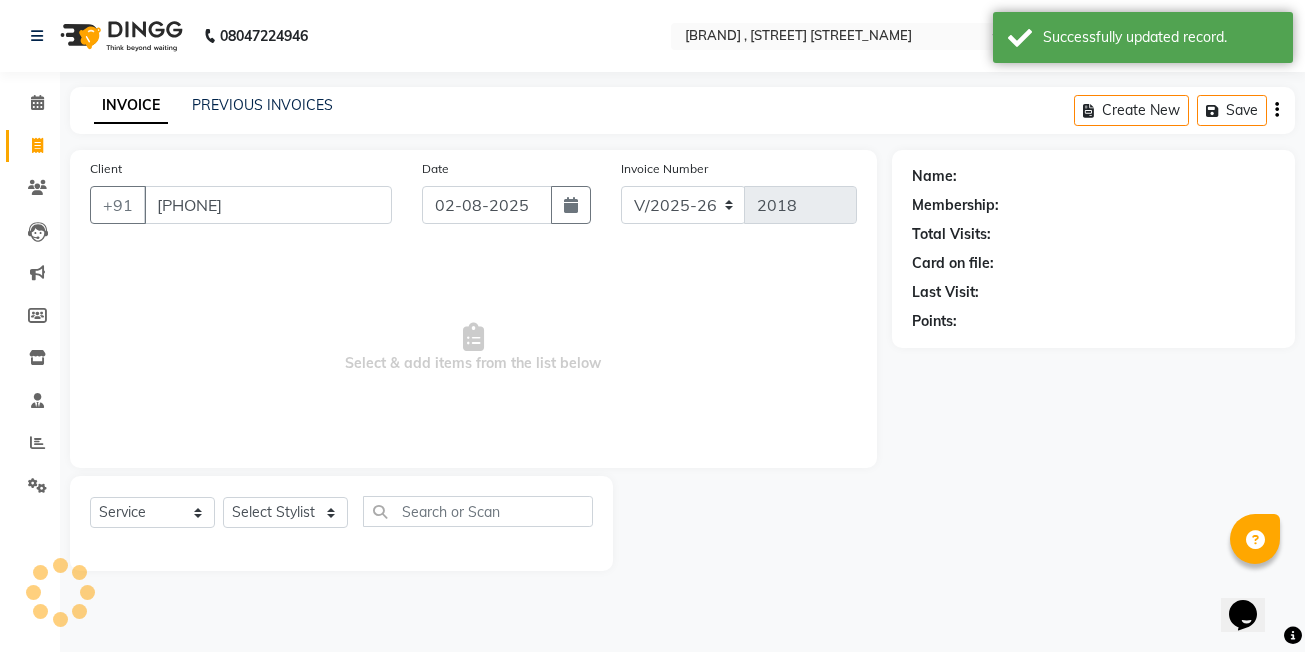 type on "[PHONE]" 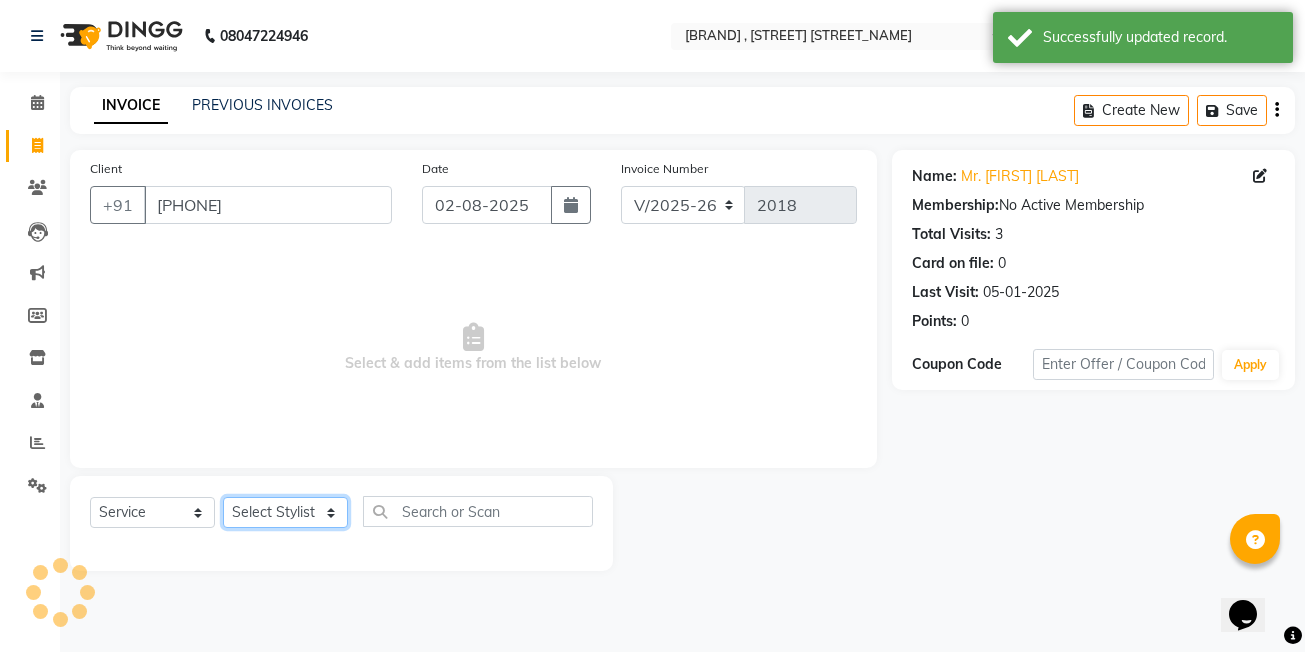 click on "Select Stylist [FIRST]  [LAST]  DEVKI VRMA [FIRST] [LAST]   [FIRST] [LAST]   [FIRST] [LAST]   [FIRST] [LAST]   [FIRST] [LAST]   [FIRST] [LAST] (OWNER)   POSH   [FIRST] [LAST]   [FIRST] [LAST]   [FIRST] [LAST]    [FIRST]  [LAST]   [FIRST] [LAST]   [FIRST] [LAST]   [FIRST]  [LAST]" 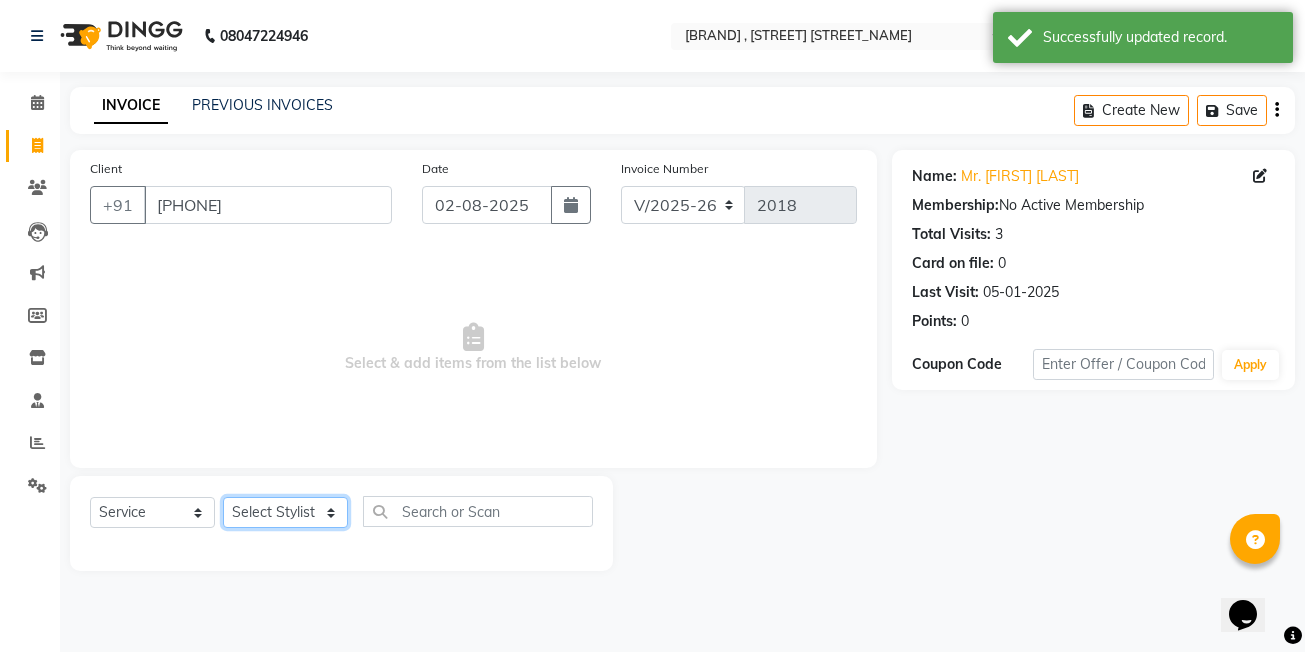select on "[NUMBER]" 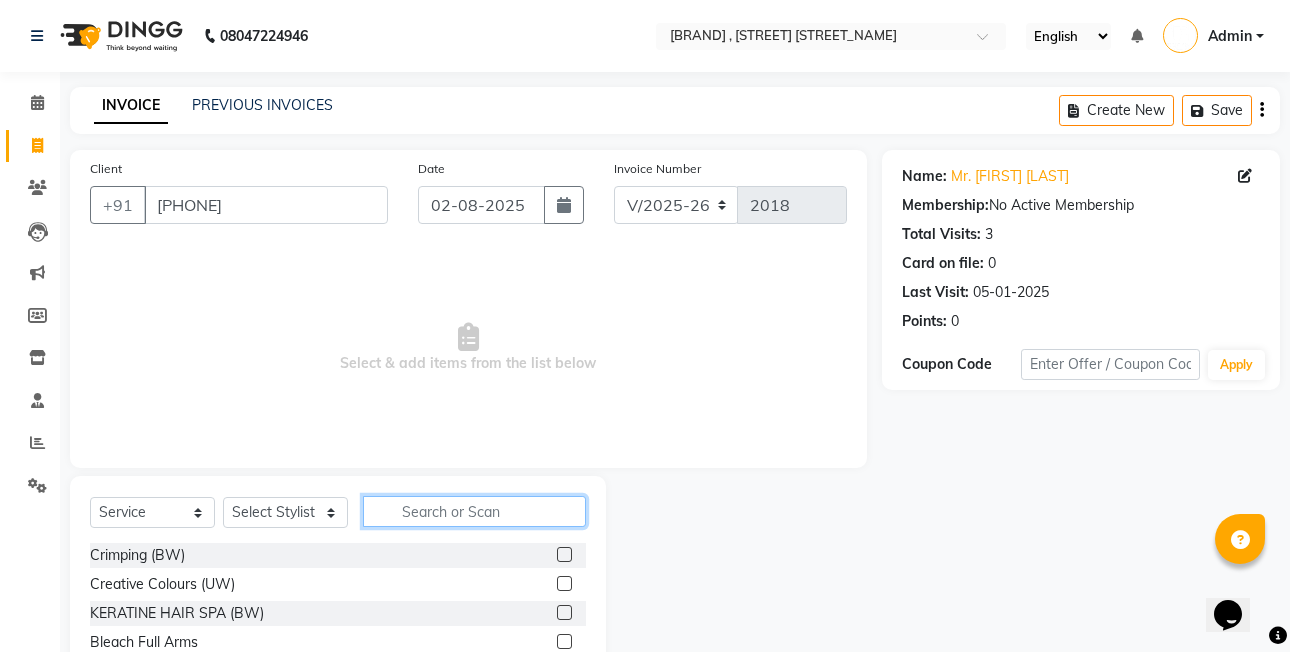 click 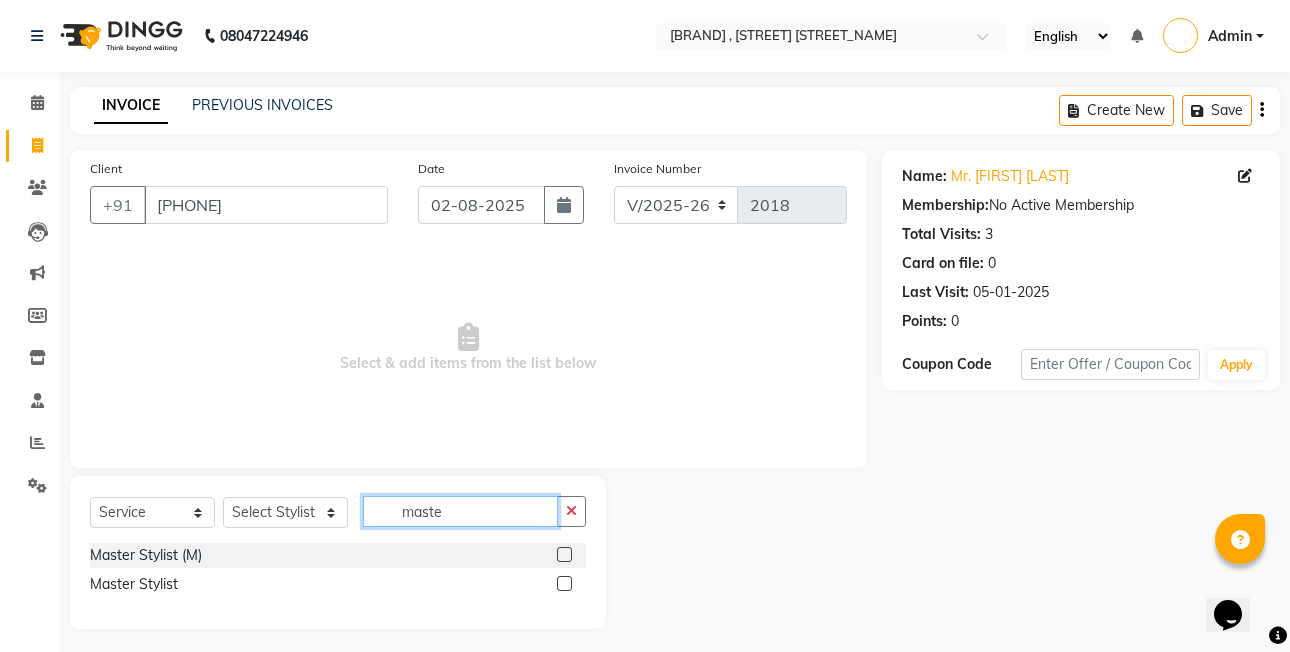type on "maste" 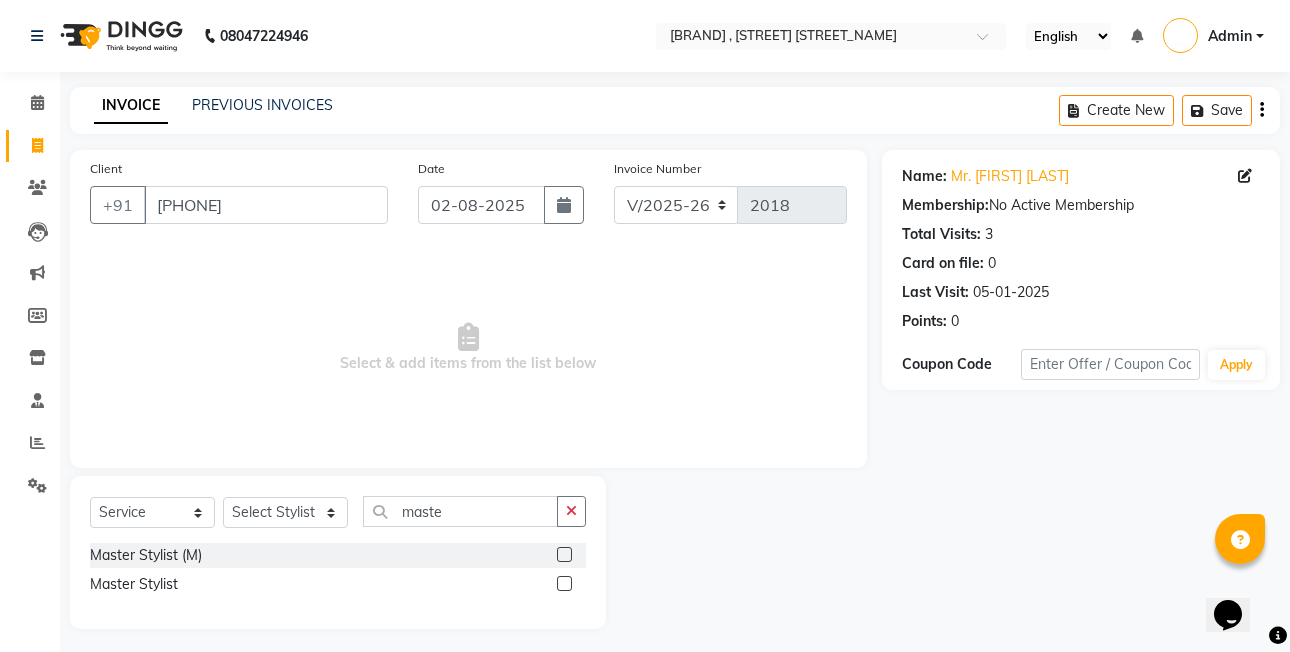click 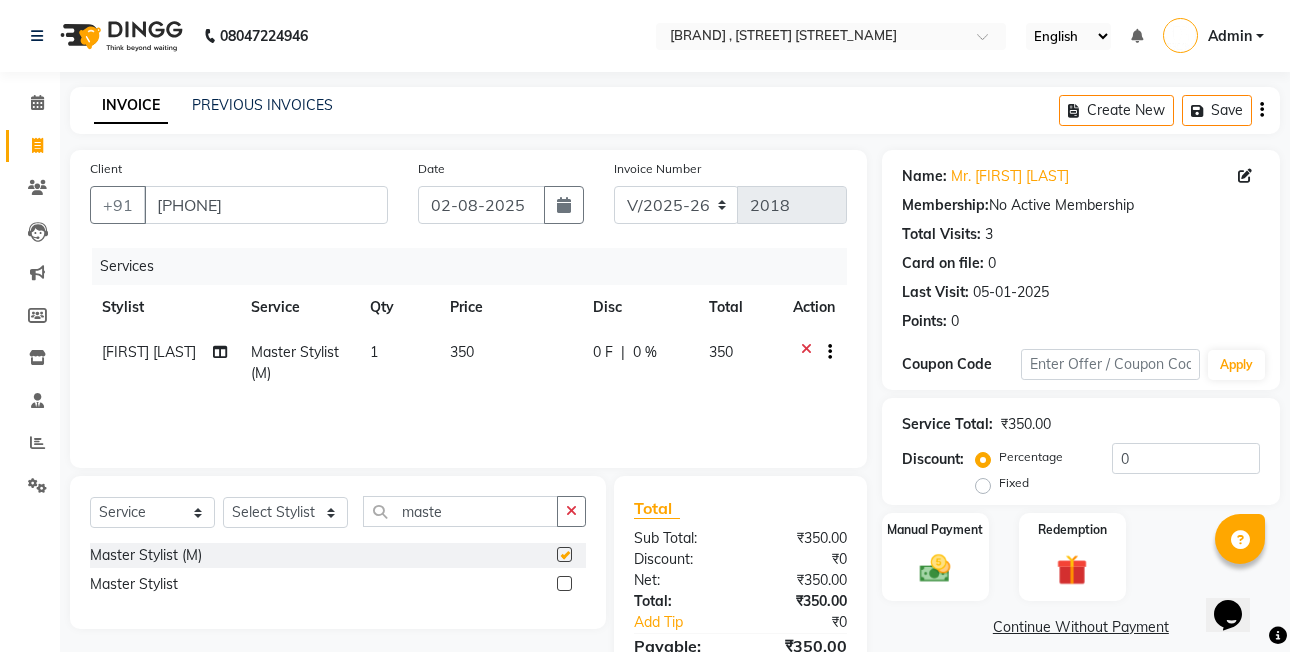 checkbox on "false" 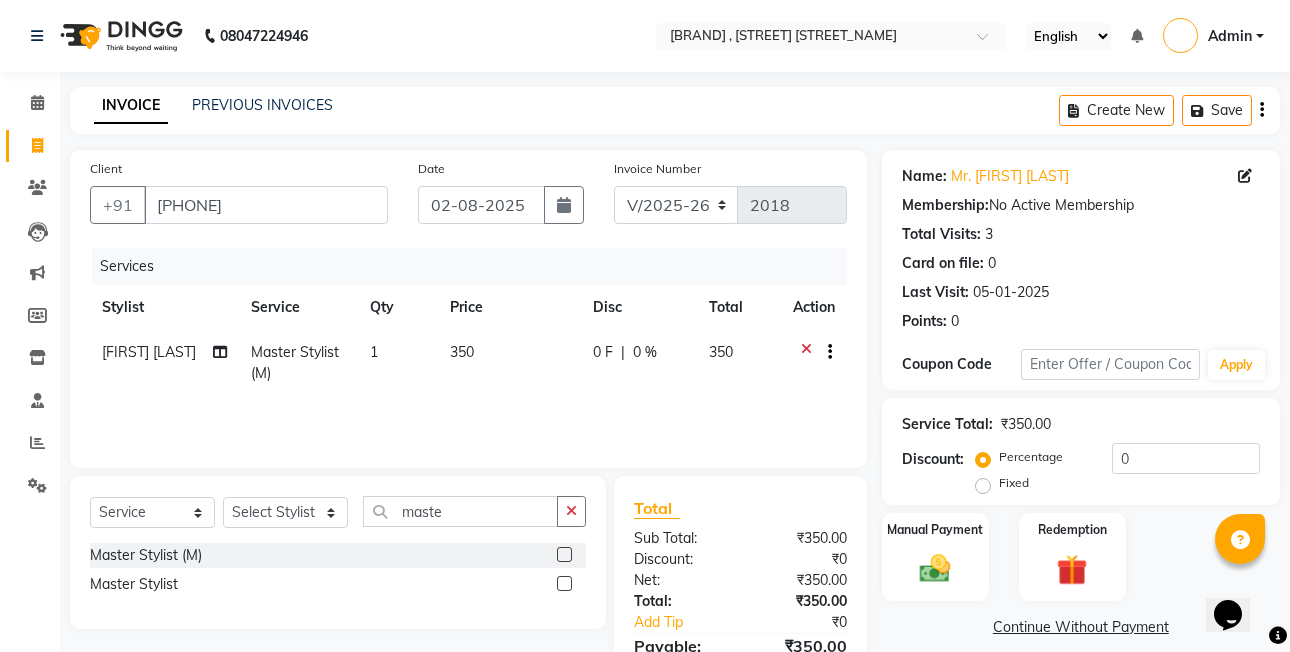 click on "Fixed" 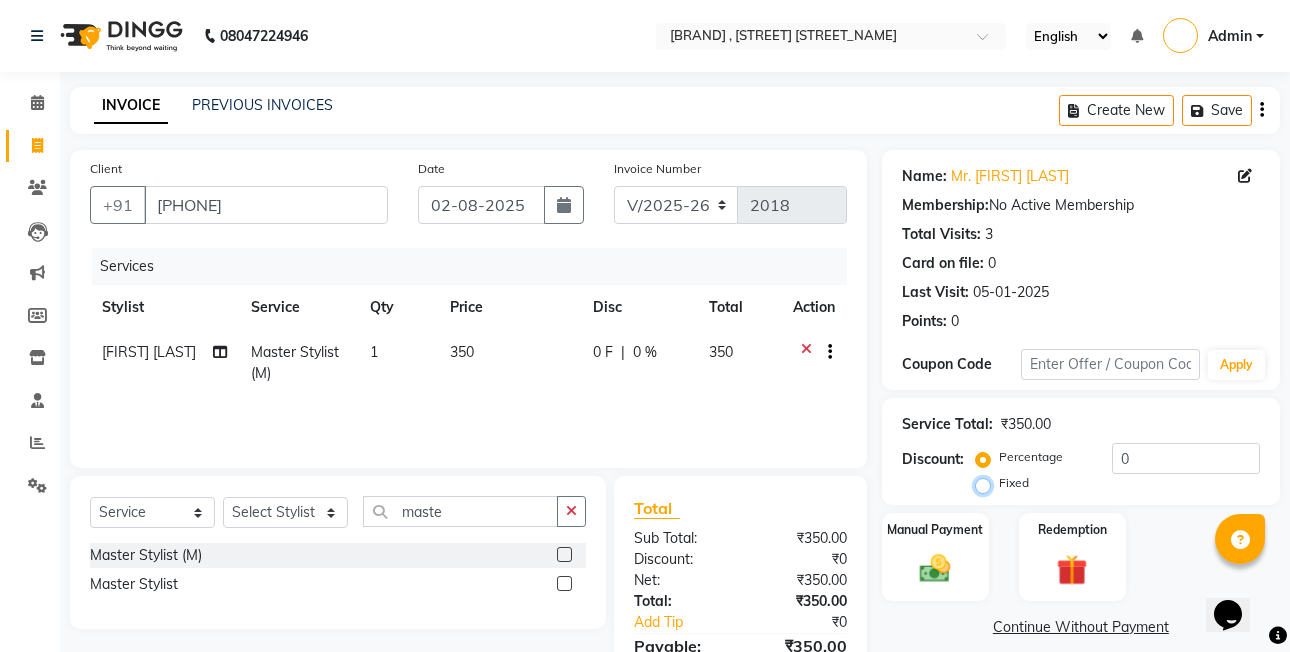 click on "Fixed" at bounding box center (987, 483) 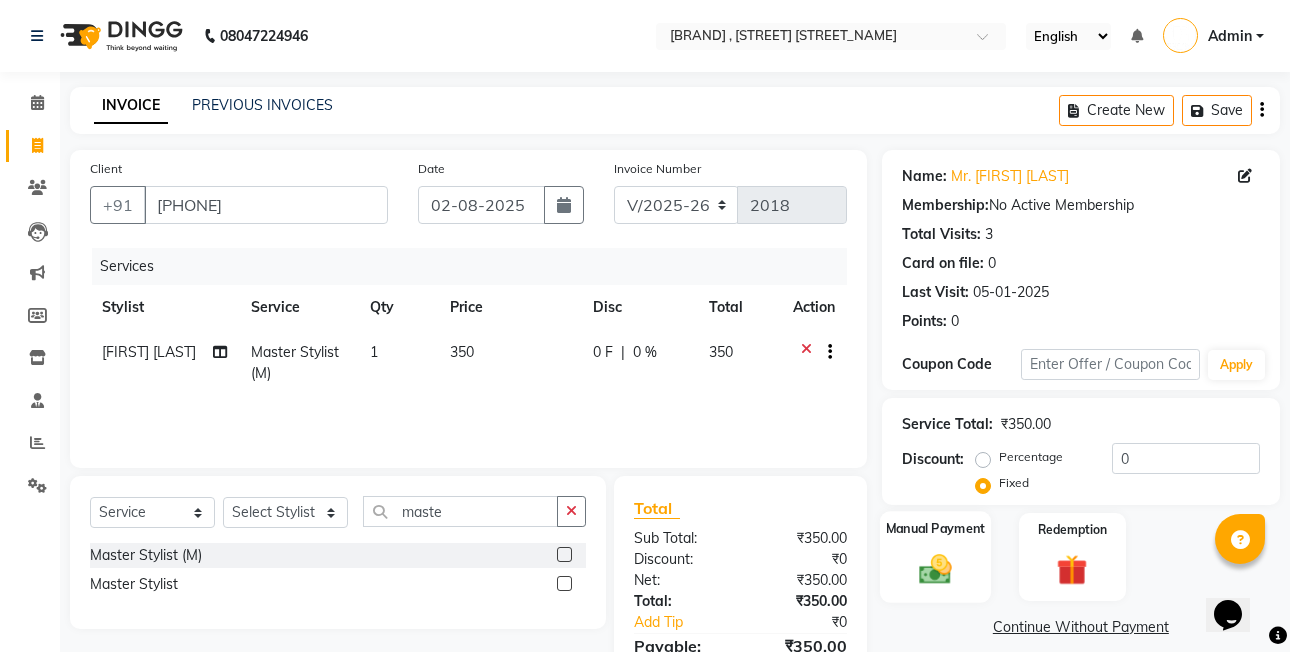 click 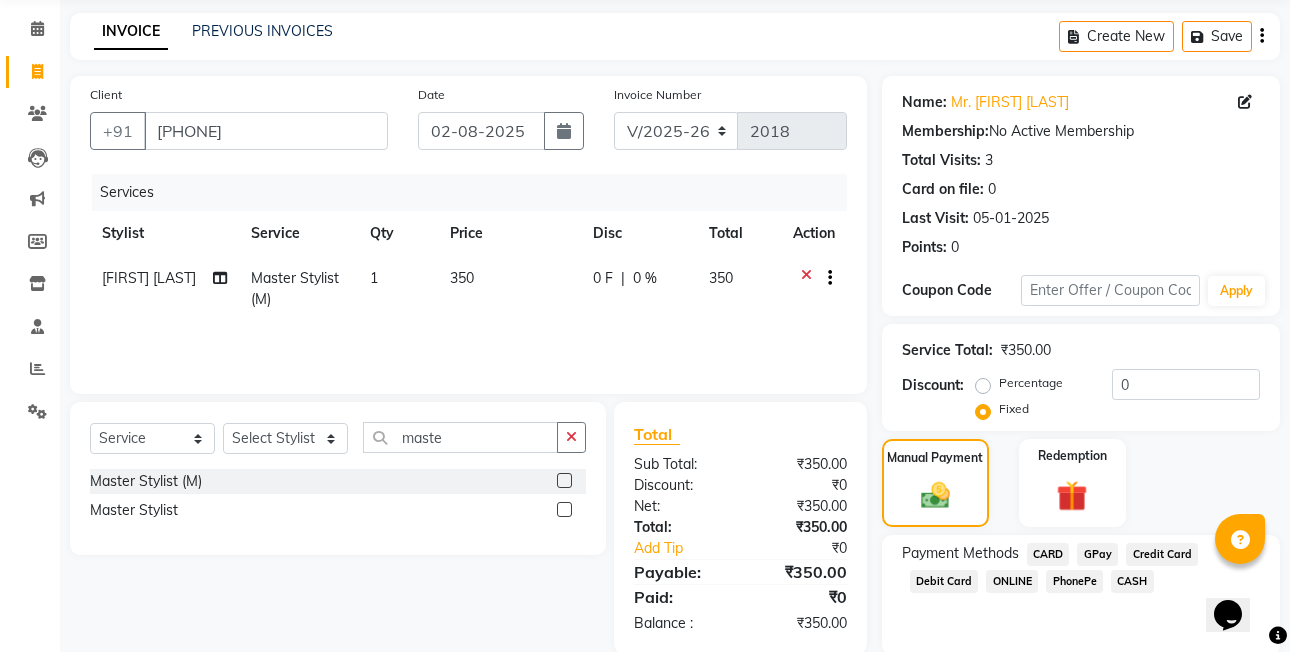 scroll, scrollTop: 148, scrollLeft: 0, axis: vertical 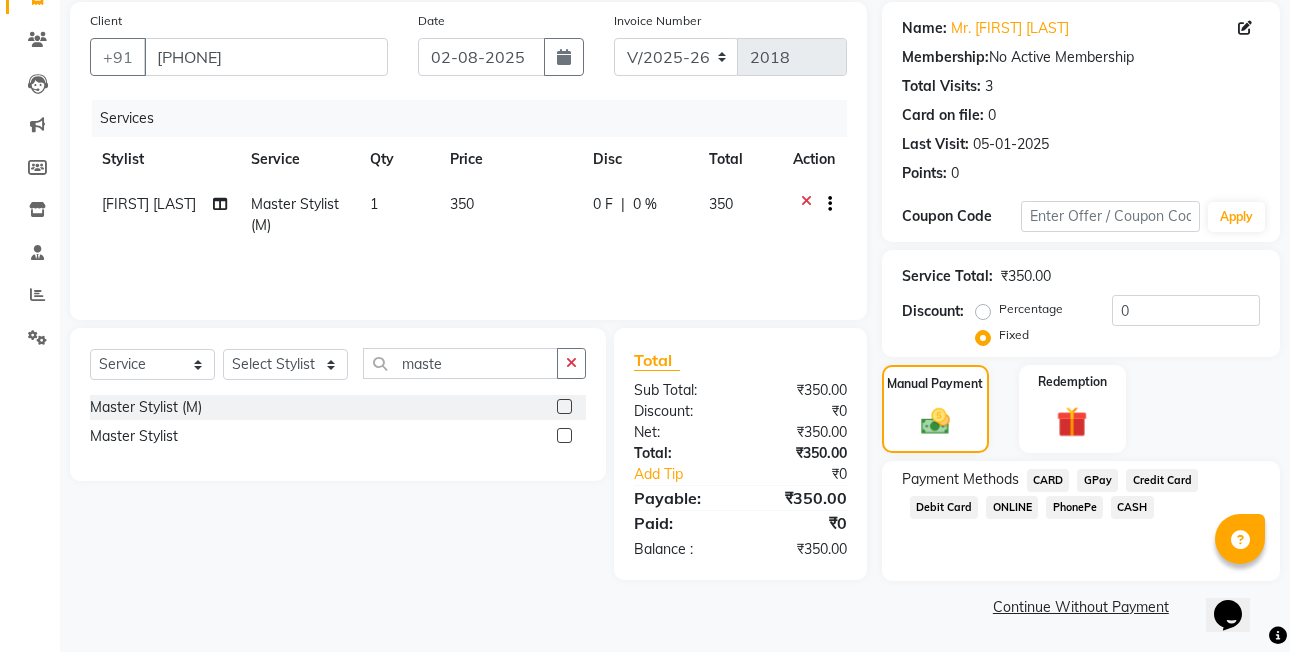 click on "PhonePe" 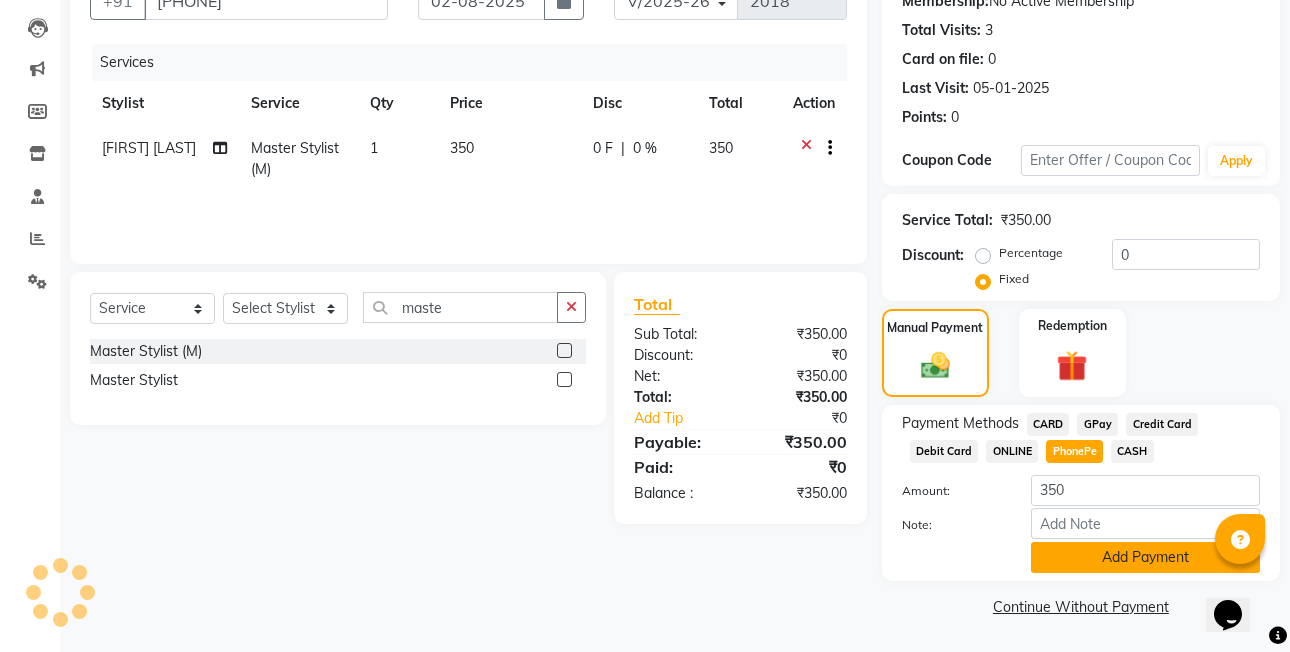 click on "Add Payment" 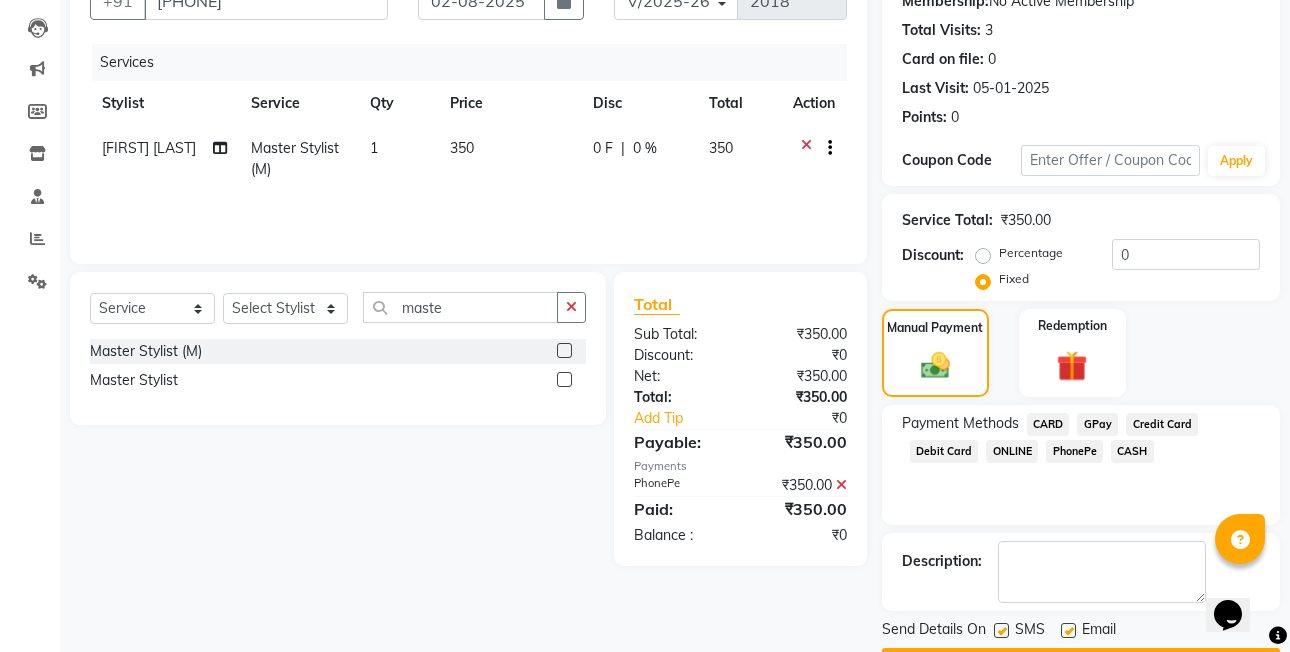 scroll, scrollTop: 261, scrollLeft: 0, axis: vertical 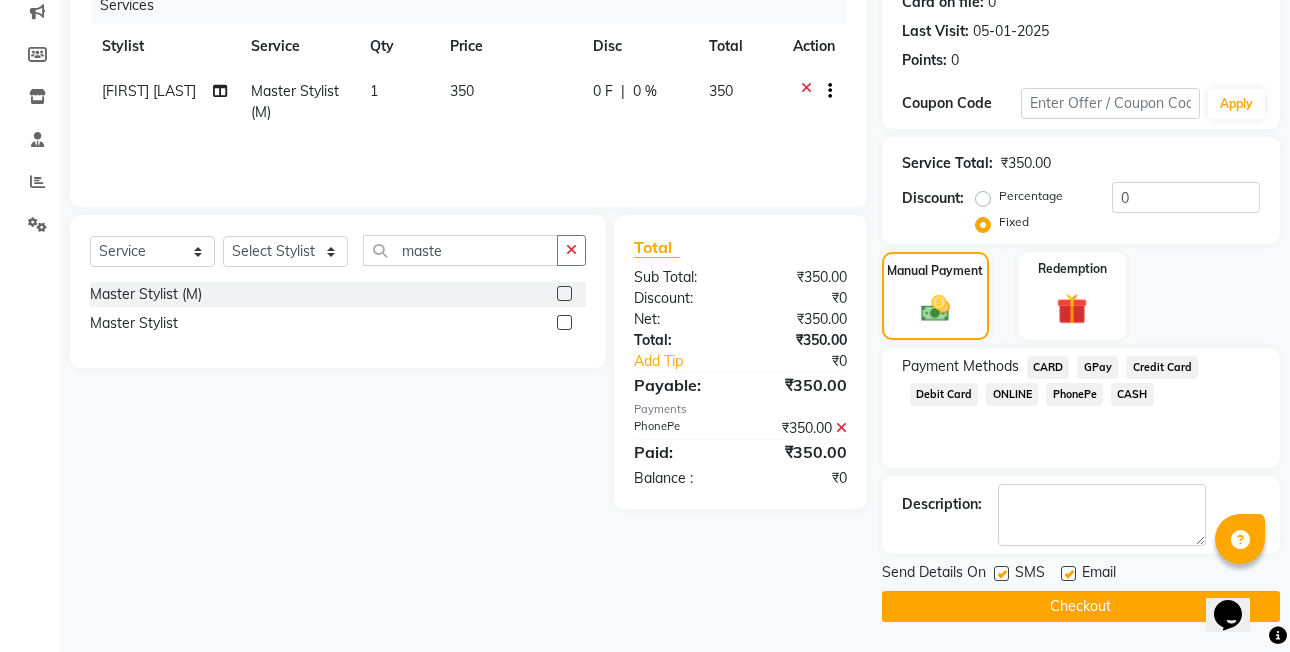 click on "Checkout" 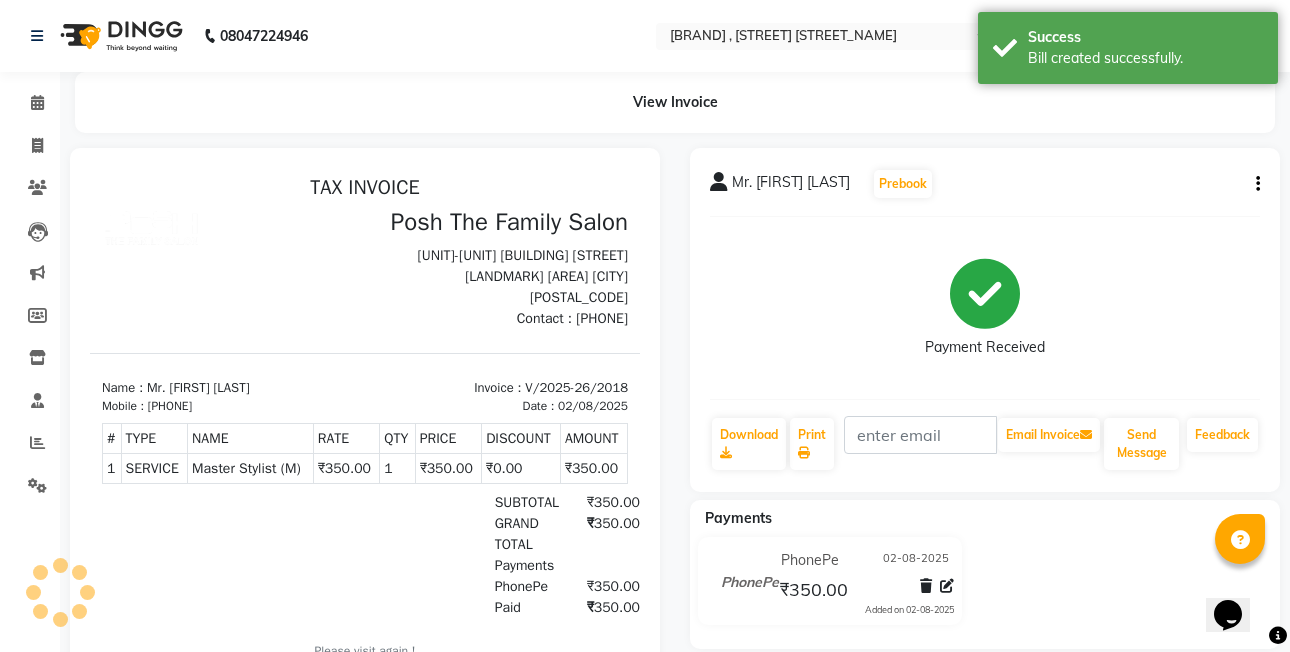 scroll, scrollTop: 0, scrollLeft: 0, axis: both 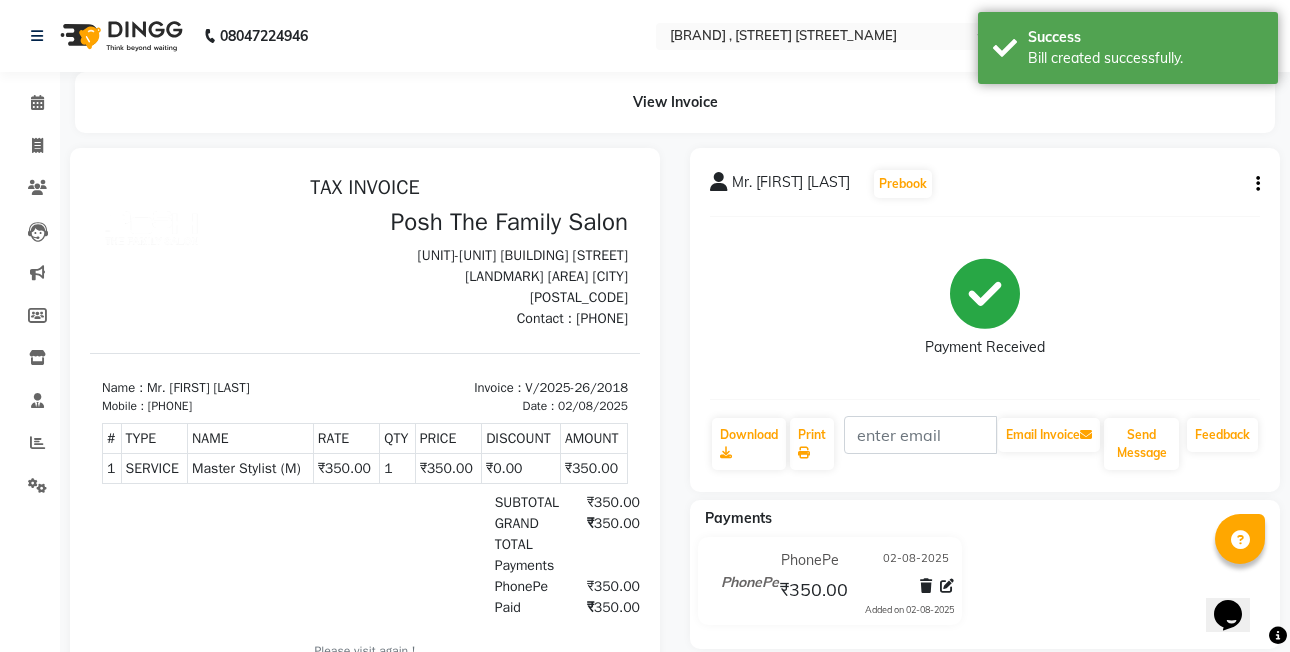 click 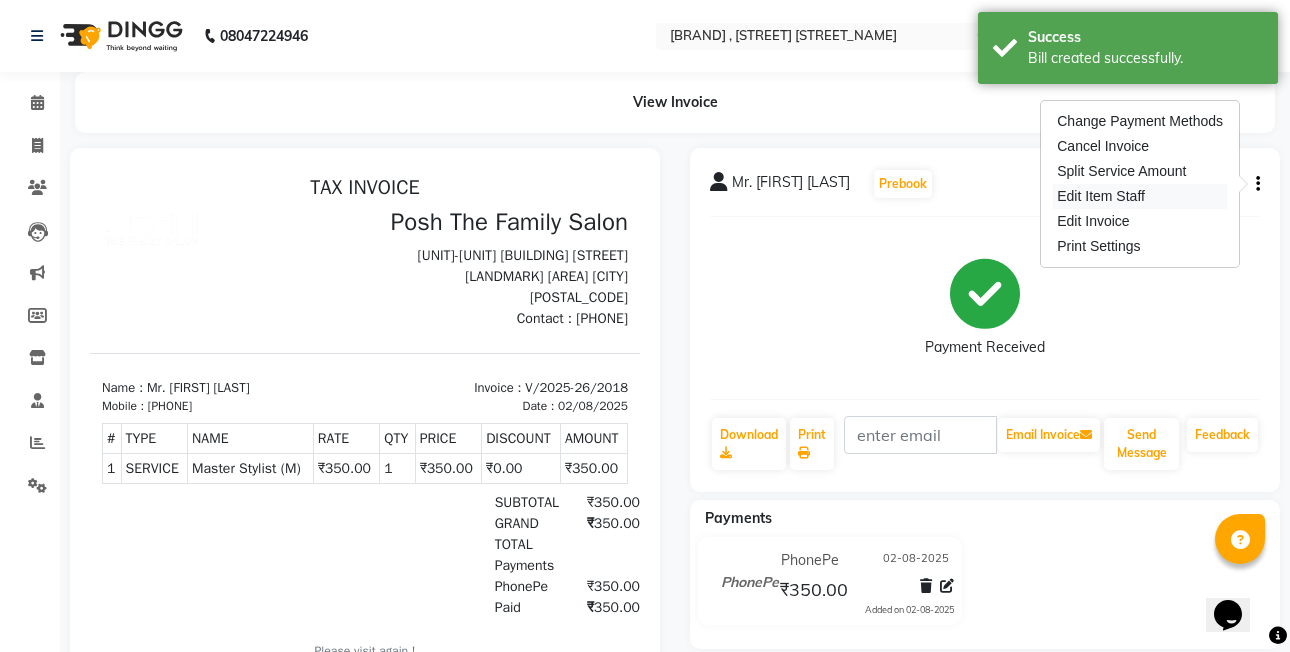 click on "Edit Item Staff" at bounding box center [1140, 196] 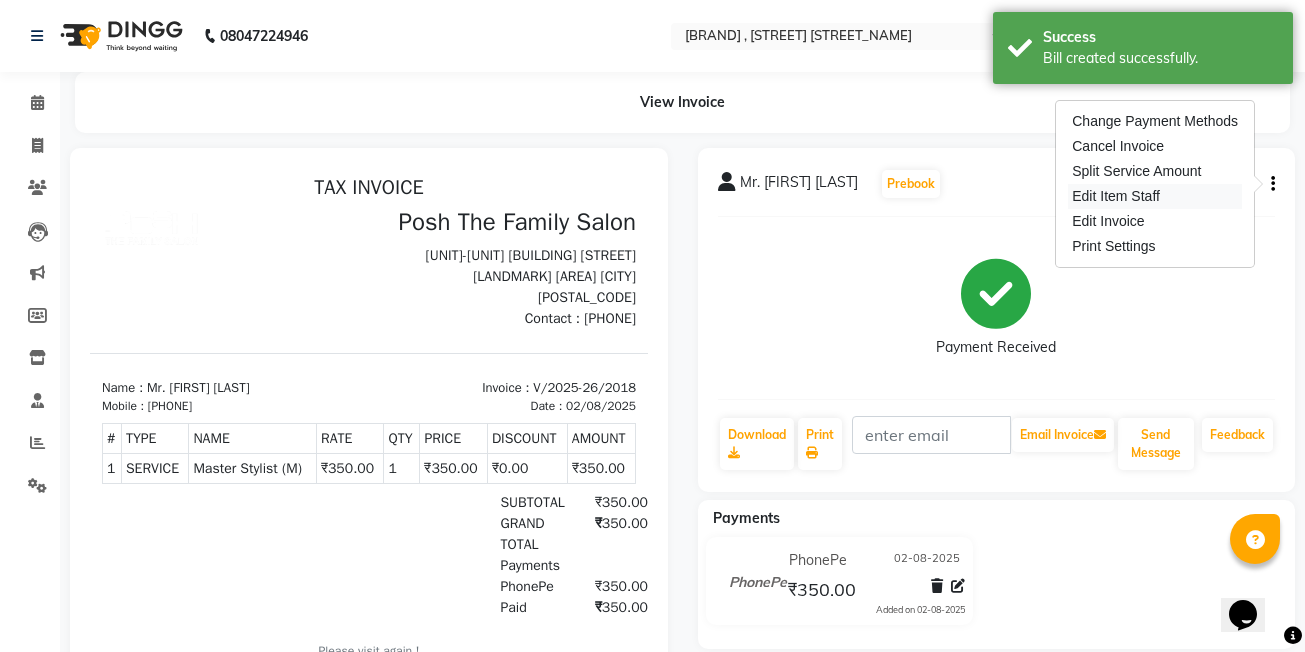 select on "[NUMBER]" 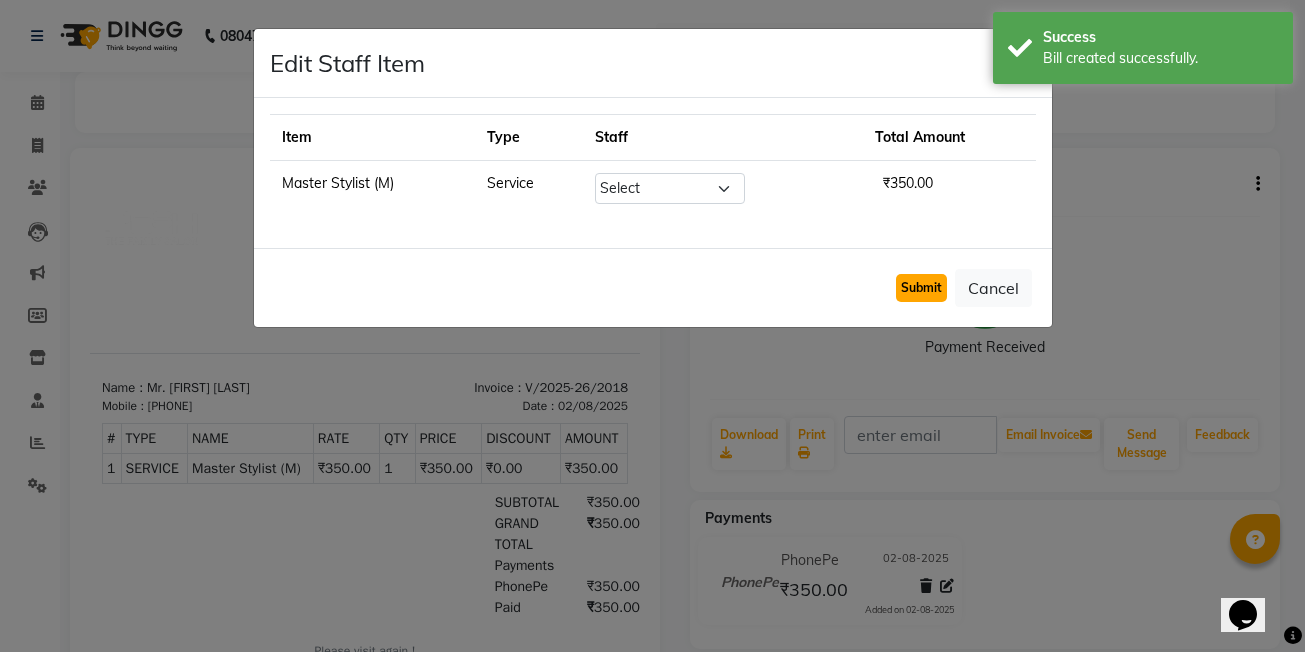 click on "Submit" 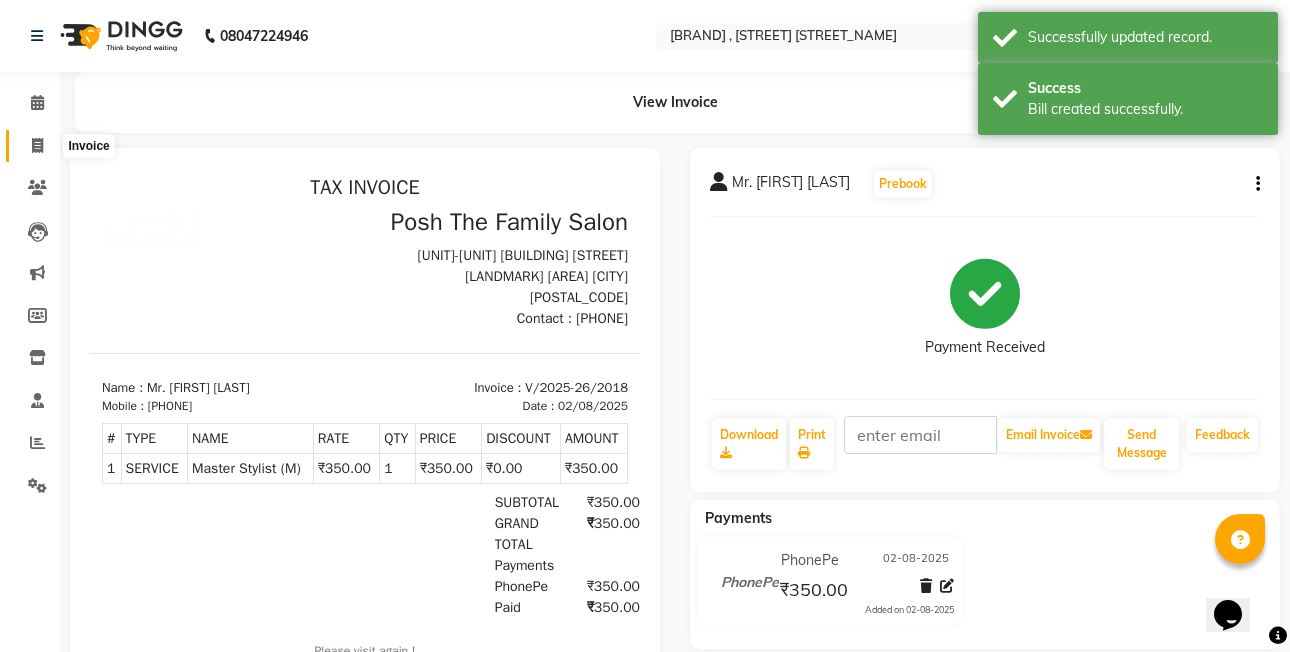 click 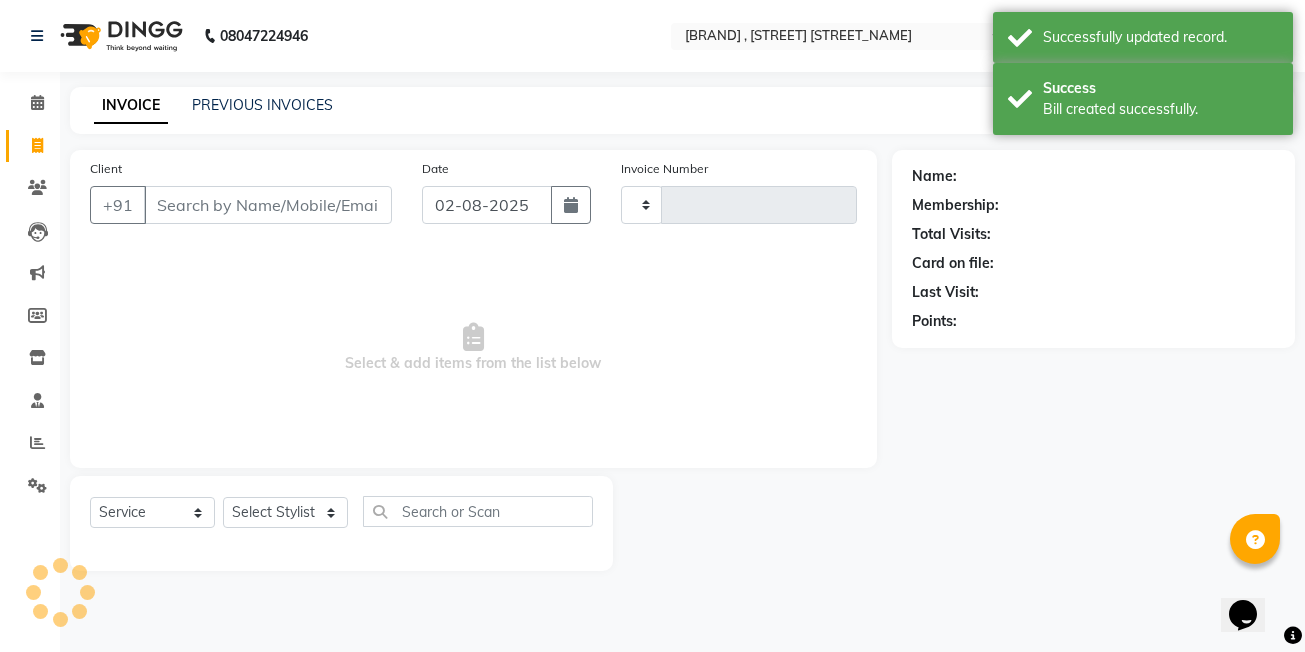 type on "2019" 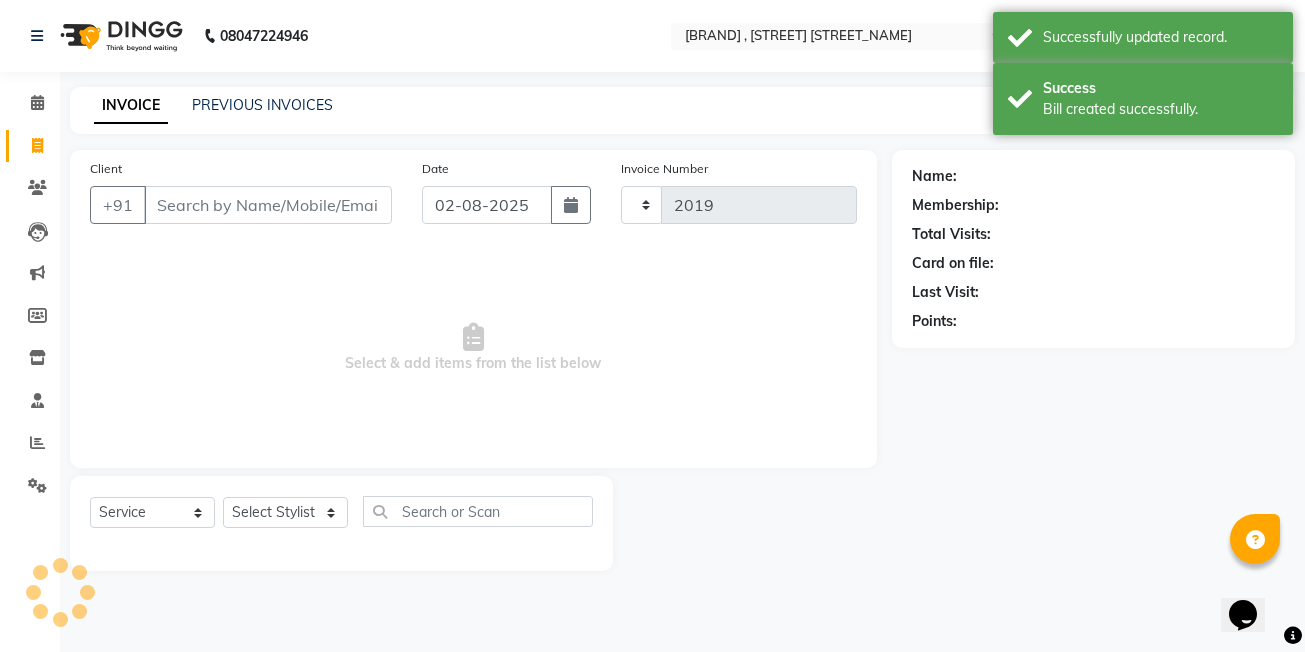 select on "6199" 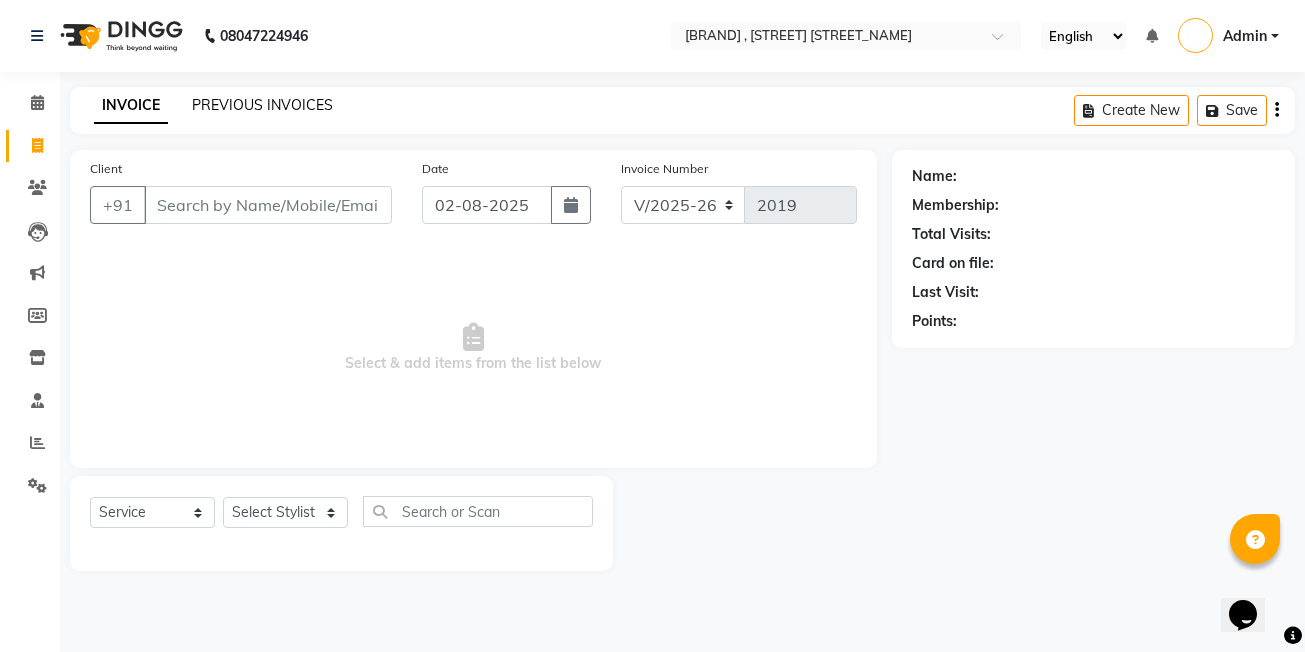 click on "PREVIOUS INVOICES" 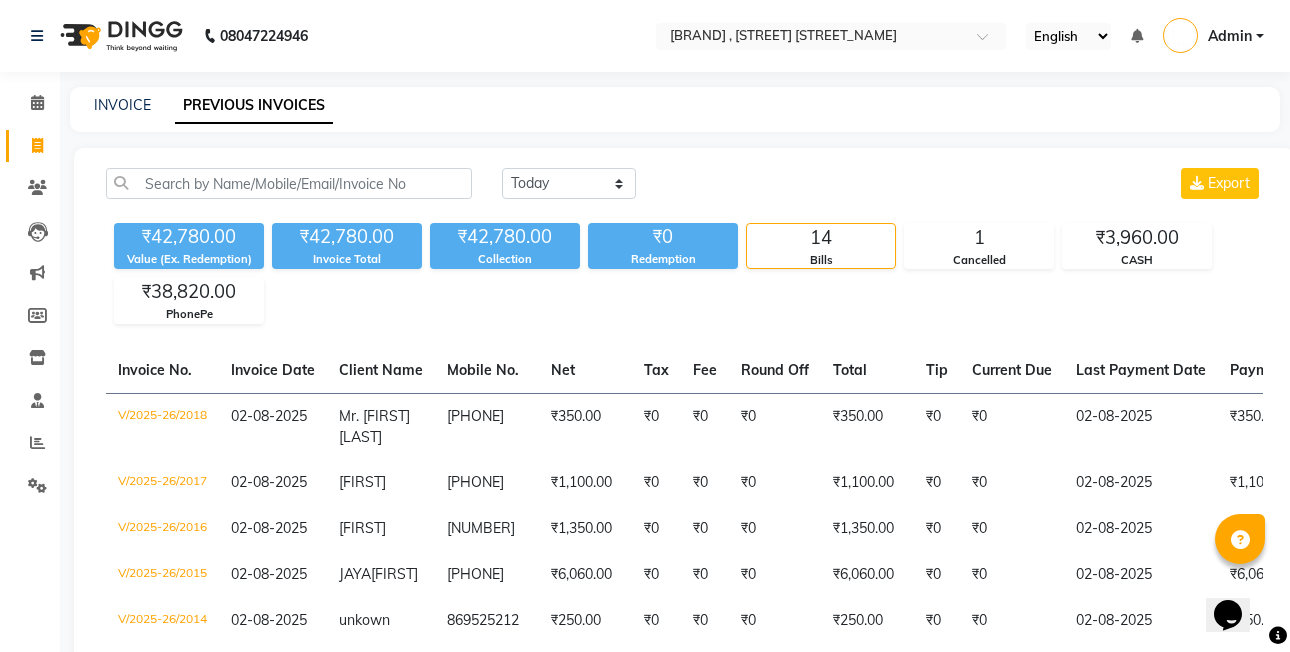 click on "INVOICE PREVIOUS INVOICES" 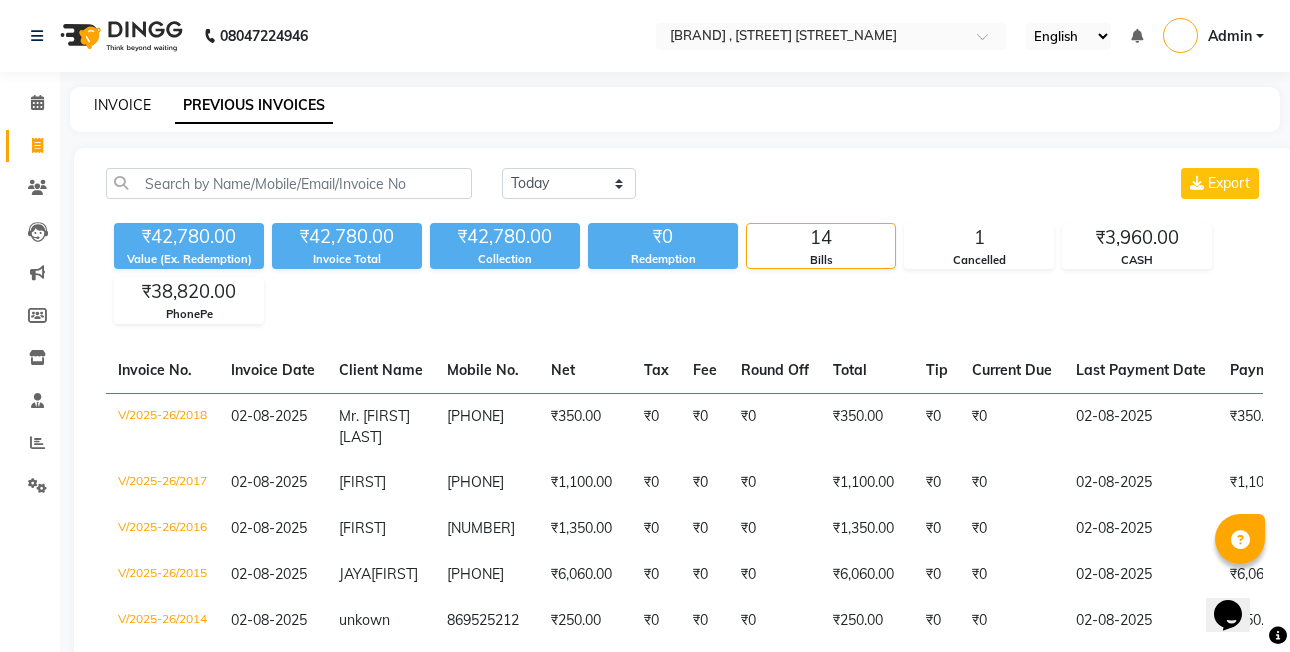 click on "INVOICE" 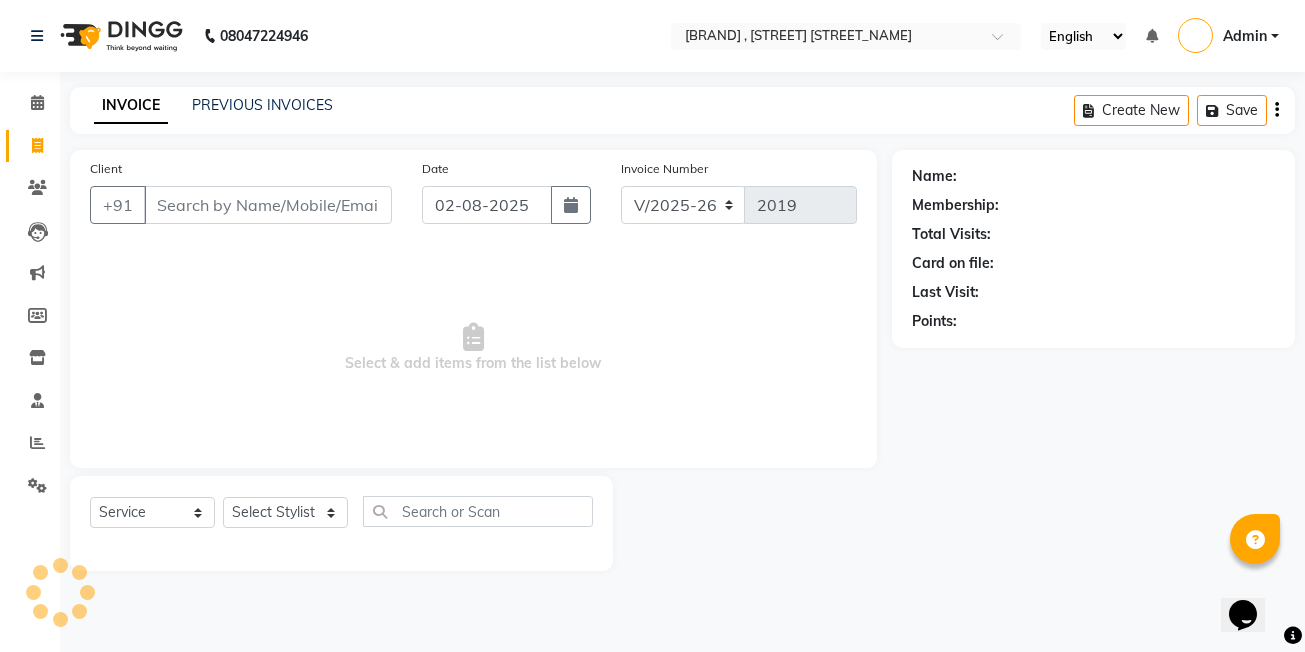 click on "Client" at bounding box center [268, 205] 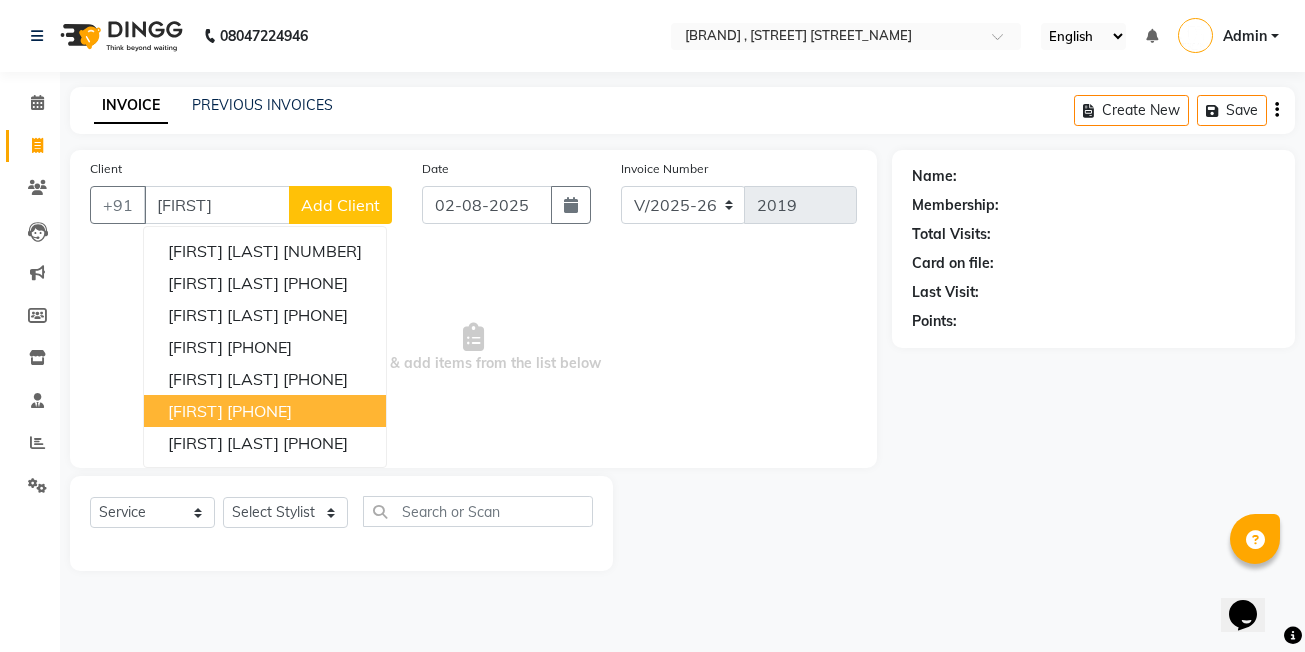 click on "[PHONE]" at bounding box center (259, 411) 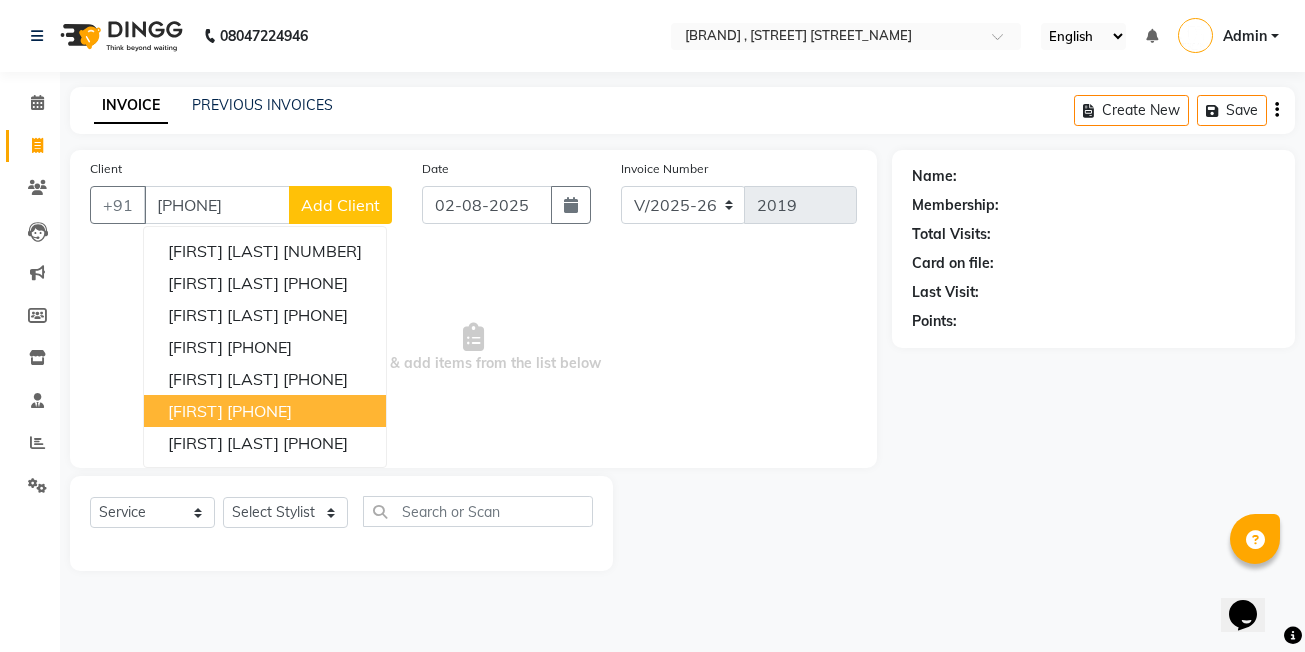 type on "[PHONE]" 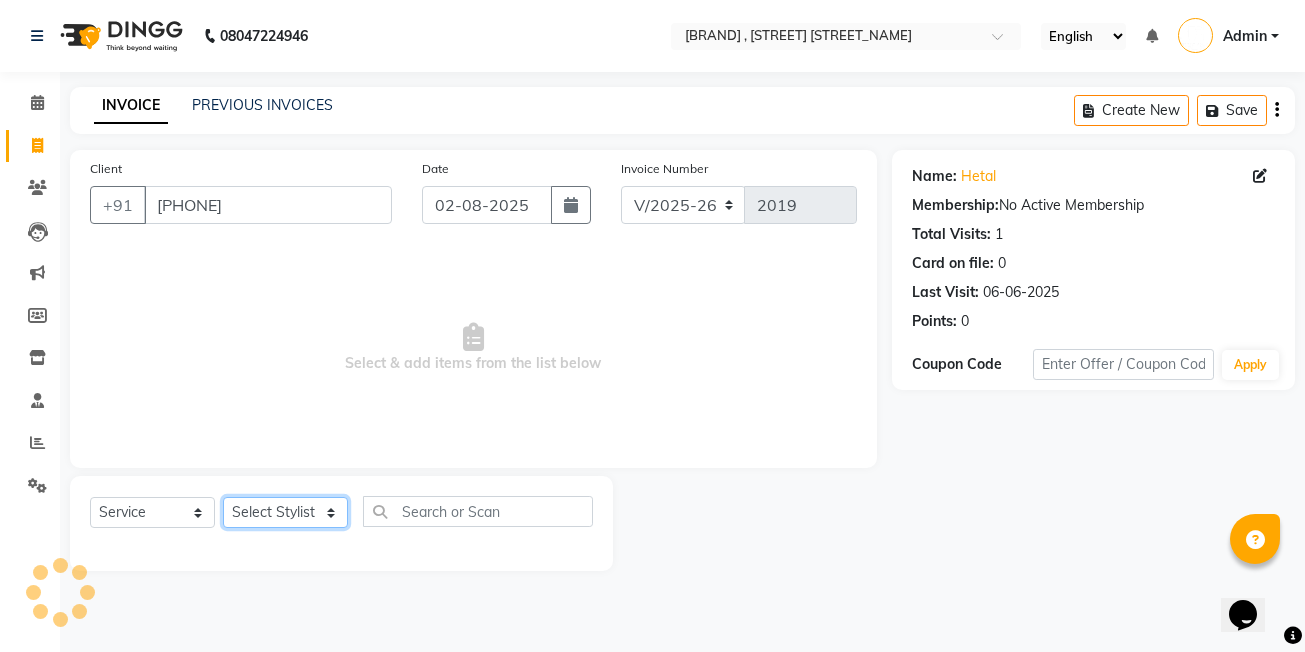 drag, startPoint x: 261, startPoint y: 514, endPoint x: 275, endPoint y: 497, distance: 22.022715 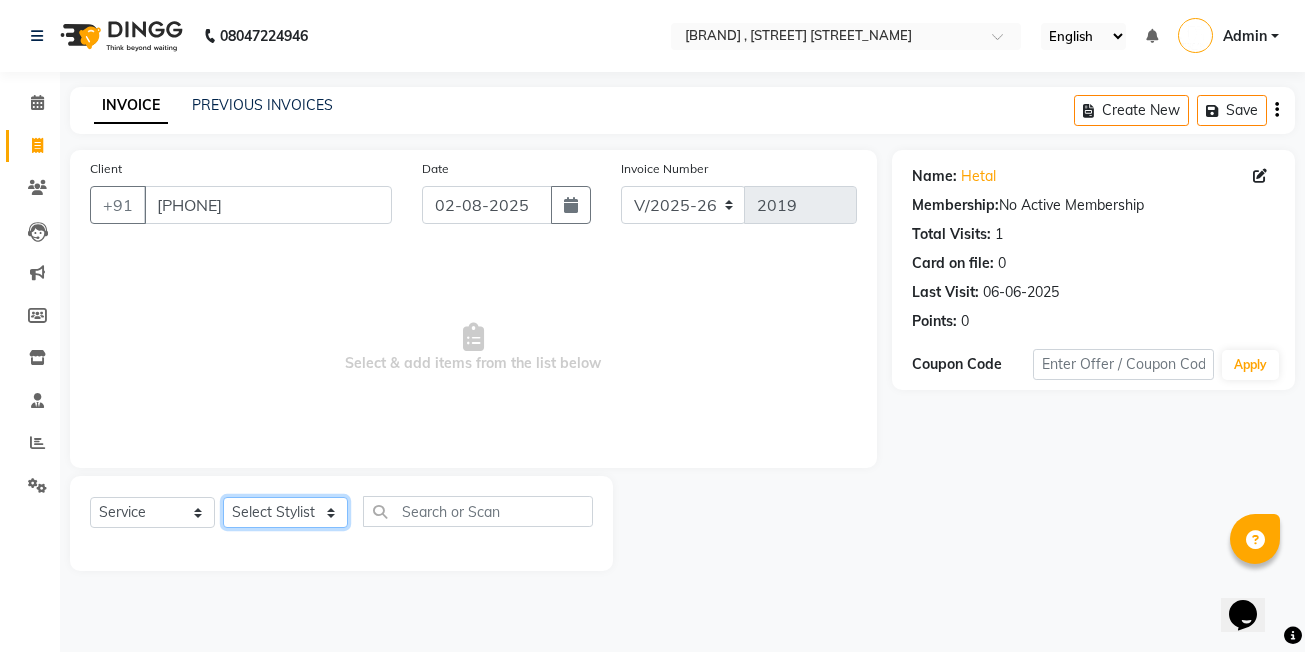 select on "62223" 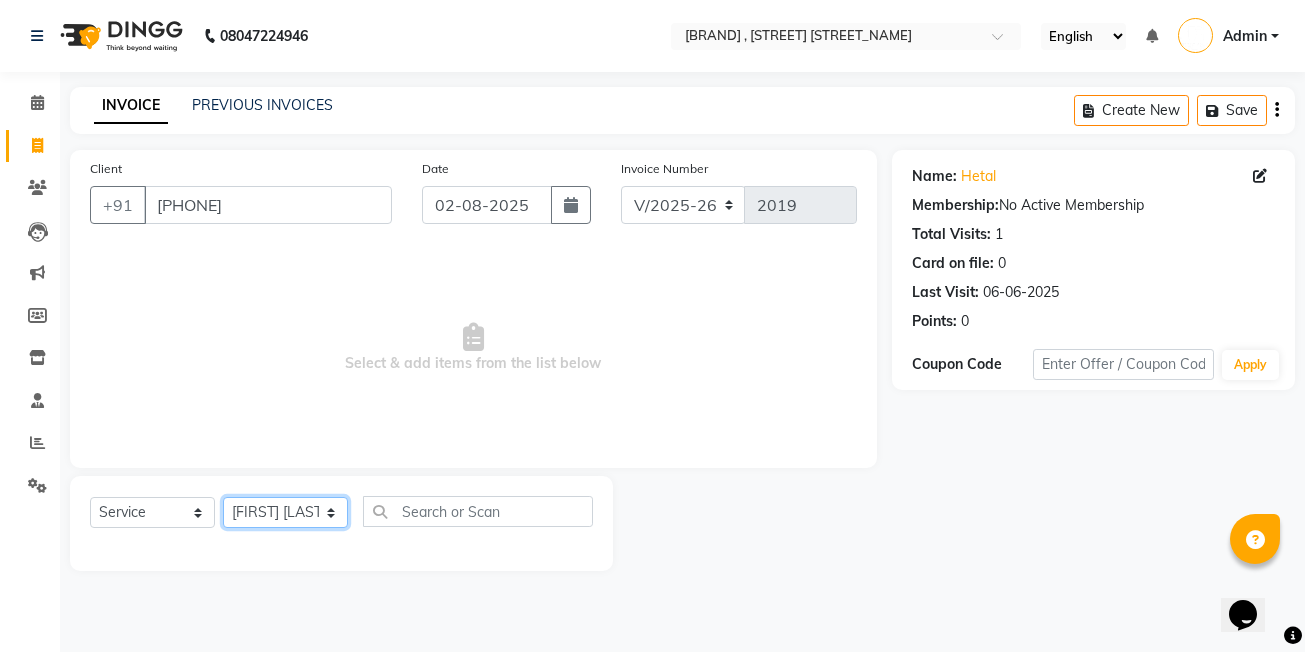 click on "Select Stylist [FIRST]  [LAST]  DEVKI VRMA [FIRST] [LAST]   [FIRST] [LAST]   [FIRST] [LAST]   [FIRST] [LAST]   [FIRST] [LAST]   [FIRST] [LAST] (OWNER)   POSH   [FIRST] [LAST]   [FIRST] [LAST]   [FIRST] [LAST]    [FIRST]  [LAST]   [FIRST] [LAST]   [FIRST] [LAST]   [FIRST]  [LAST]" 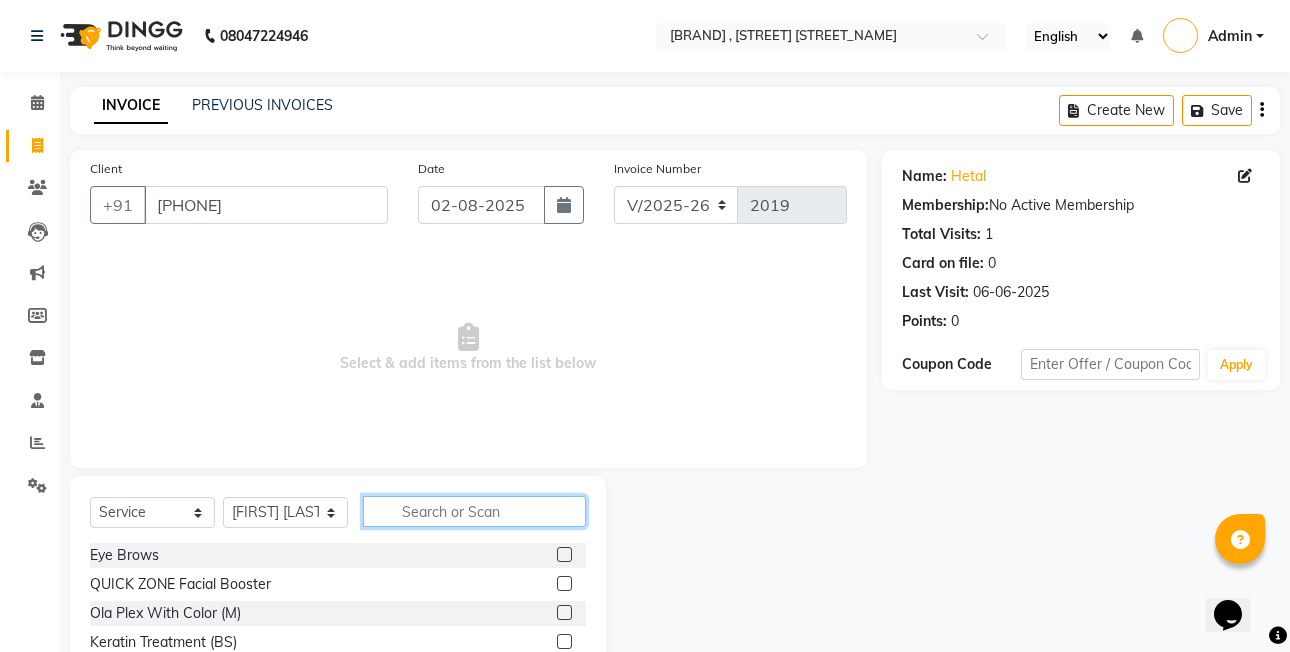 drag, startPoint x: 478, startPoint y: 504, endPoint x: 444, endPoint y: 438, distance: 74.24284 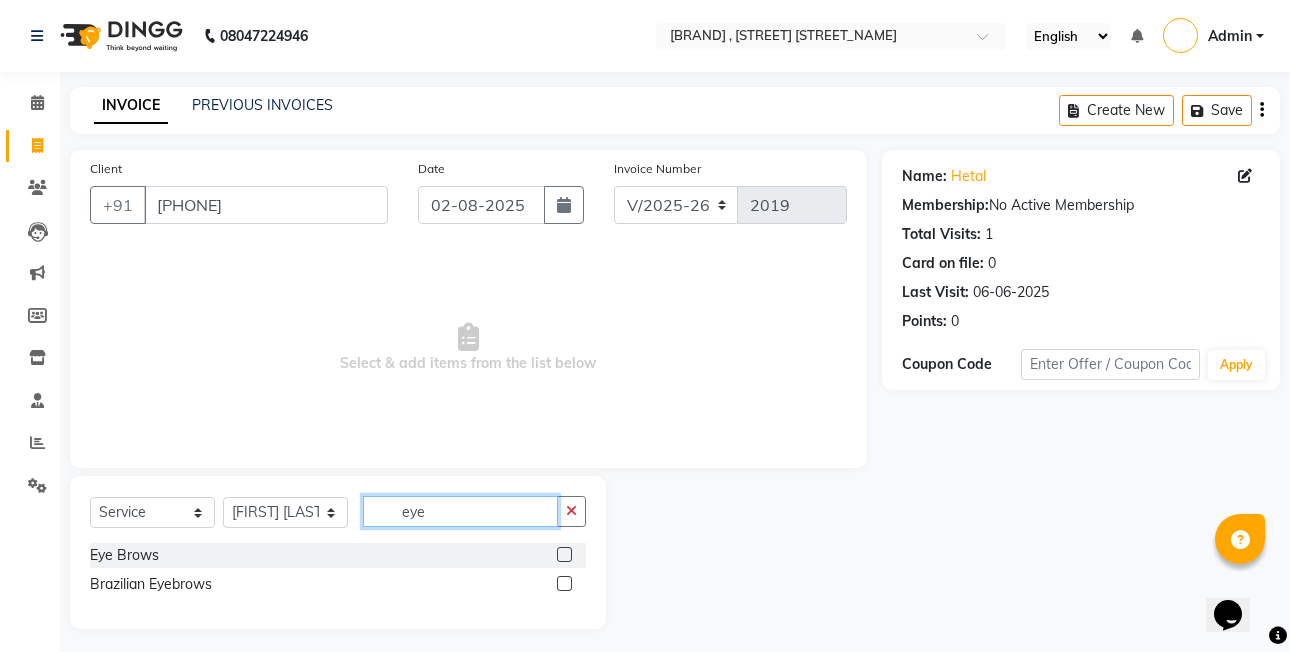 type on "eye" 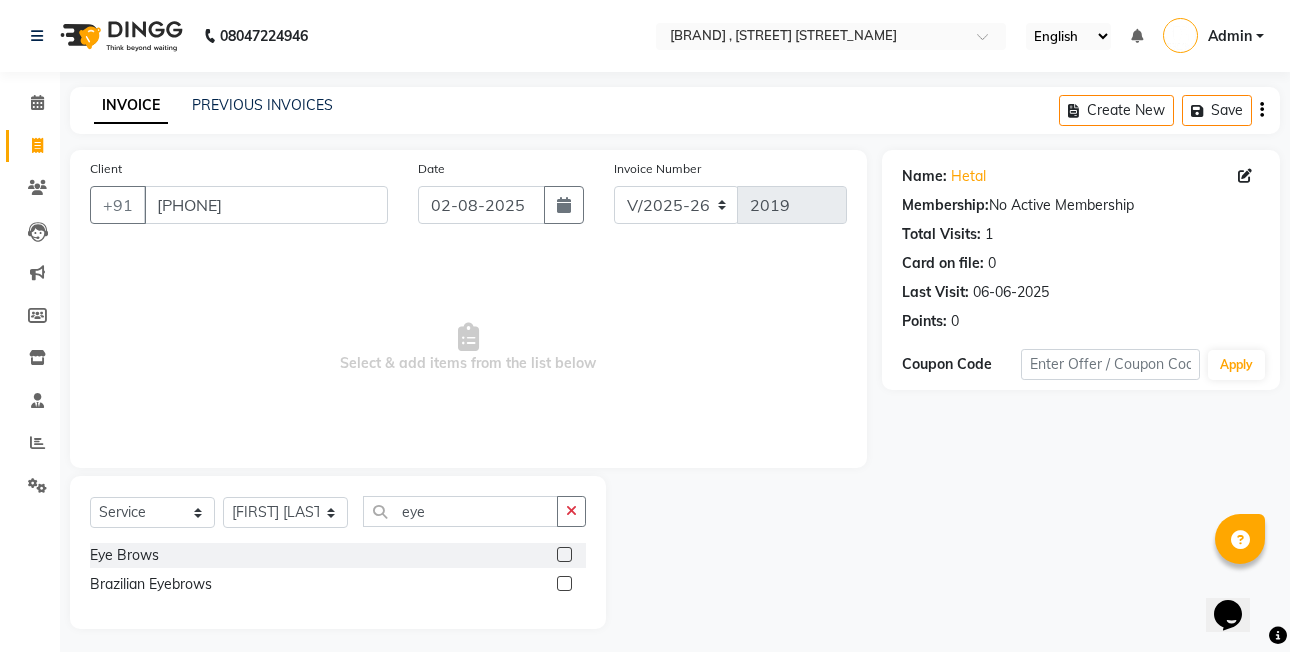 click 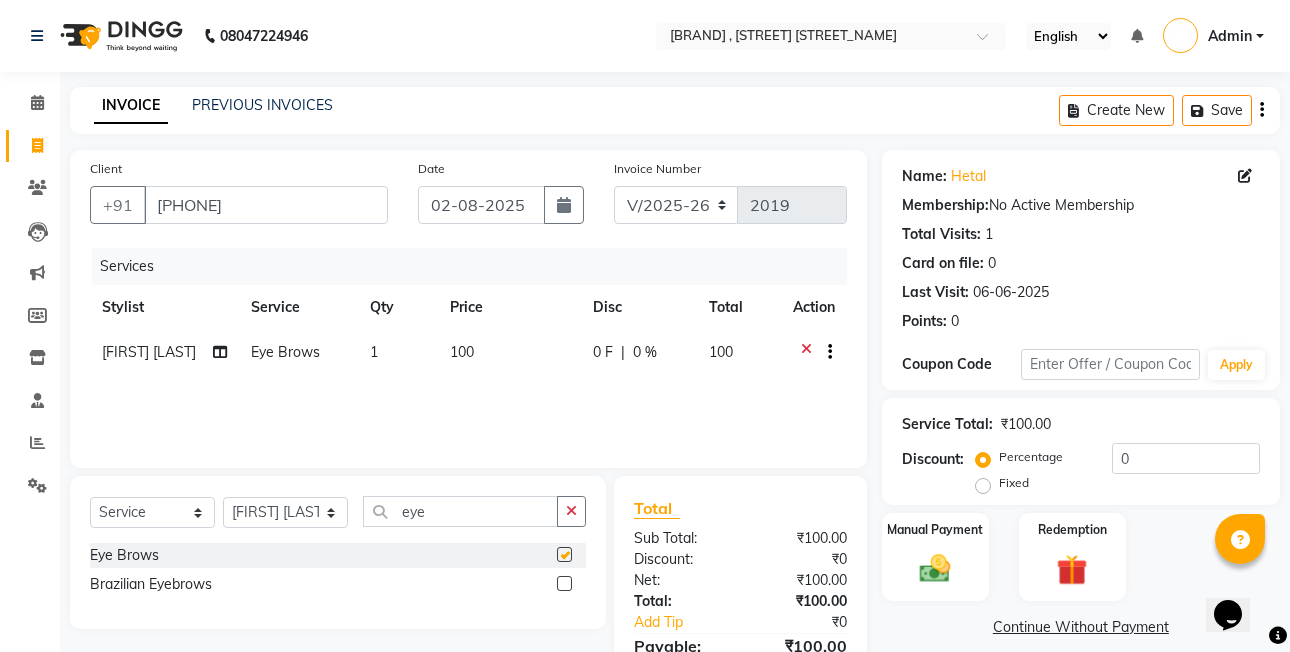 checkbox on "false" 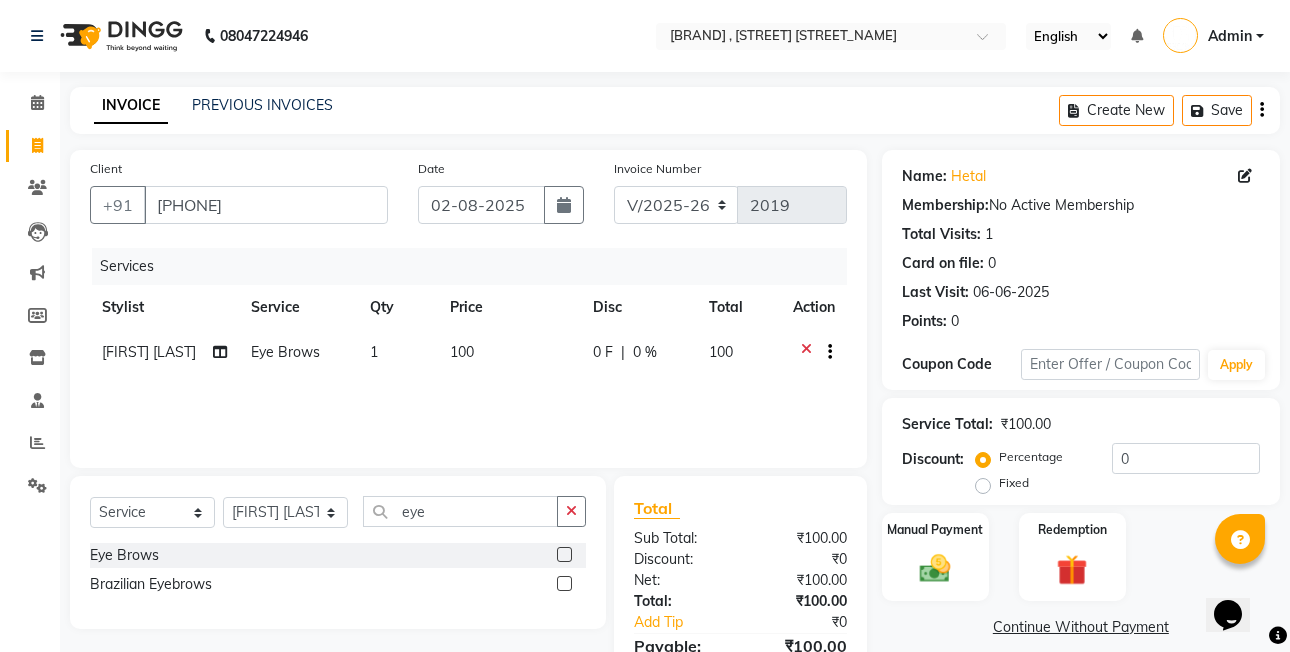 click on "100" 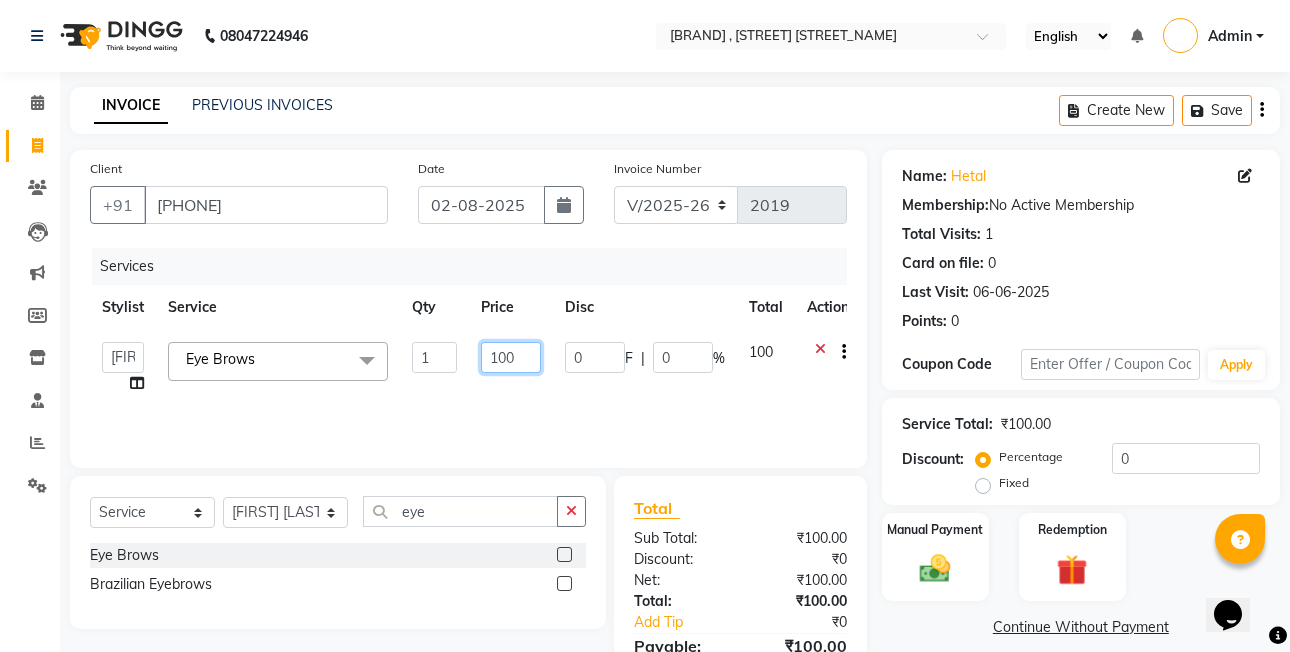 click on "100" 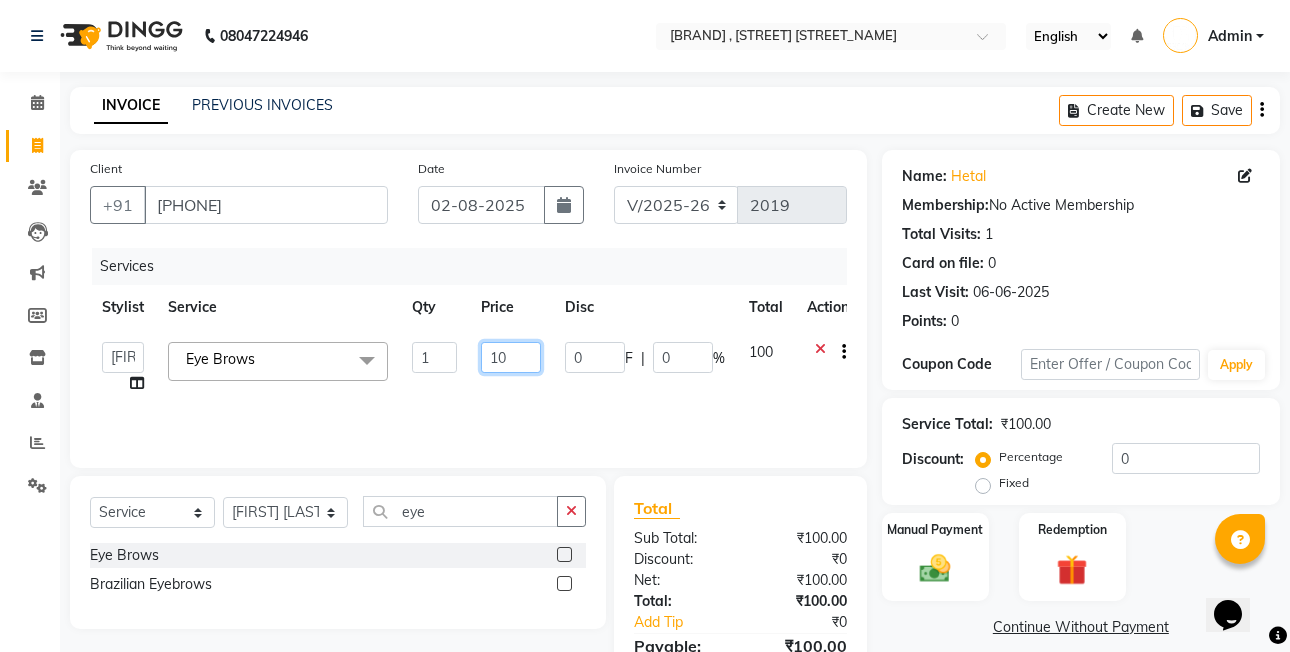 type on "1" 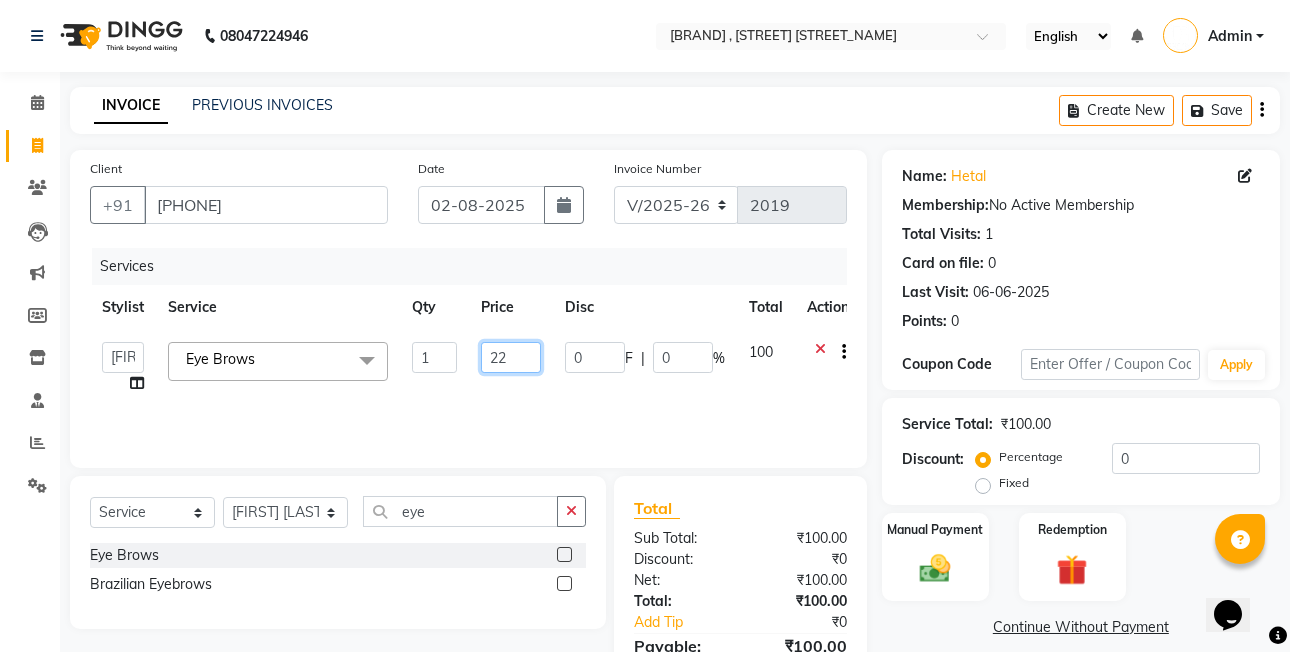 type on "220" 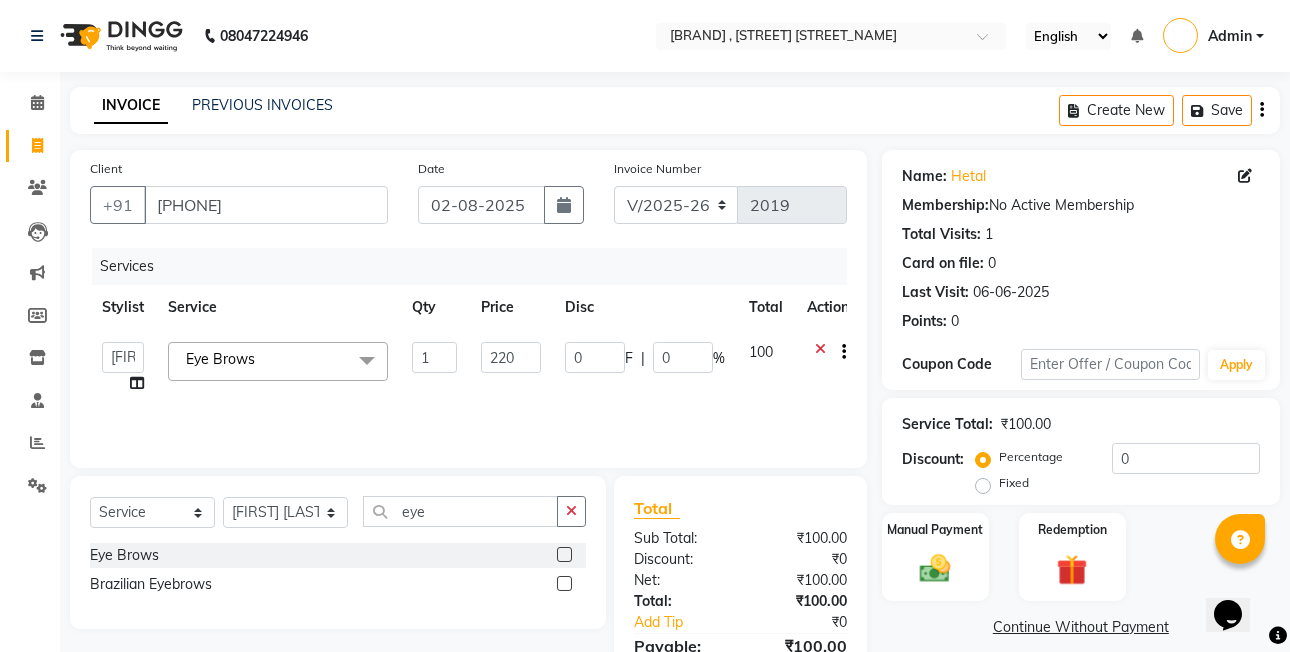 click on "Disc" 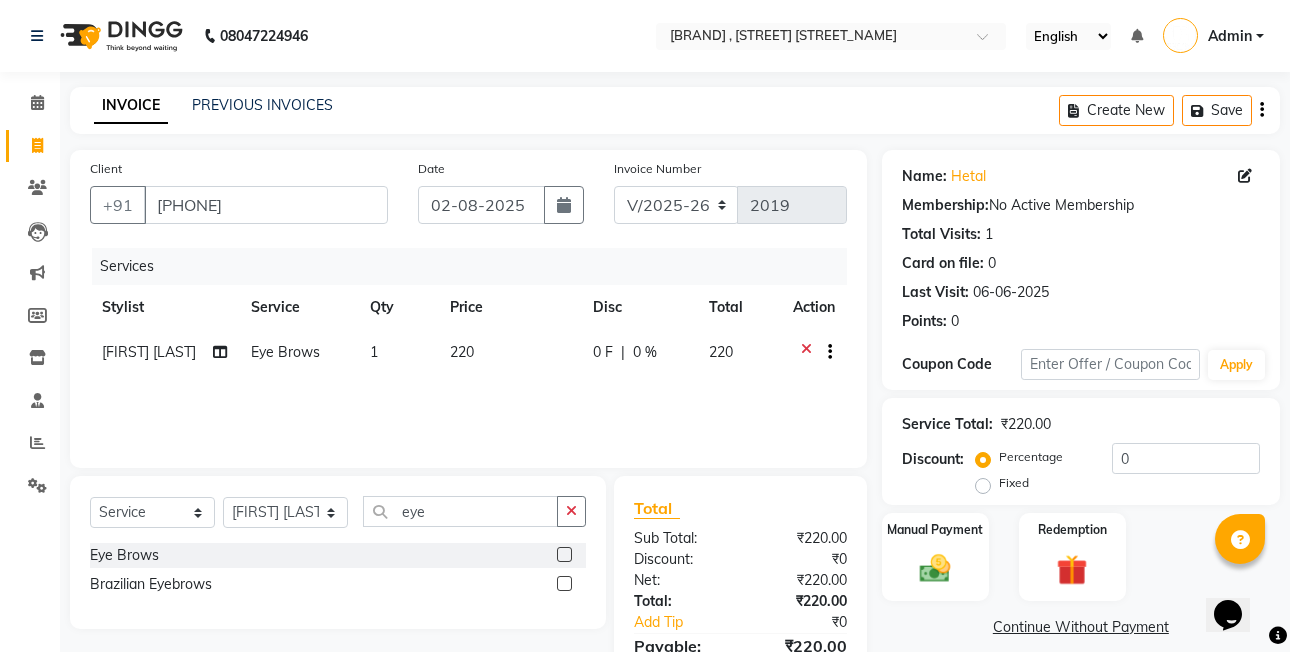 drag, startPoint x: 980, startPoint y: 488, endPoint x: 980, endPoint y: 472, distance: 16 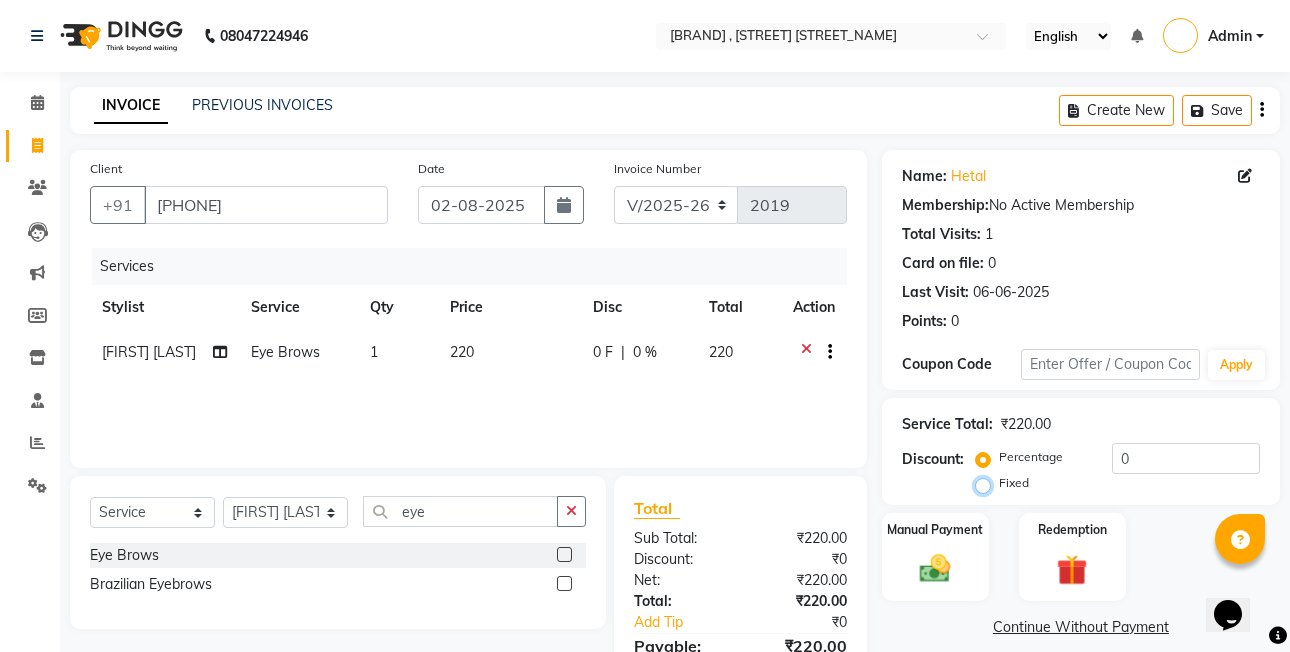 click on "Fixed" at bounding box center [987, 483] 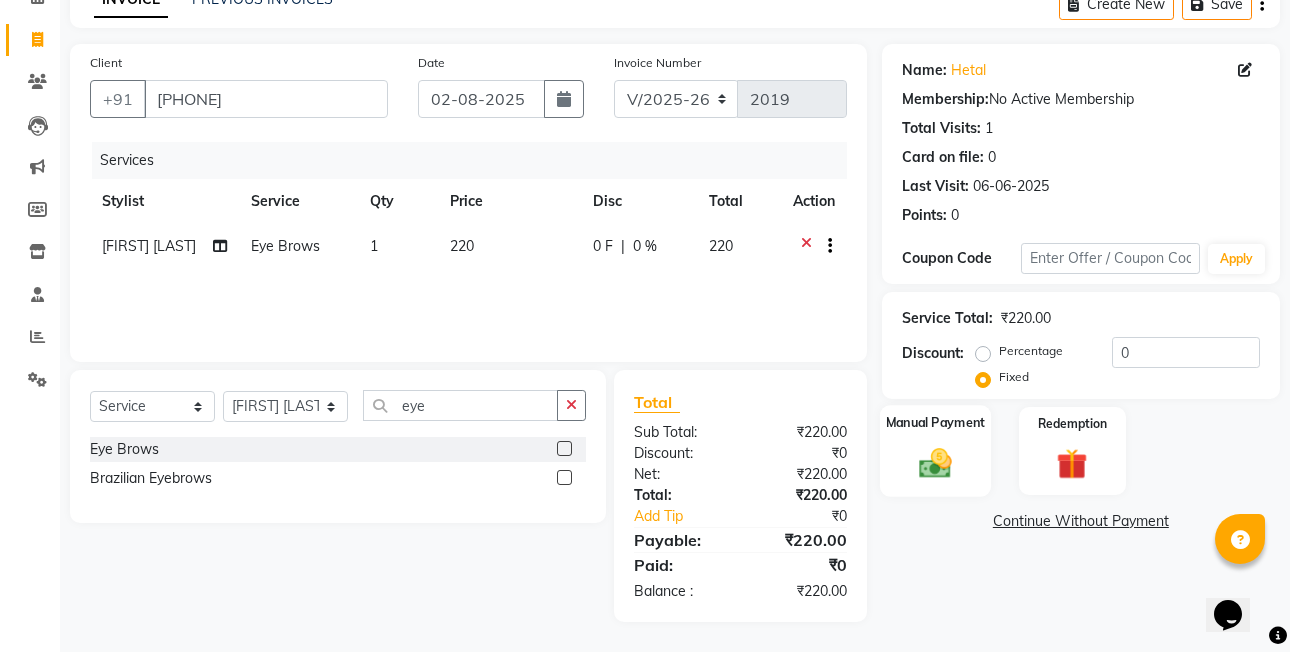 click on "Manual Payment" 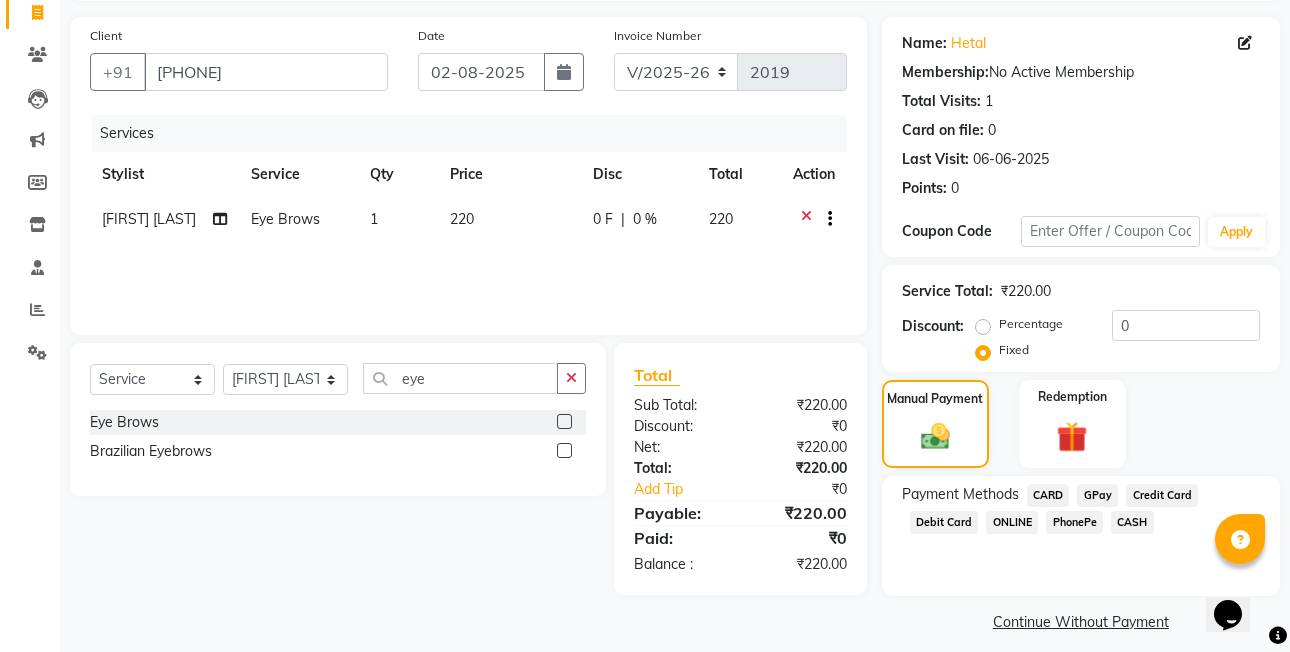scroll, scrollTop: 148, scrollLeft: 0, axis: vertical 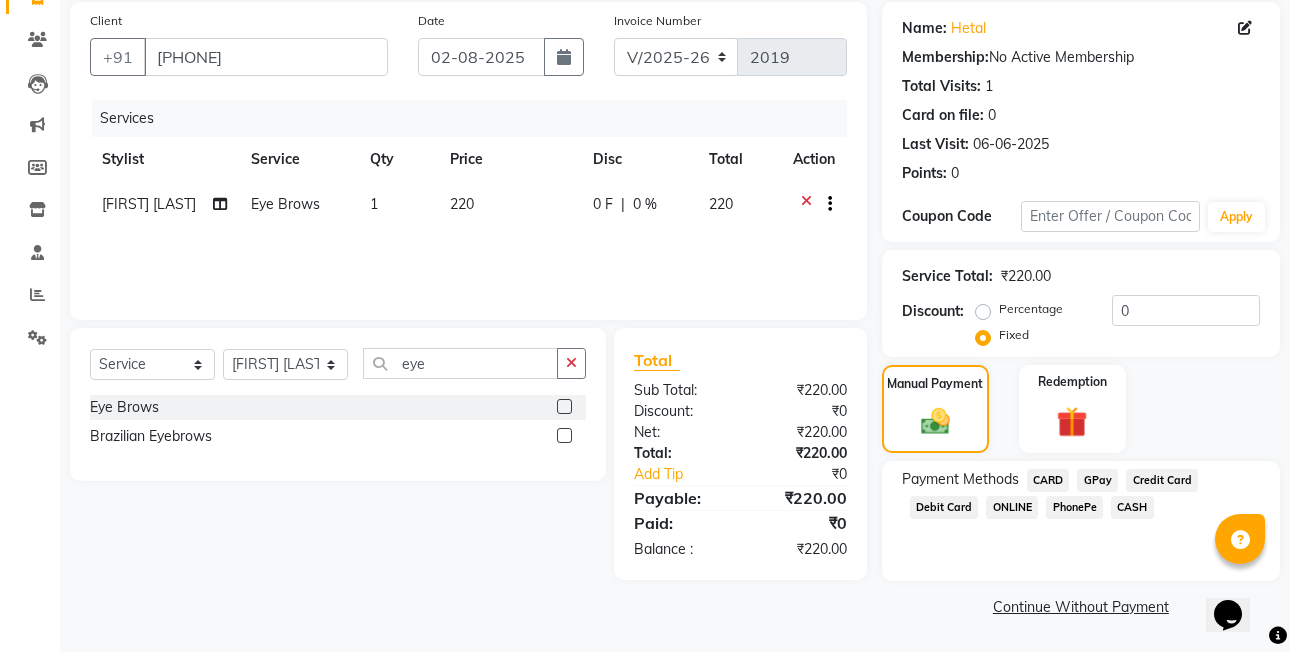 click on "PhonePe" 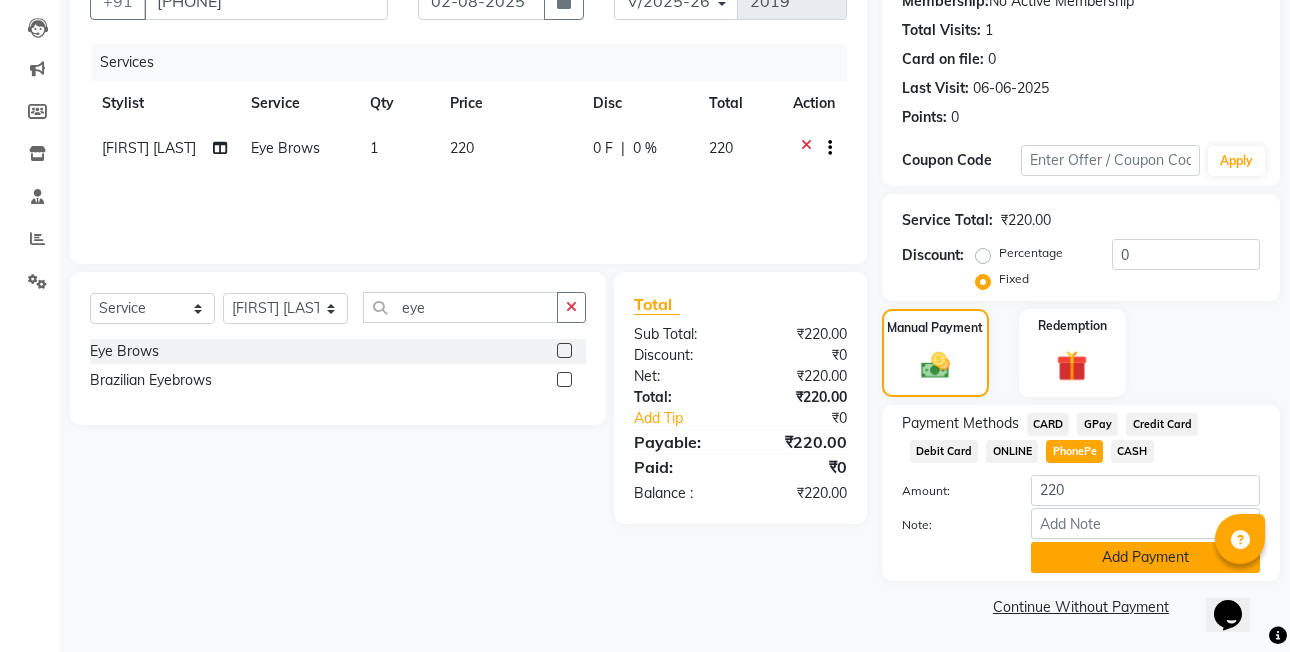 click on "Add Payment" 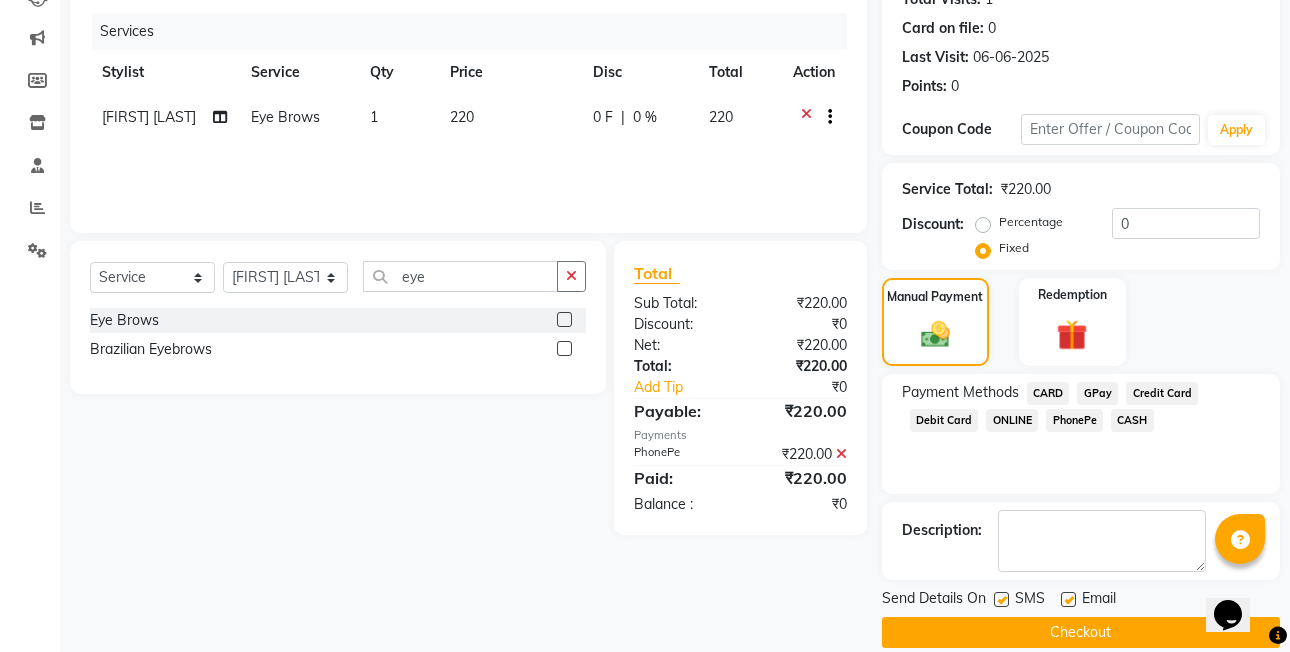 scroll, scrollTop: 261, scrollLeft: 0, axis: vertical 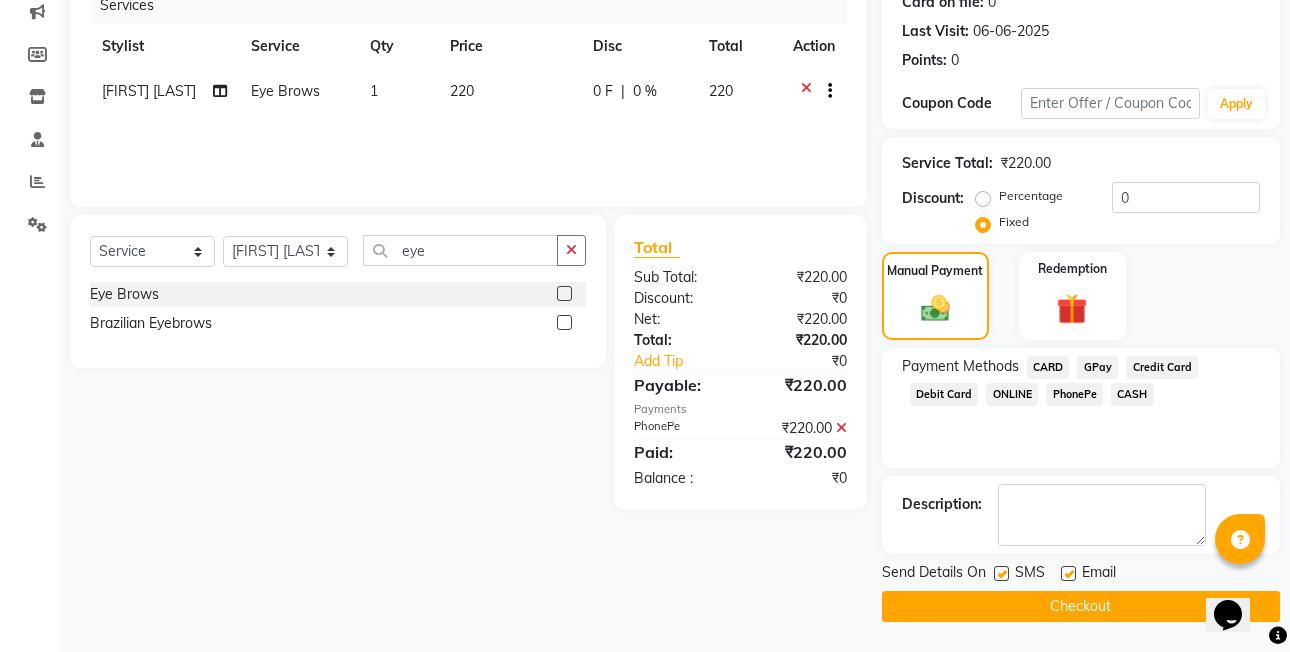 click on "Checkout" 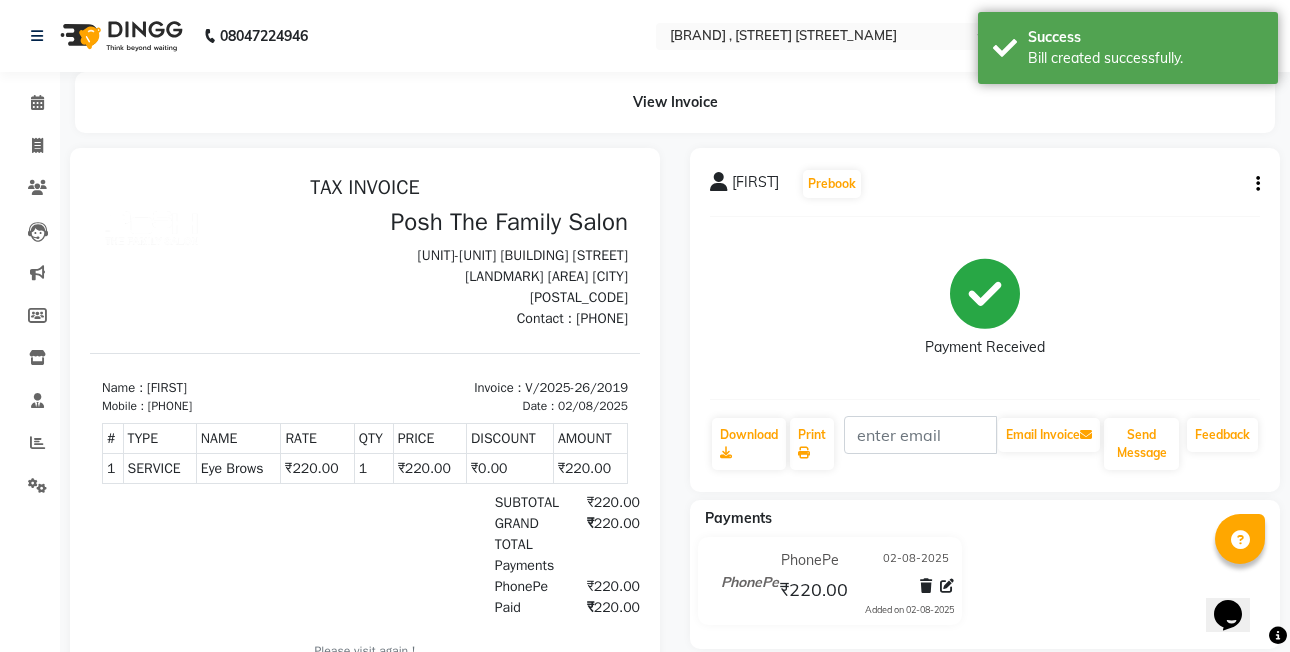 scroll, scrollTop: 0, scrollLeft: 0, axis: both 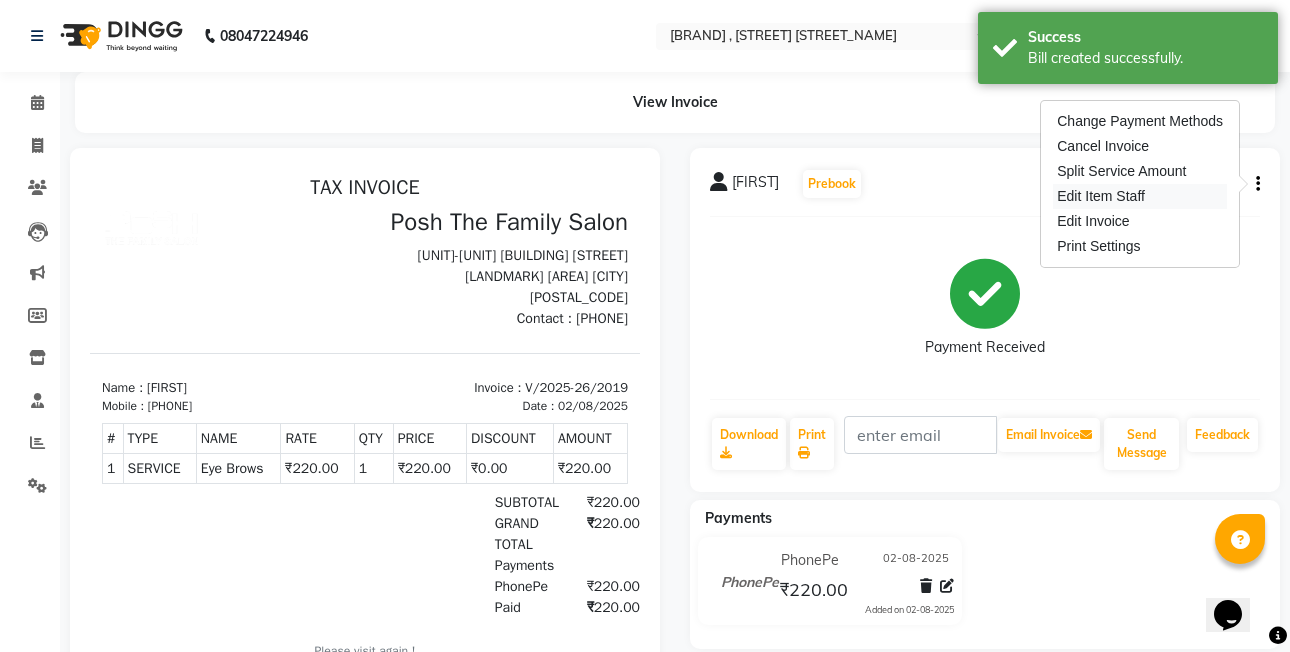 click on "Edit Item Staff" at bounding box center (1140, 196) 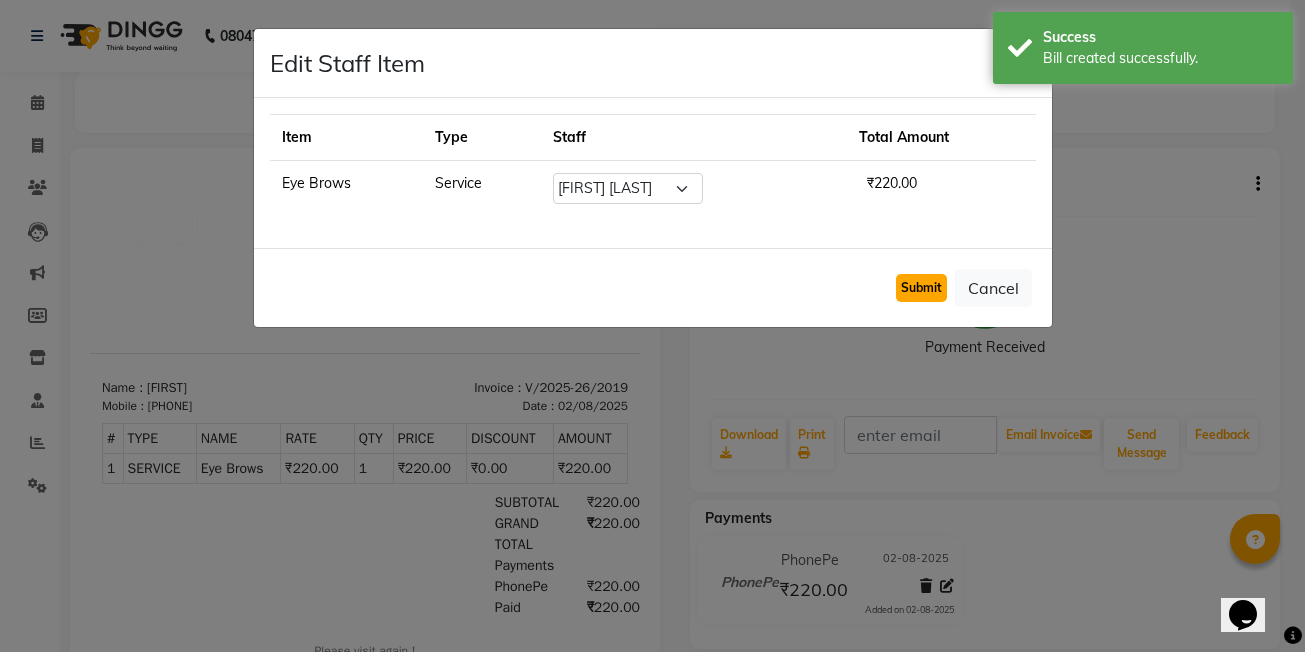 drag, startPoint x: 923, startPoint y: 293, endPoint x: 884, endPoint y: 280, distance: 41.109608 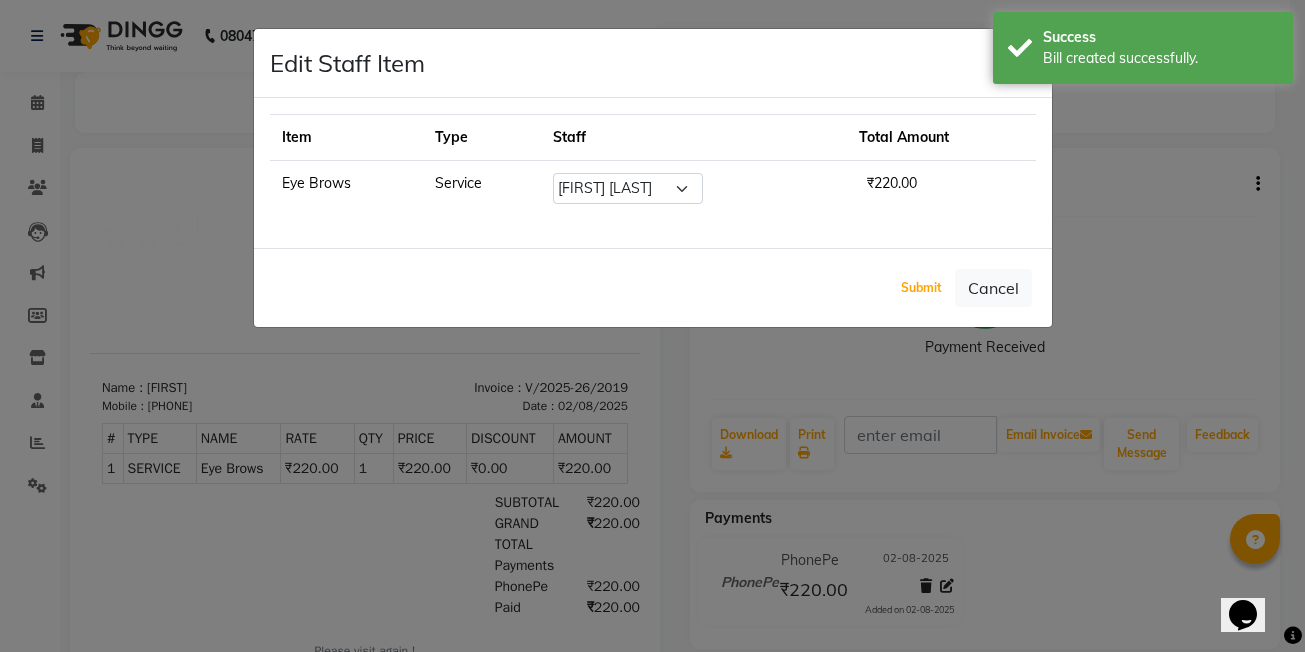 click on "Submit" 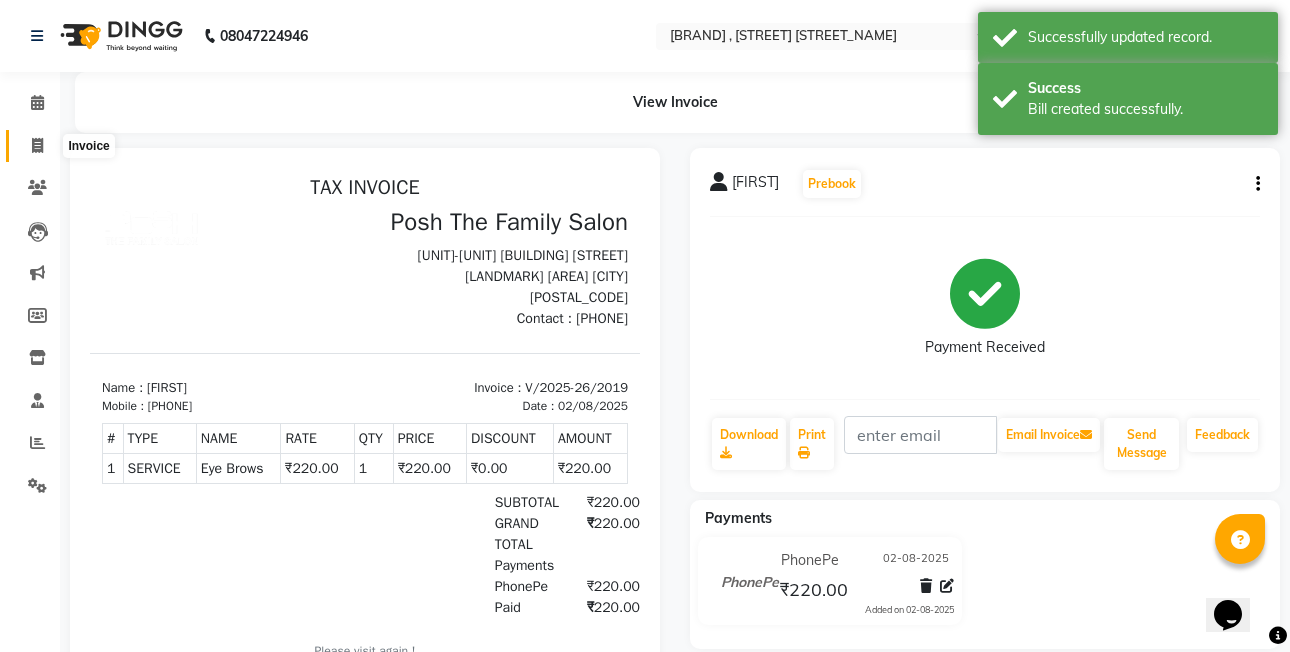 click 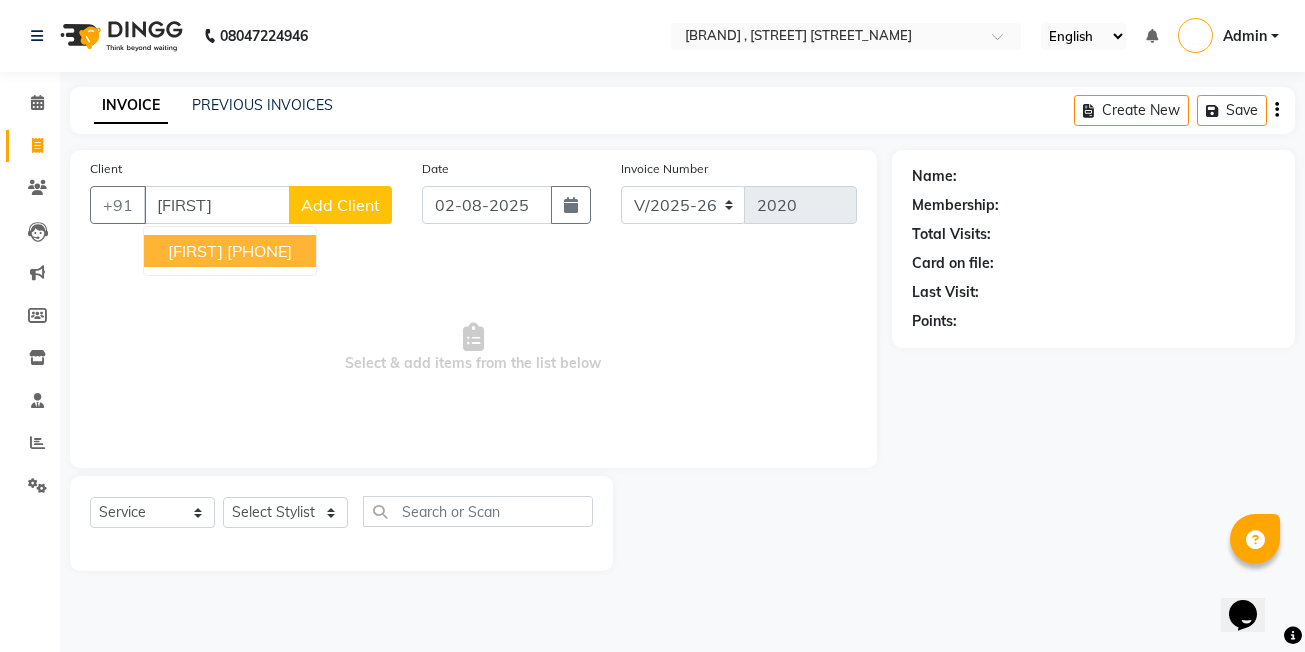 click on "[PHONE]" at bounding box center [259, 251] 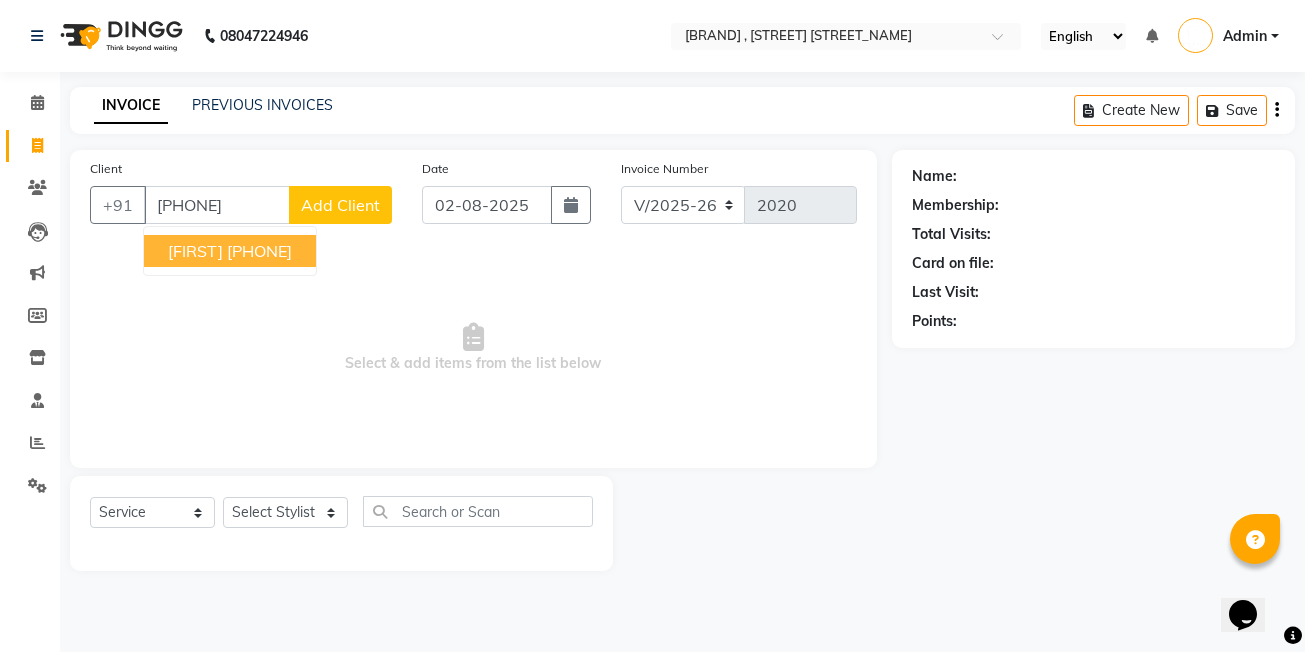 type on "[PHONE]" 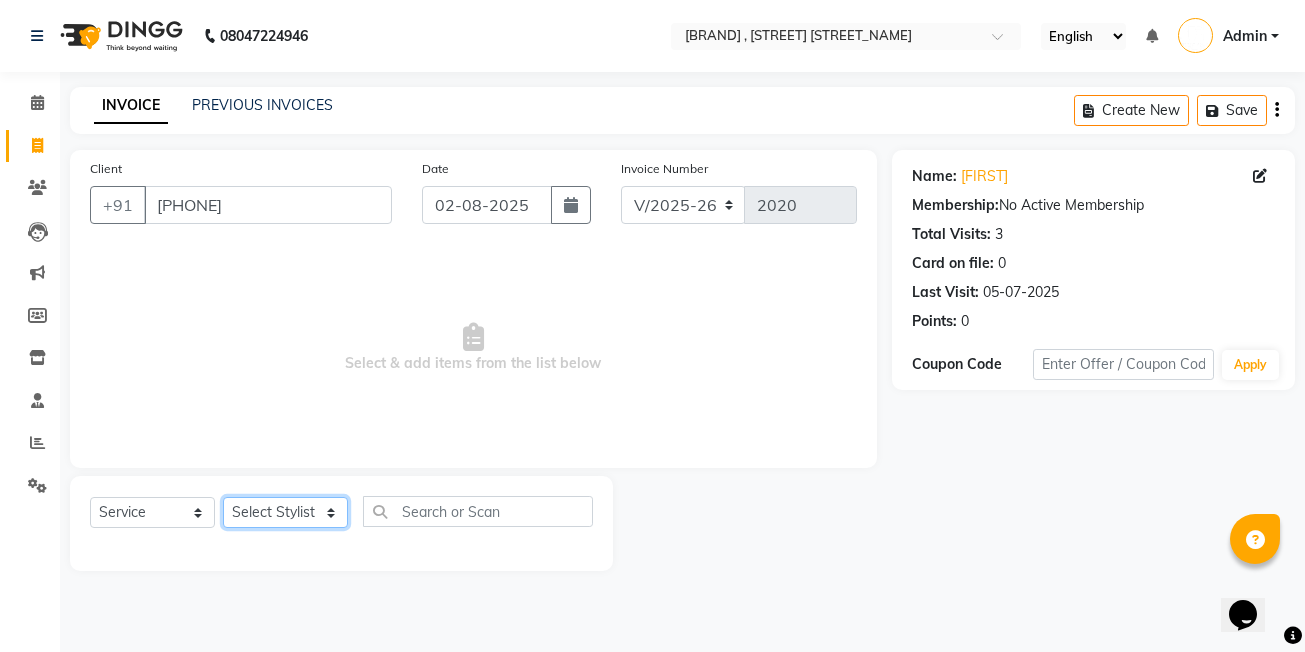 click on "Select Stylist [FIRST]  [LAST]  DEVKI VRMA [FIRST] [LAST]   [FIRST] [LAST]   [FIRST] [LAST]   [FIRST] [LAST]   [FIRST] [LAST]   [FIRST] [LAST] (OWNER)   POSH   [FIRST] [LAST]   [FIRST] [LAST]   [FIRST] [LAST]    [FIRST]  [LAST]   [FIRST] [LAST]   [FIRST] [LAST]   [FIRST]  [LAST]" 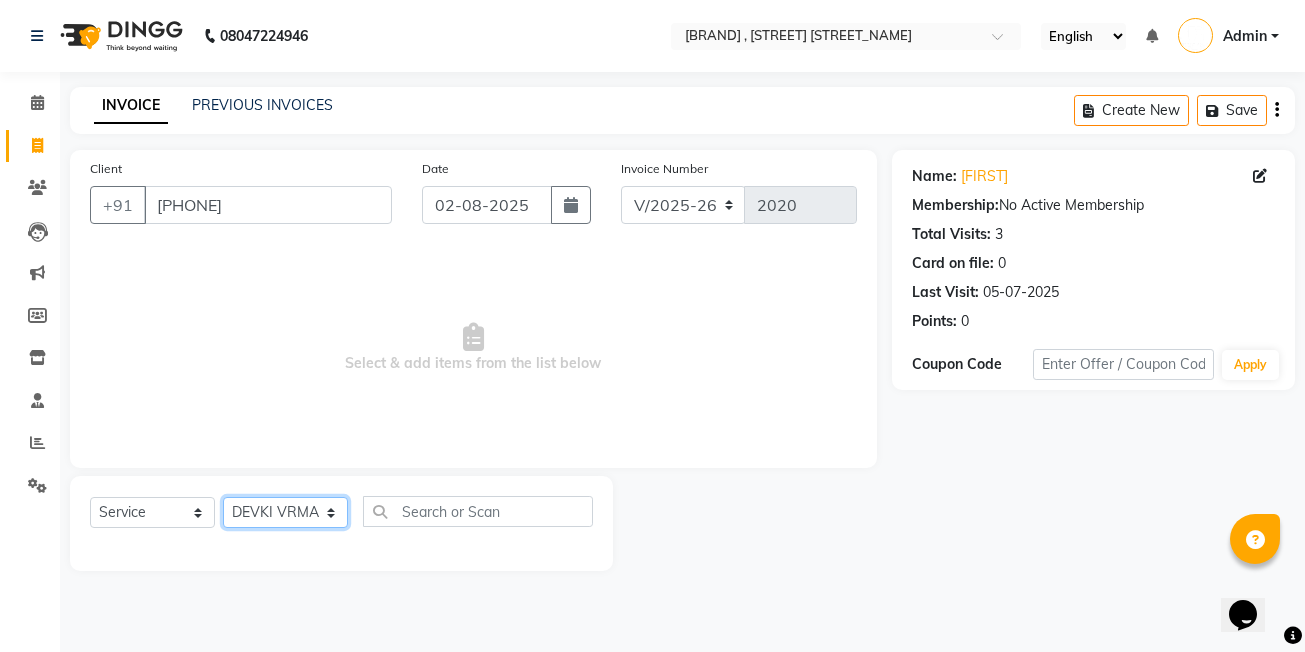 click on "Select Stylist [FIRST]  [LAST]  DEVKI VRMA [FIRST] [LAST]   [FIRST] [LAST]   [FIRST] [LAST]   [FIRST] [LAST]   [FIRST] [LAST]   [FIRST] [LAST] (OWNER)   POSH   [FIRST] [LAST]   [FIRST] [LAST]   [FIRST] [LAST]    [FIRST]  [LAST]   [FIRST] [LAST]   [FIRST] [LAST]   [FIRST]  [LAST]" 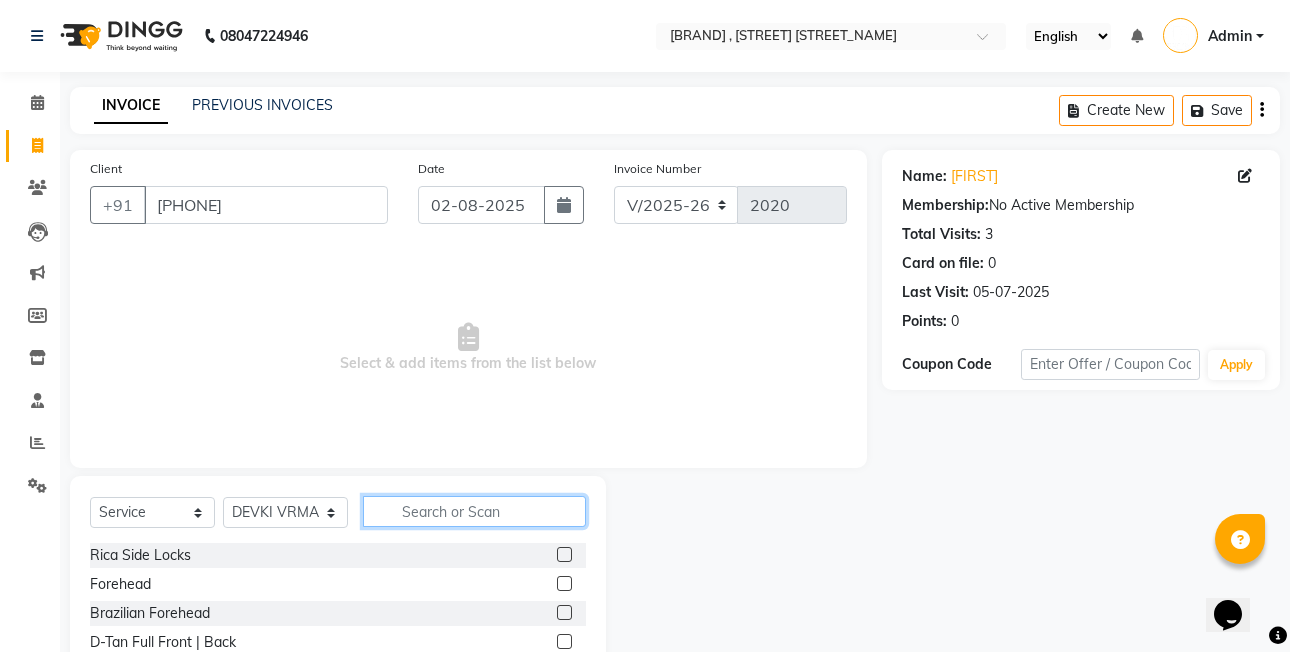 click 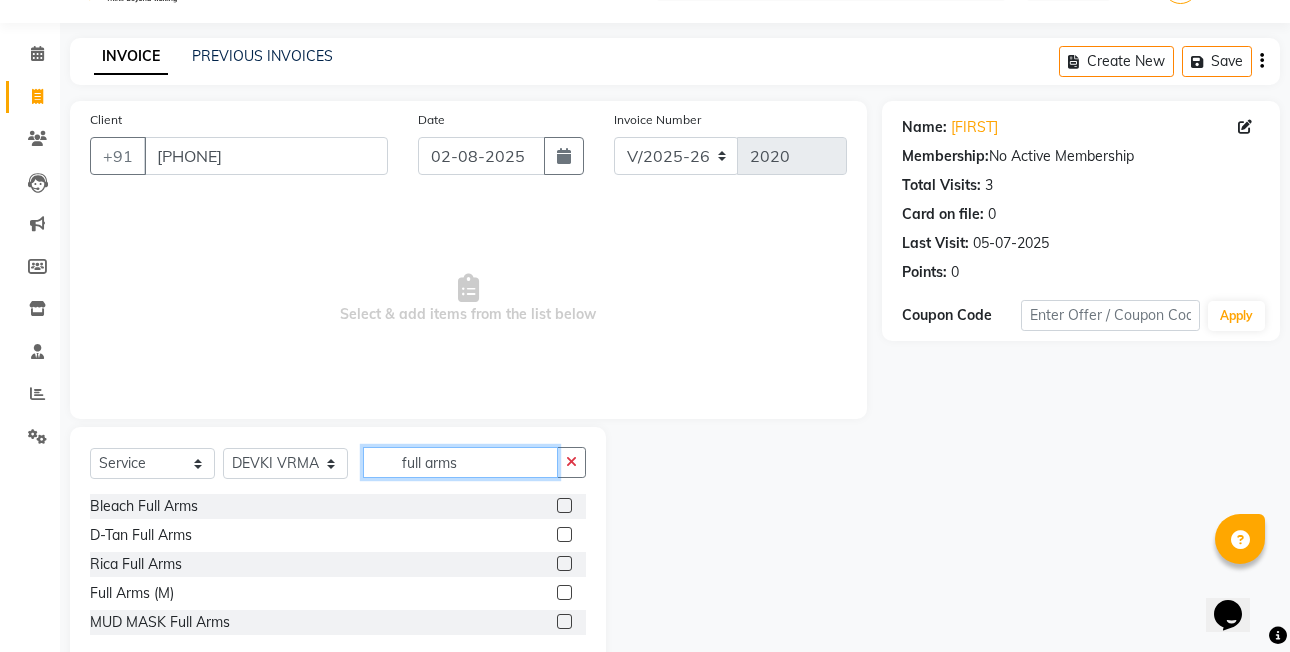 scroll, scrollTop: 94, scrollLeft: 0, axis: vertical 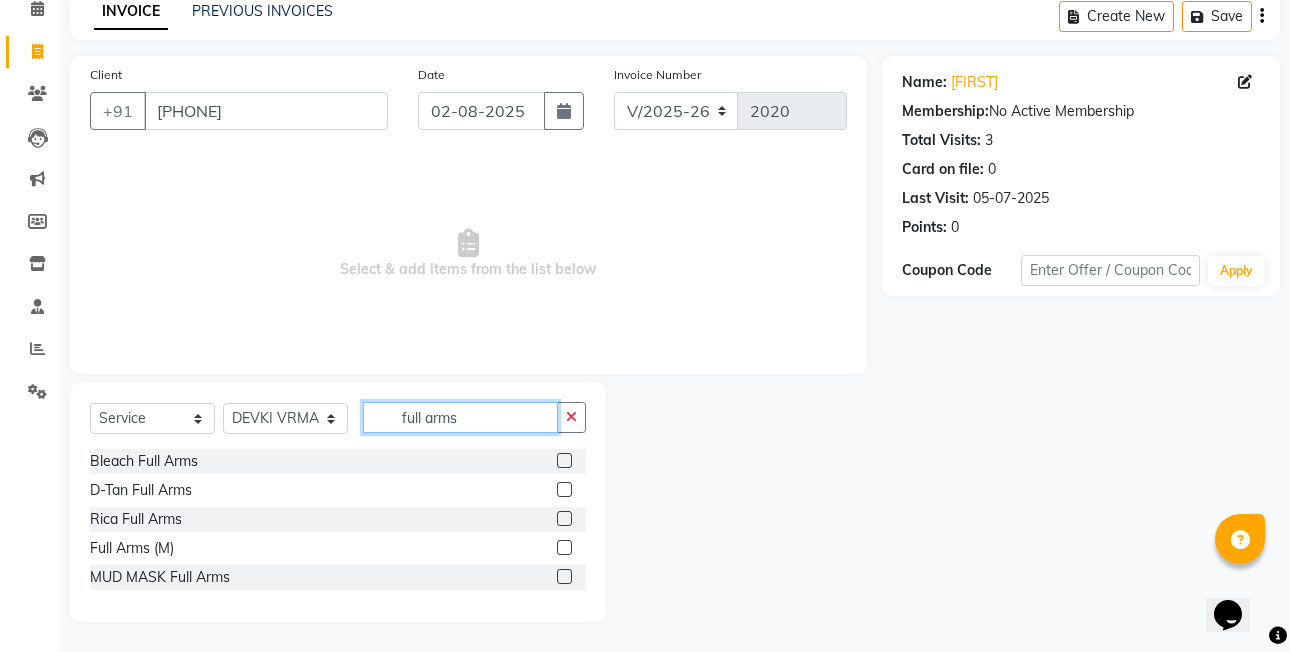 type on "full arms" 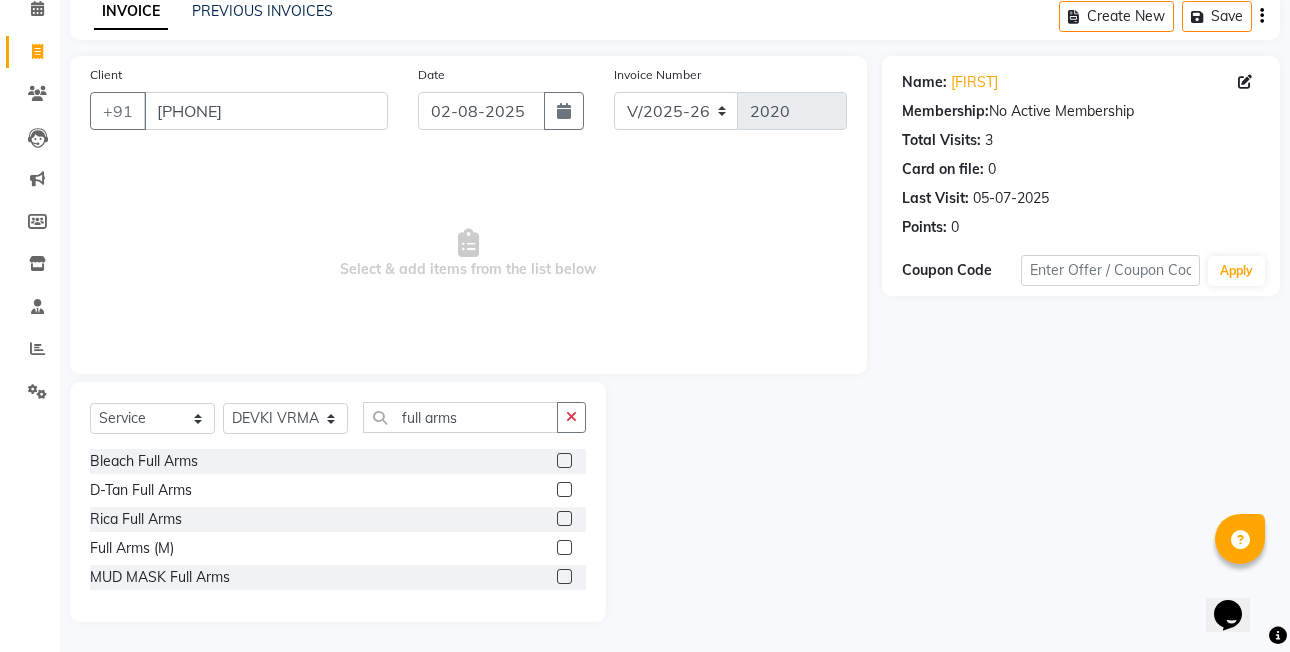 click 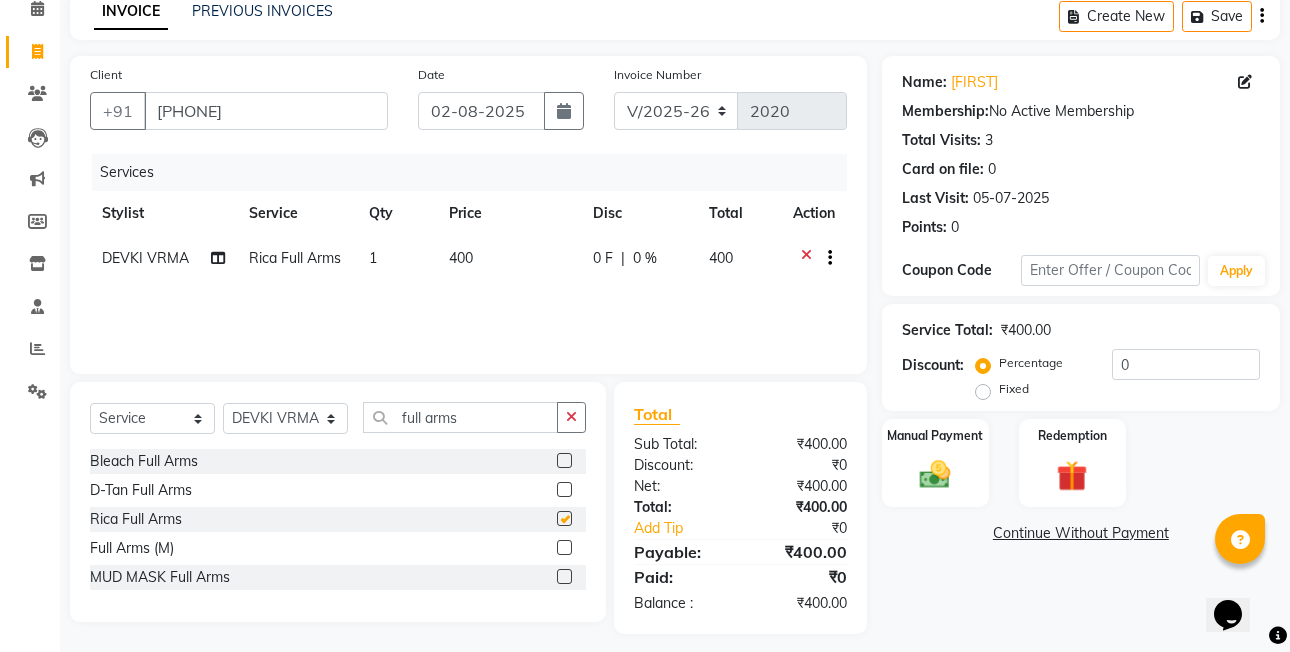 checkbox on "false" 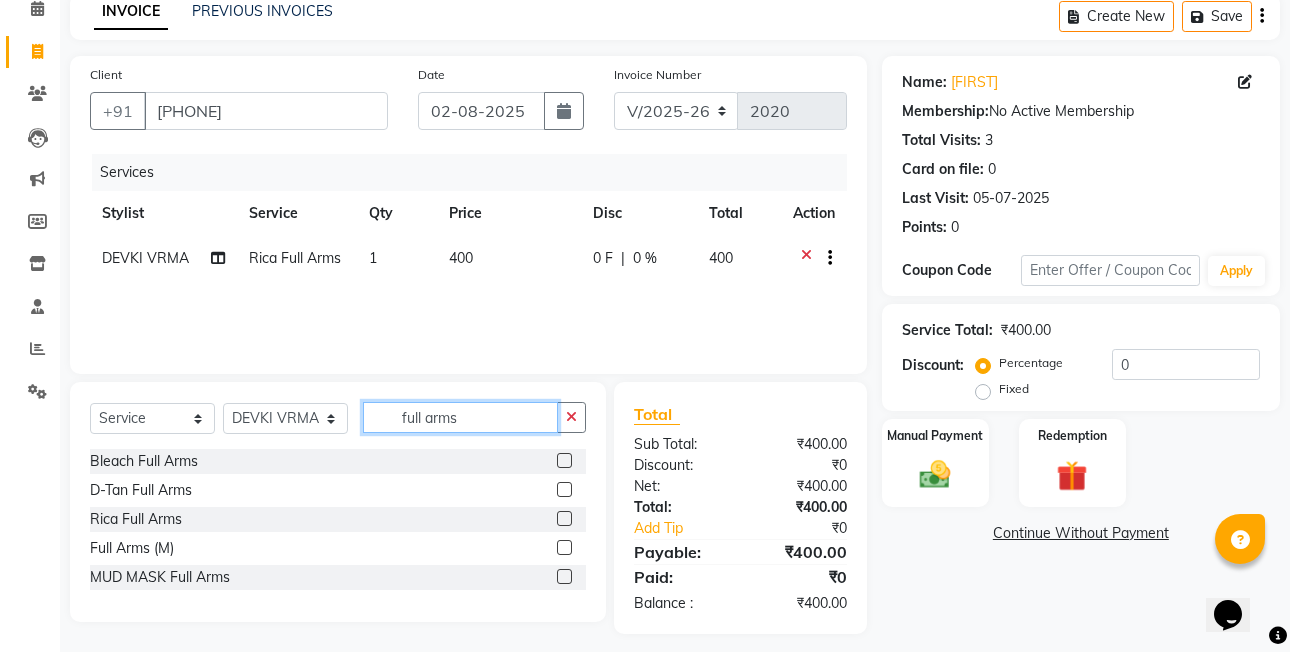 click on "full arms" 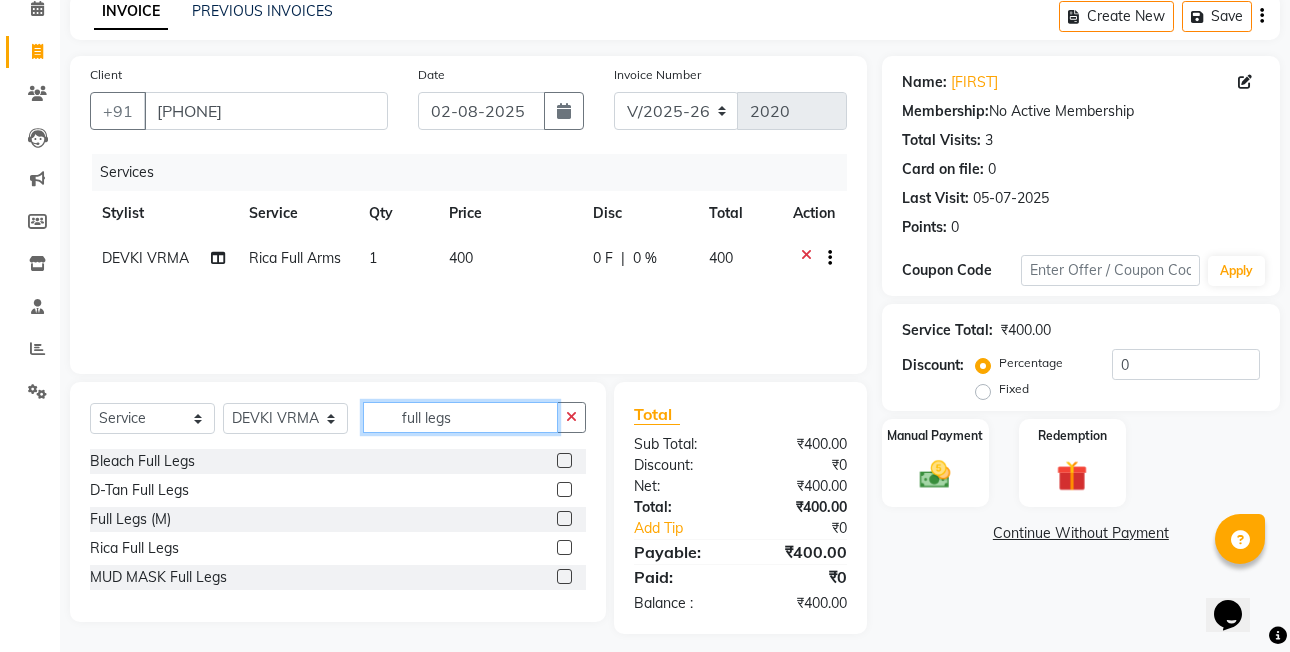 type on "full legs" 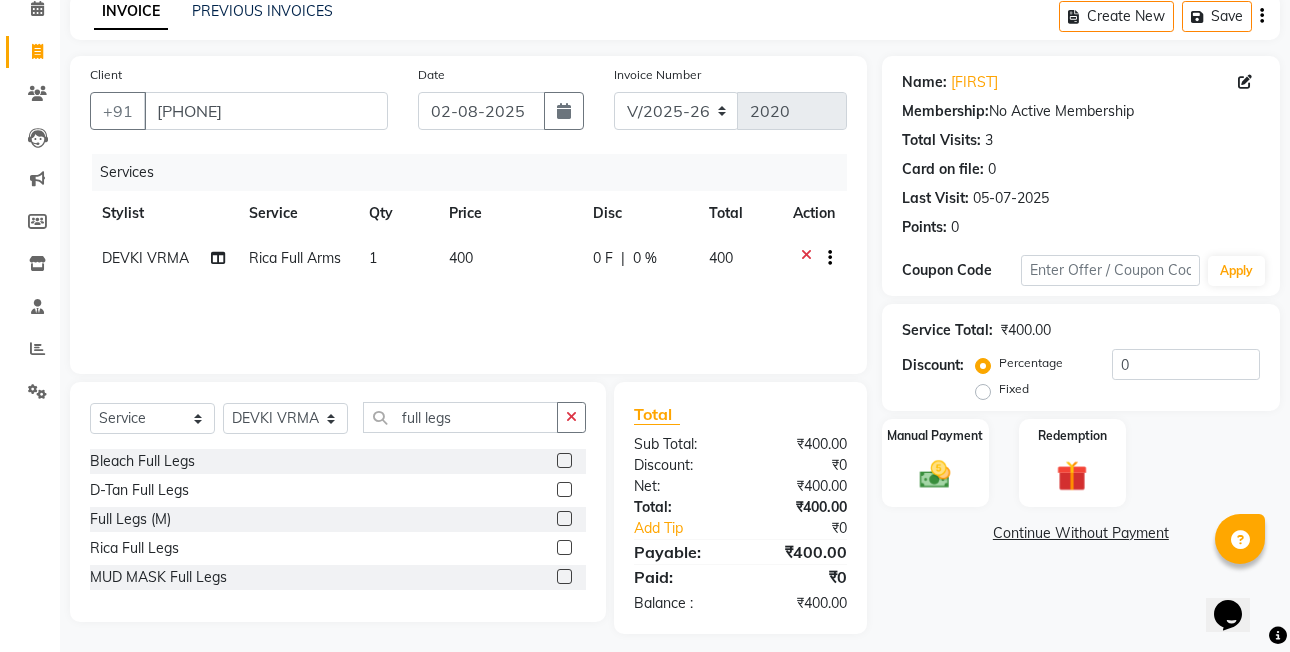 click 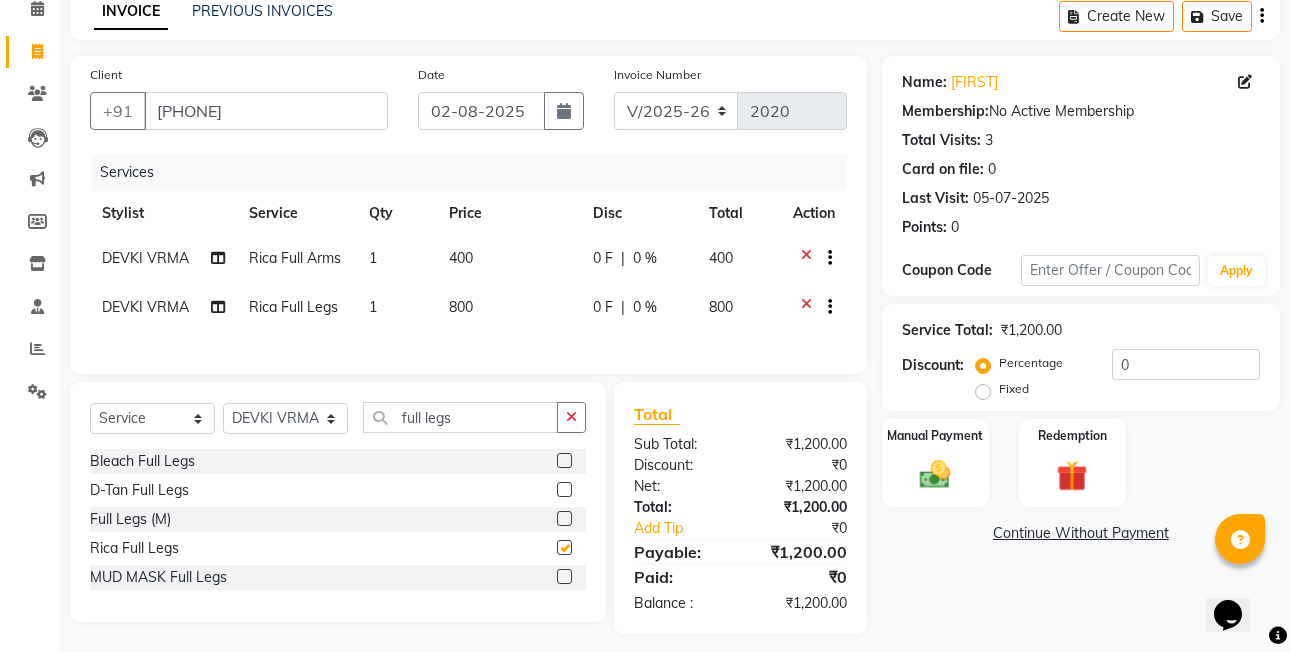 scroll, scrollTop: 117, scrollLeft: 0, axis: vertical 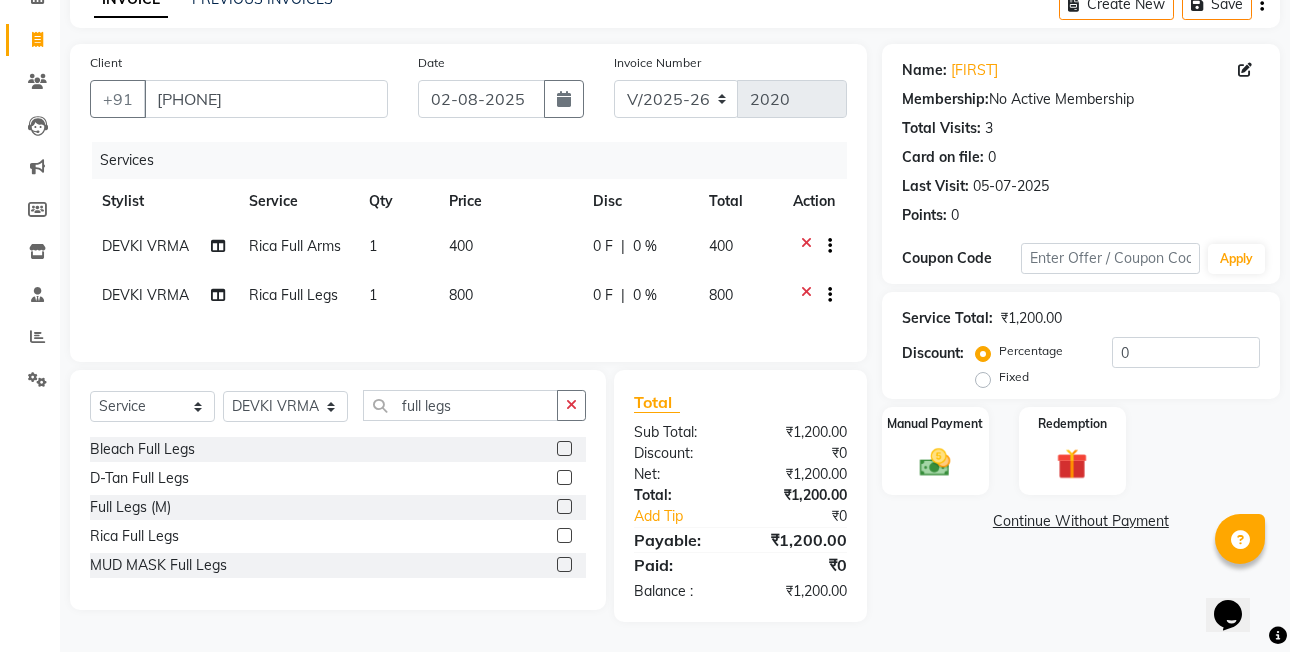 checkbox on "false" 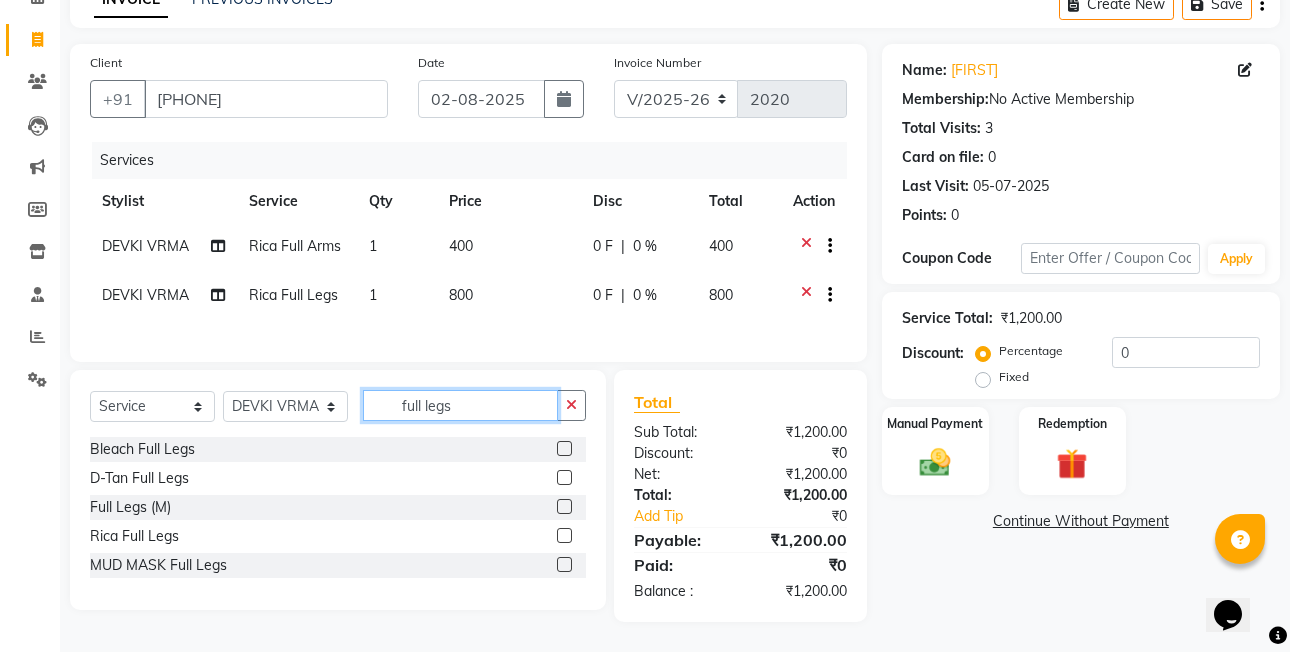 click on "full legs" 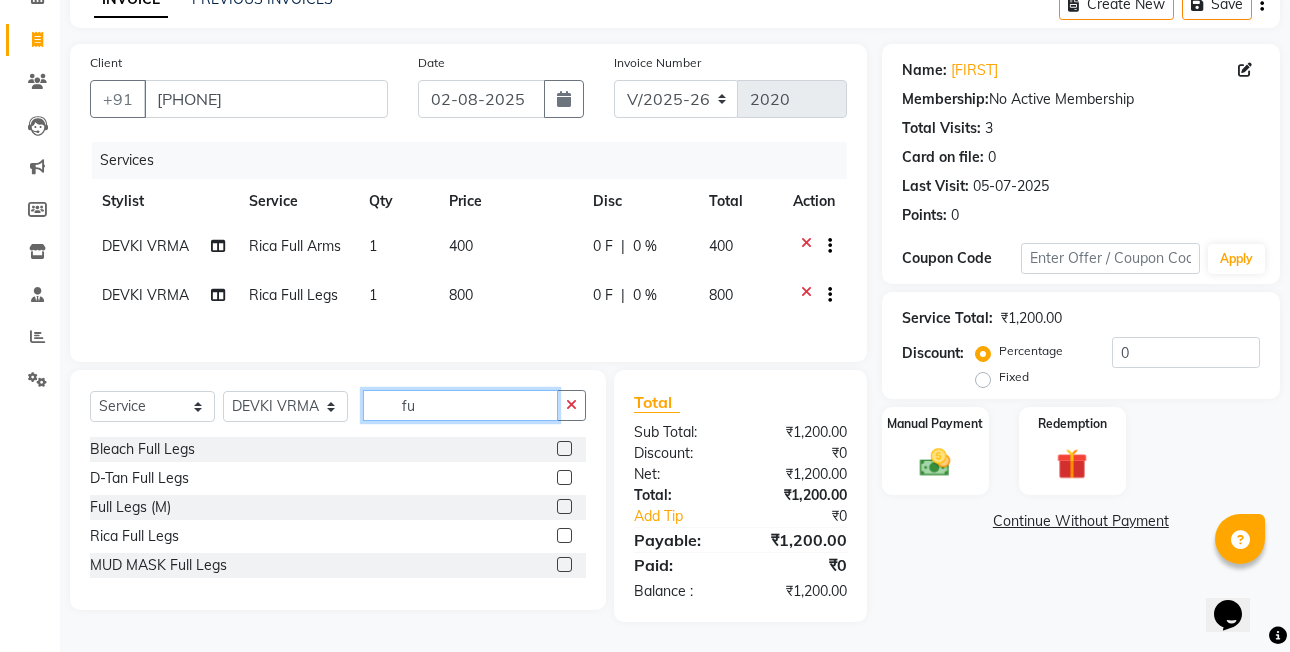 type on "f" 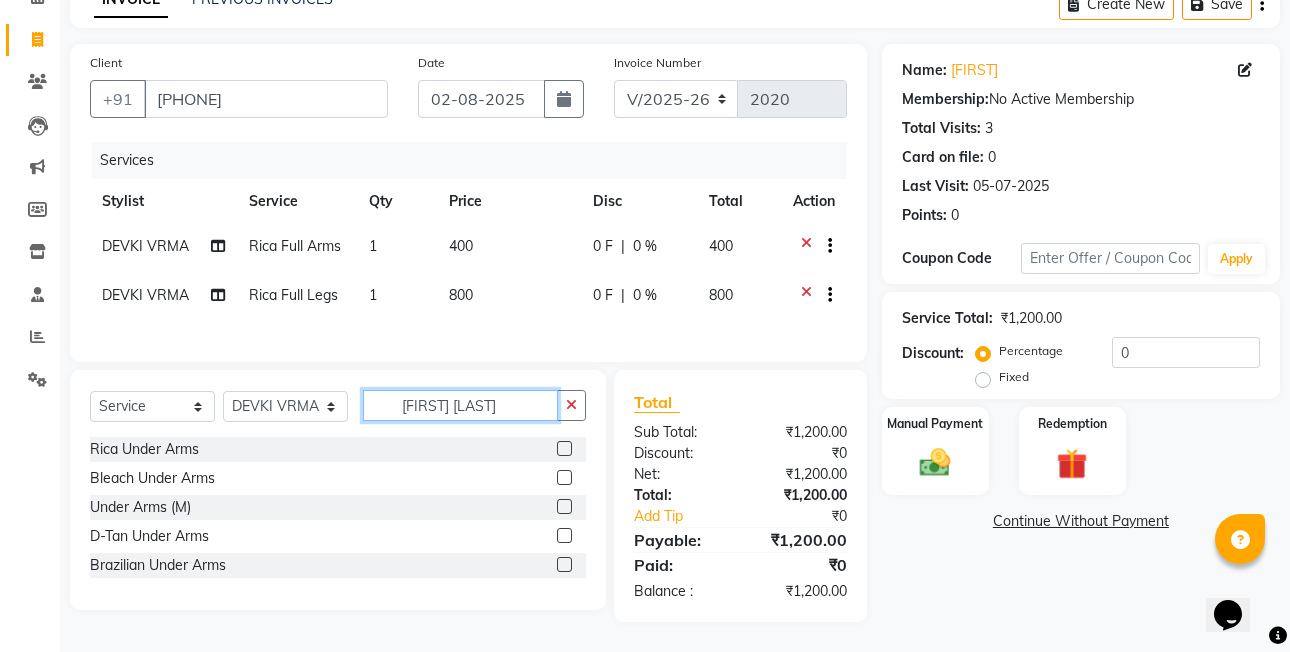 type on "[FIRST] [LAST]" 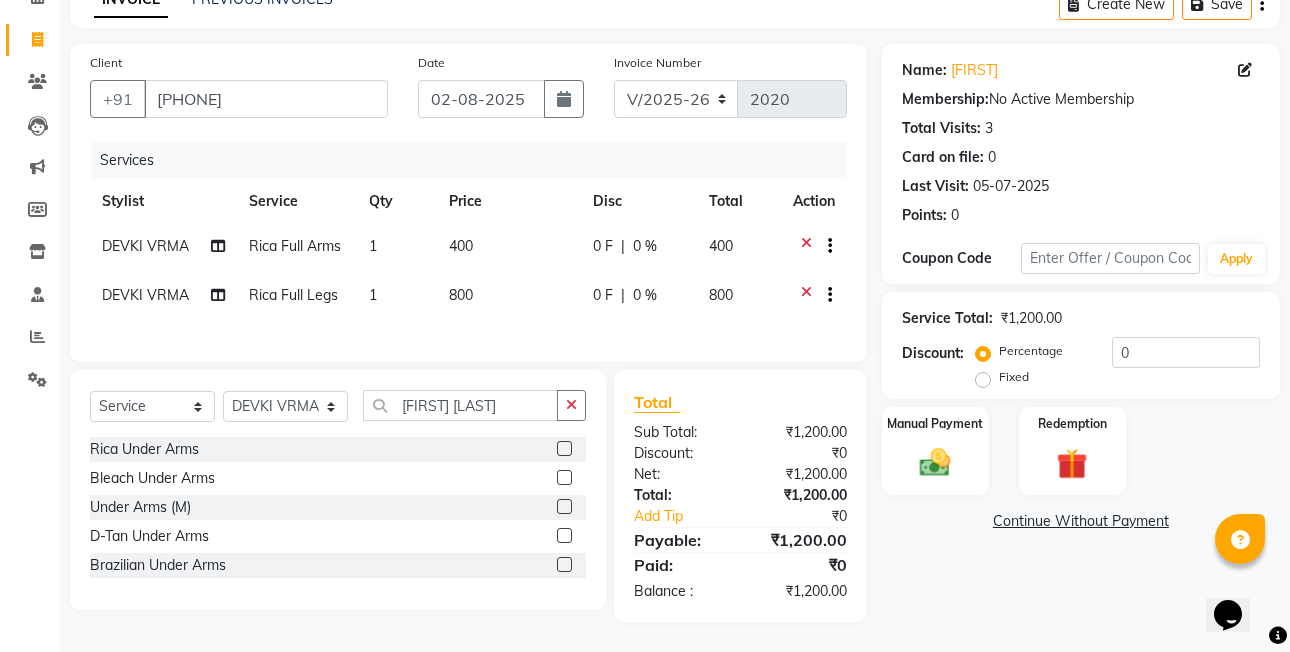 click 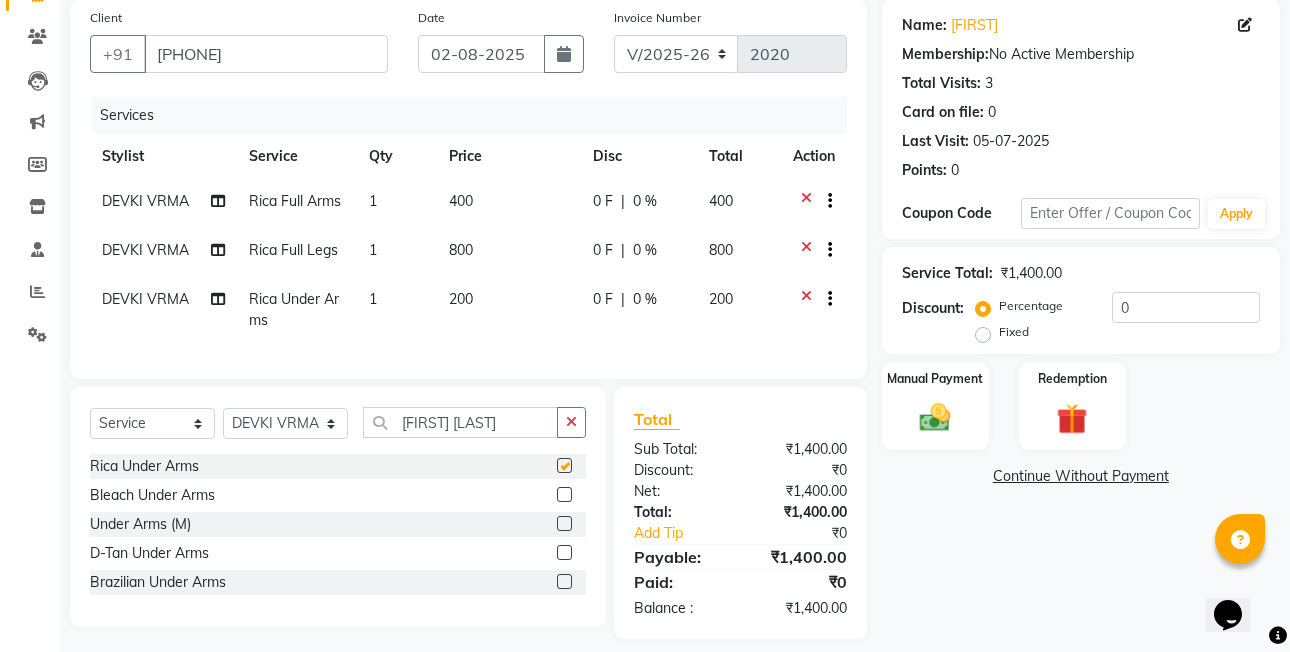 scroll, scrollTop: 183, scrollLeft: 0, axis: vertical 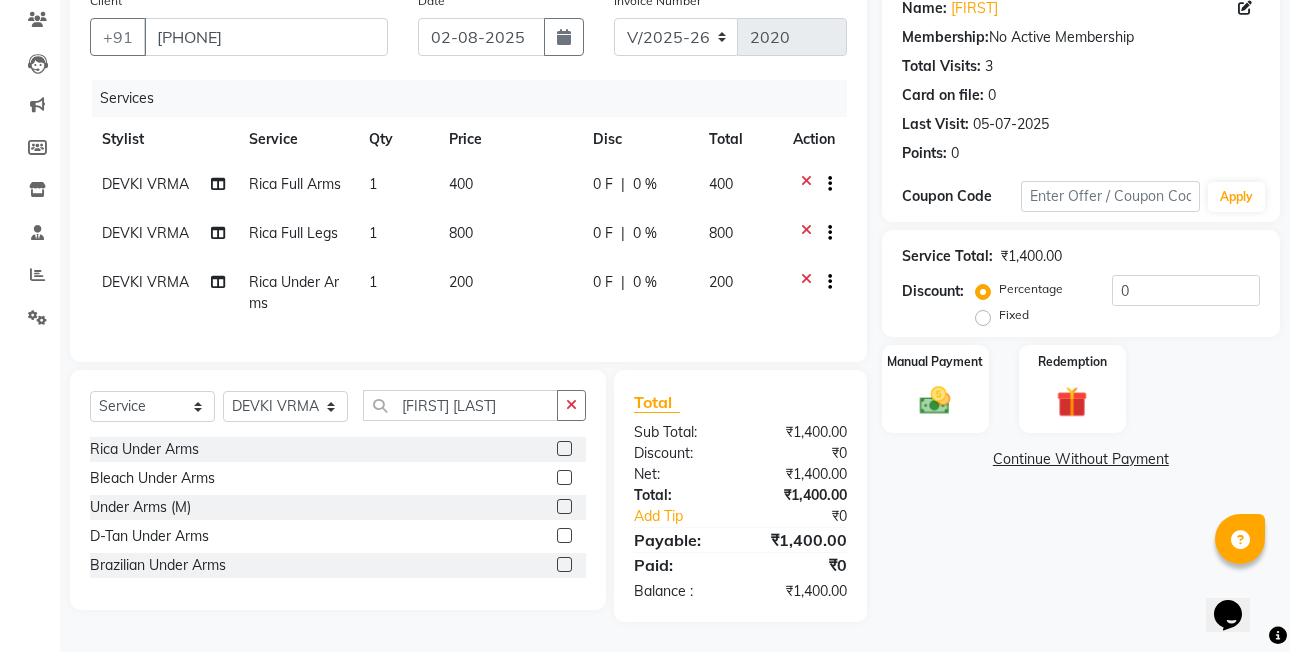 checkbox on "false" 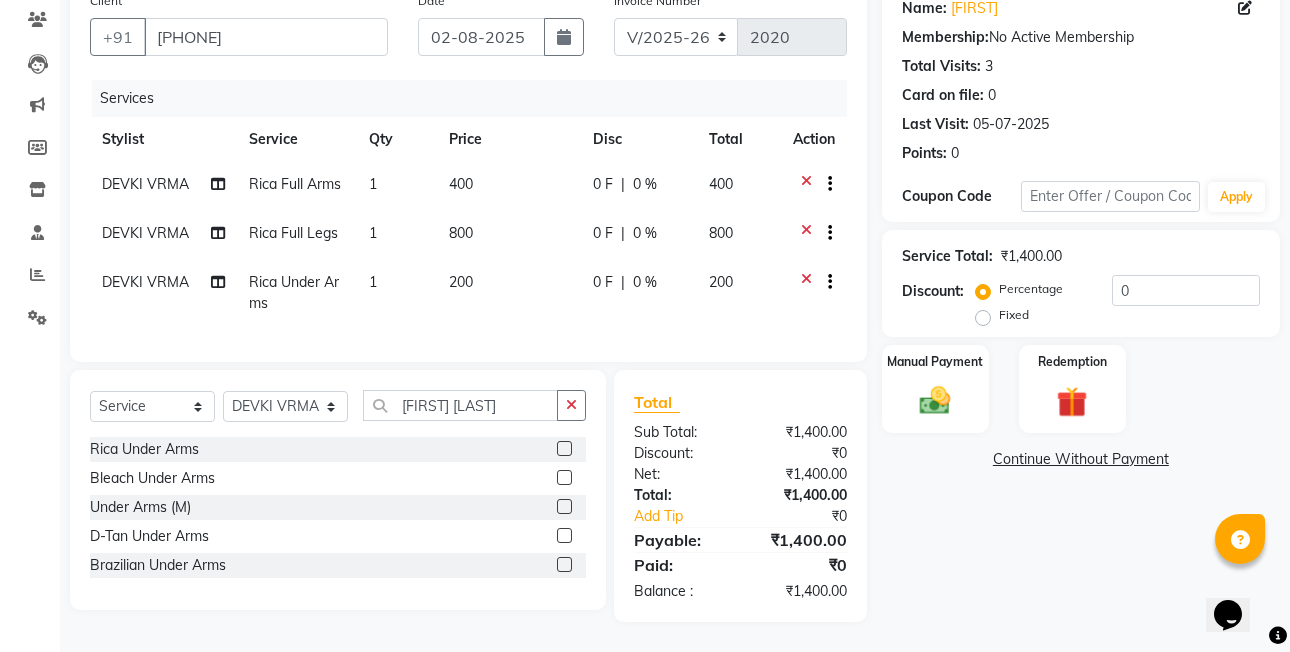 click on "Select  Service  Product  Membership  Package Voucher Prepaid Gift Card  Select Stylist [FIRST]  [LAST]  DEVKI VRMA [FIRST] [LAST]   [FIRST] [LAST]   [FIRST] [LAST]   [FIRST] [LAST]   [FIRST] [LAST]   [FIRST] [LAST] (OWNER)   POSH   [FIRST] [LAST]   [FIRST] [LAST]   [FIRST] [LAST]    [FIRST]  [LAST]   [FIRST] [LAST]   [FIRST] [LAST]   [FIRST]  [LAST]  Rica Under Arms  Bleach Under Arms   Under Arms (M)  D-Tan Under Arms  Brazilian Under Arms" 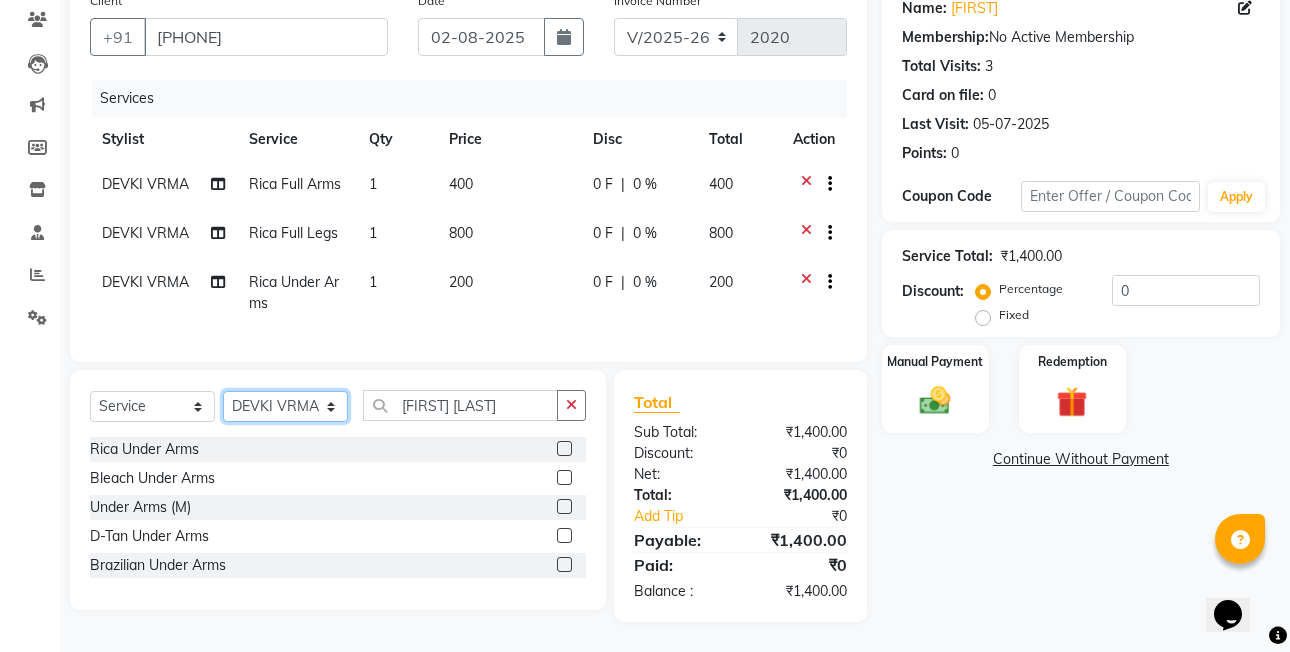 click on "Select Stylist [FIRST]  [LAST]  DEVKI VRMA [FIRST] [LAST]   [FIRST] [LAST]   [FIRST] [LAST]   [FIRST] [LAST]   [FIRST] [LAST]   [FIRST] [LAST] (OWNER)   POSH   [FIRST] [LAST]   [FIRST] [LAST]   [FIRST] [LAST]    [FIRST]  [LAST]   [FIRST] [LAST]   [FIRST] [LAST]   [FIRST]  [LAST]" 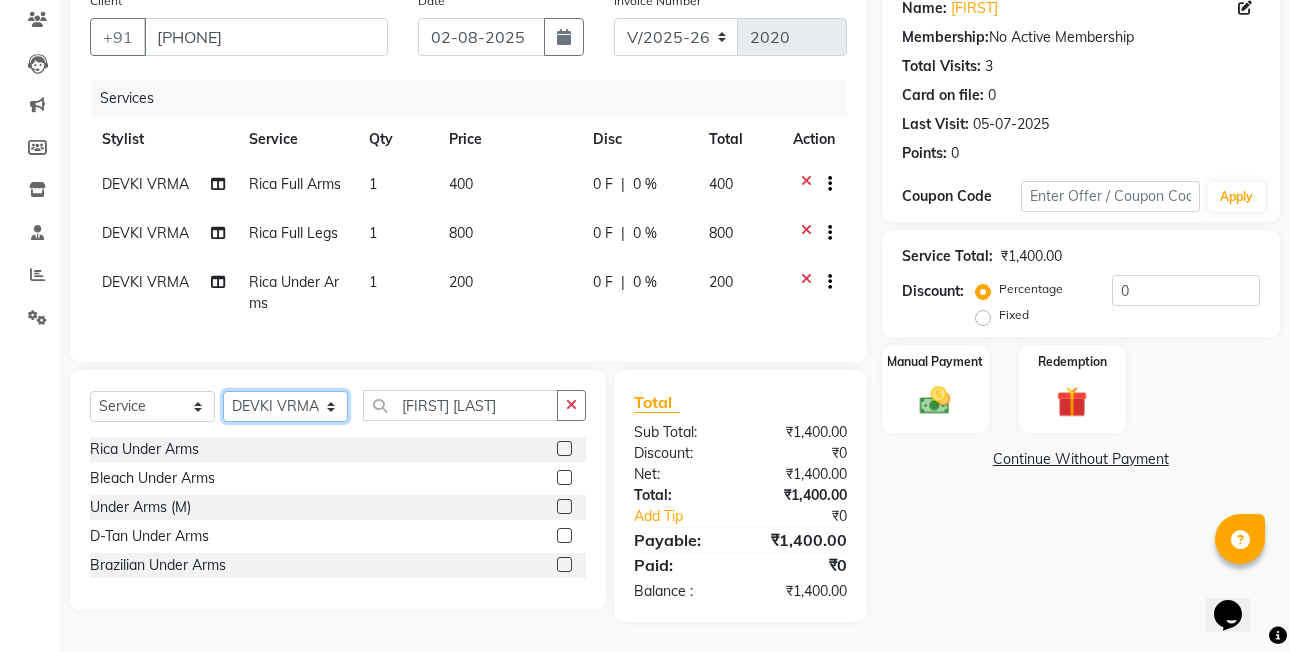 select on "53736" 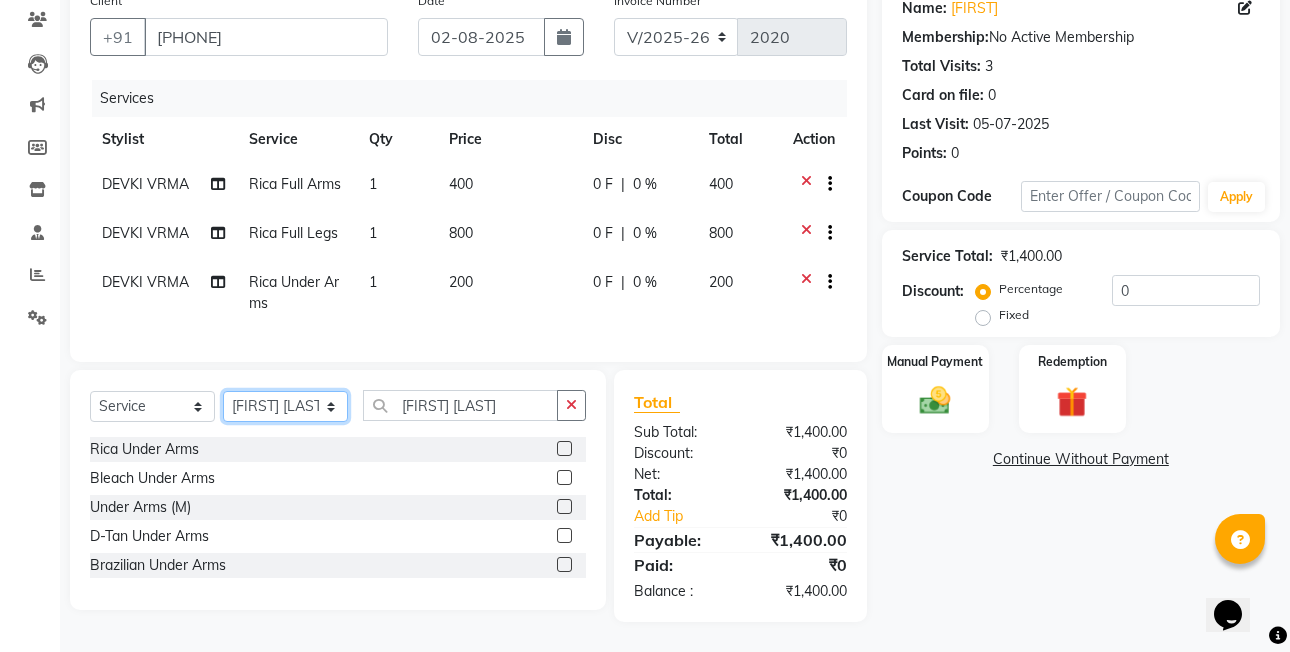 click on "Select Stylist [FIRST]  [LAST]  DEVKI VRMA [FIRST] [LAST]   [FIRST] [LAST]   [FIRST] [LAST]   [FIRST] [LAST]   [FIRST] [LAST]   [FIRST] [LAST] (OWNER)   POSH   [FIRST] [LAST]   [FIRST] [LAST]   [FIRST] [LAST]    [FIRST]  [LAST]   [FIRST] [LAST]   [FIRST] [LAST]   [FIRST]  [LAST]" 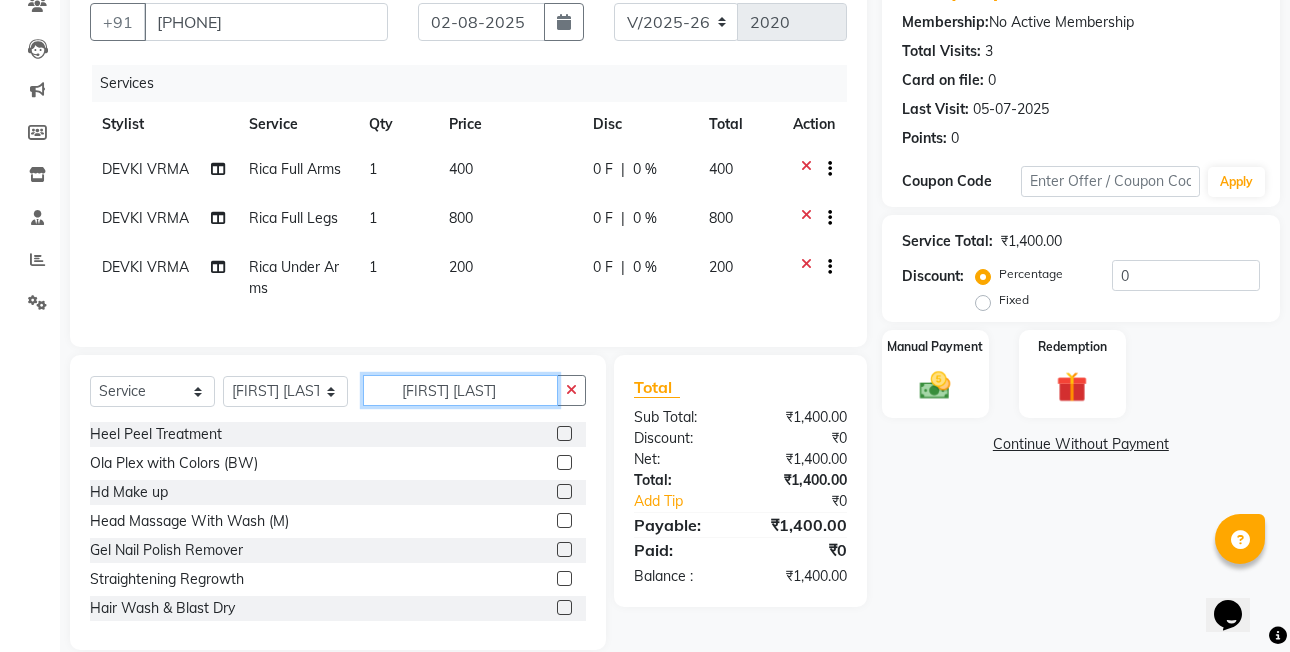 click on "[FIRST] [LAST]" 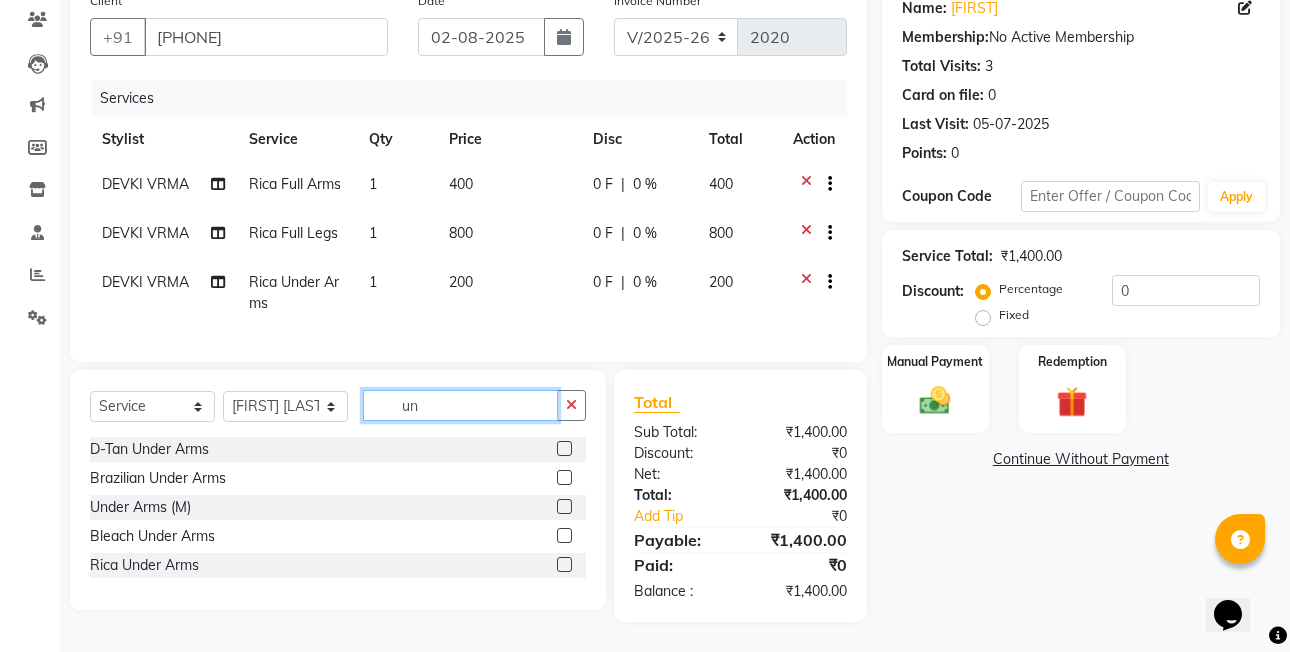 type on "u" 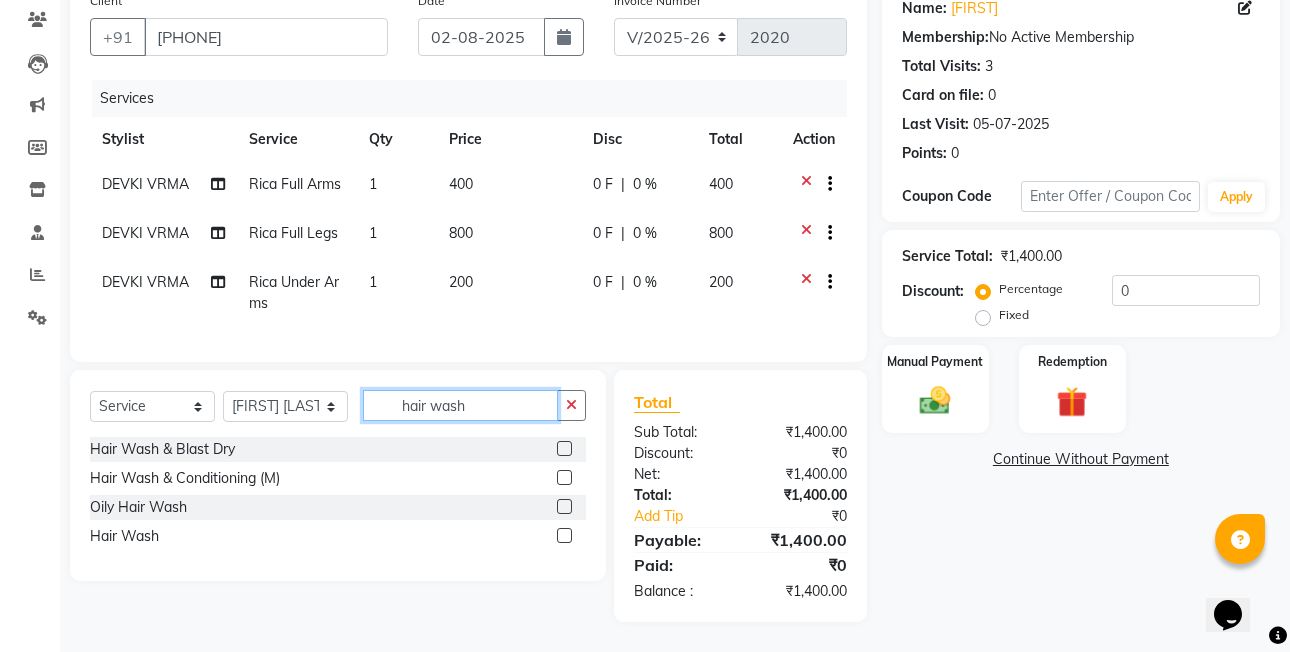 type on "hair wash" 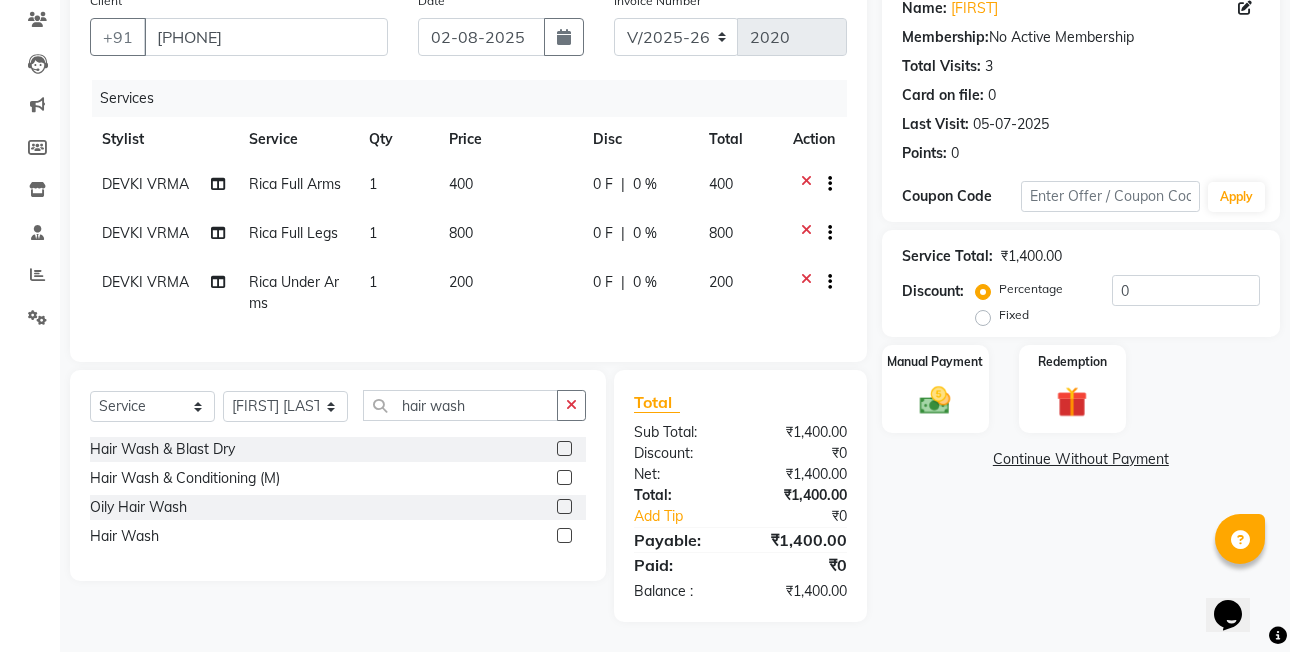 click 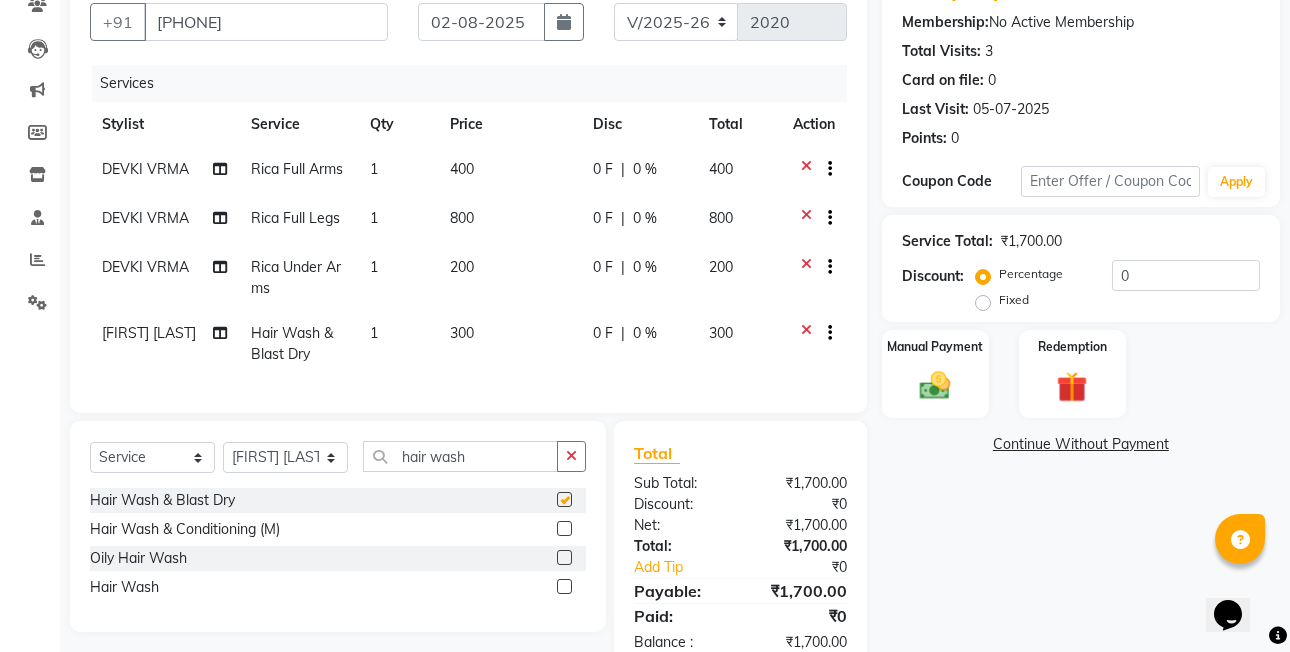 checkbox on "false" 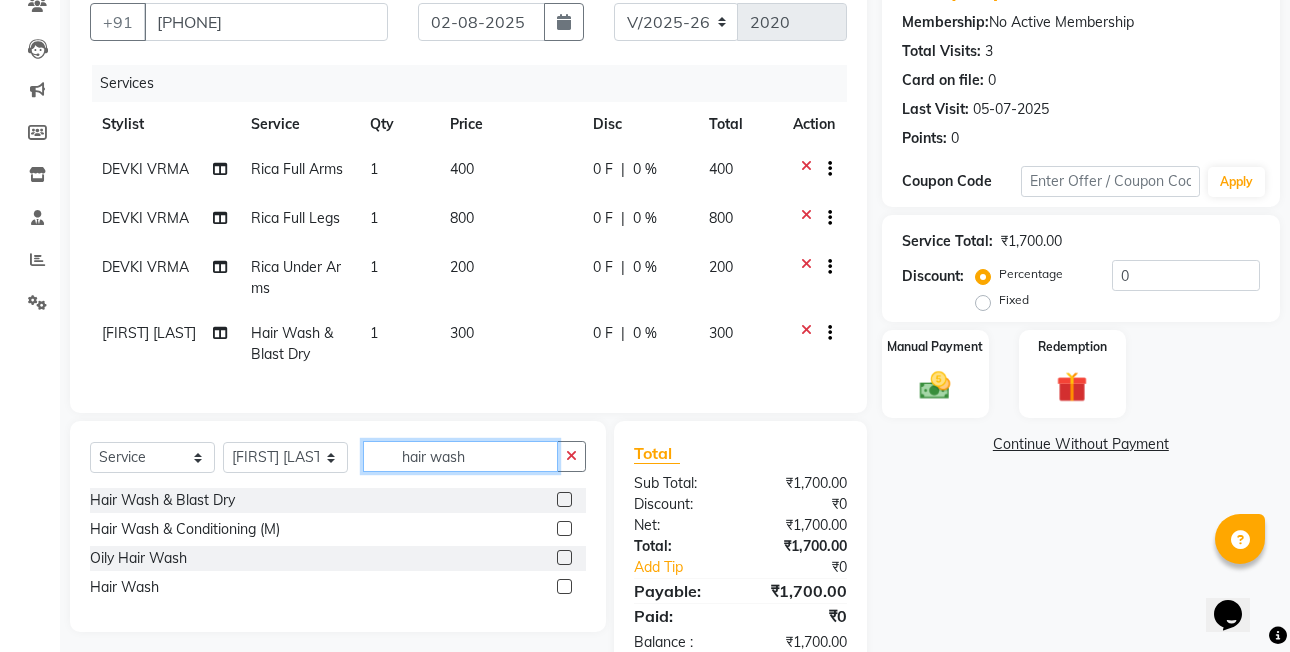 click on "hair wash" 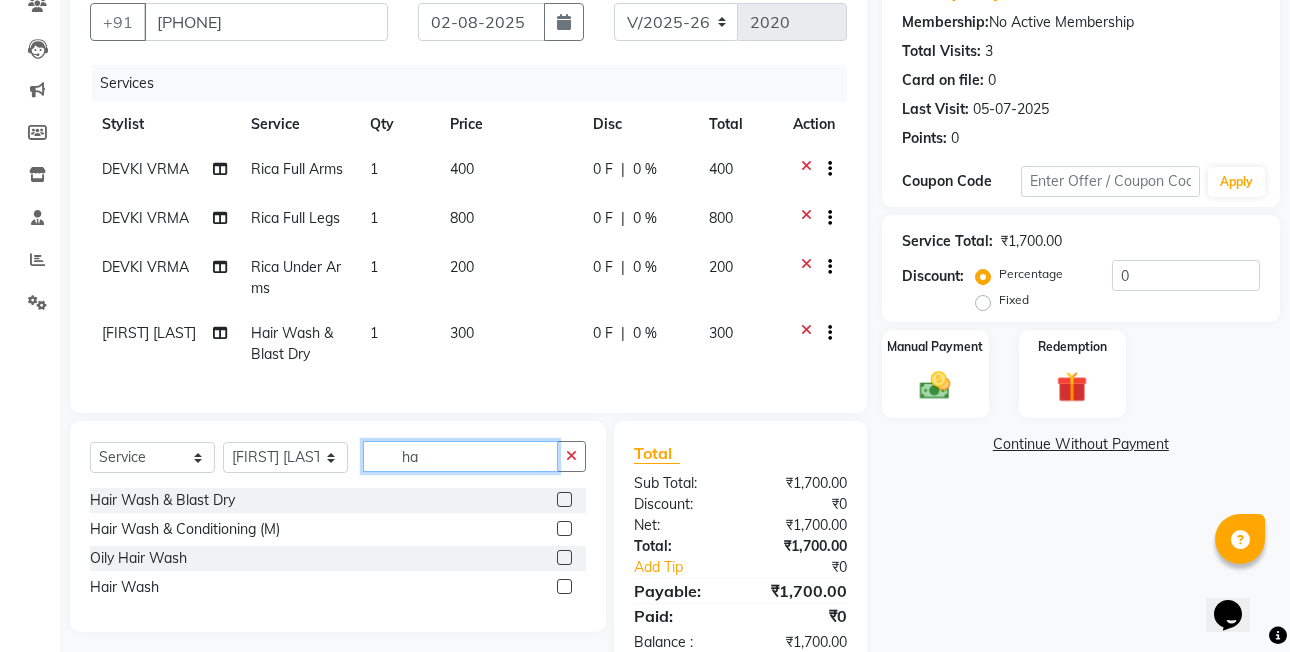 type on "h" 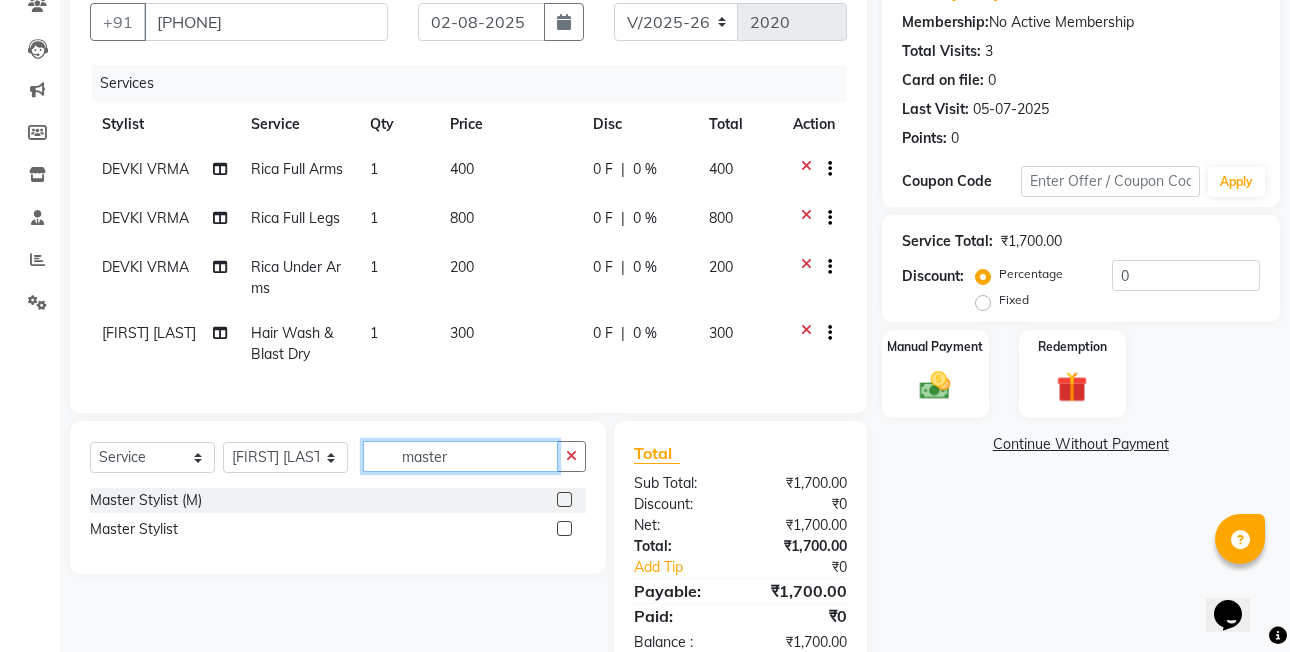 type on "master" 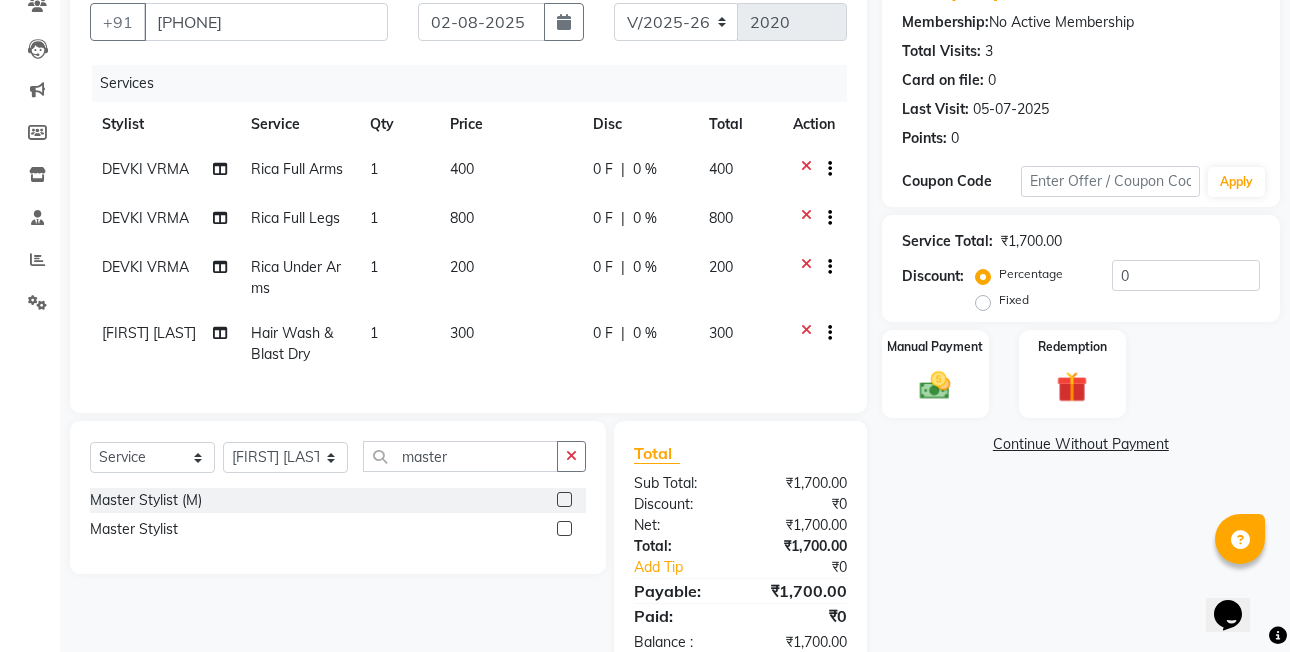 click 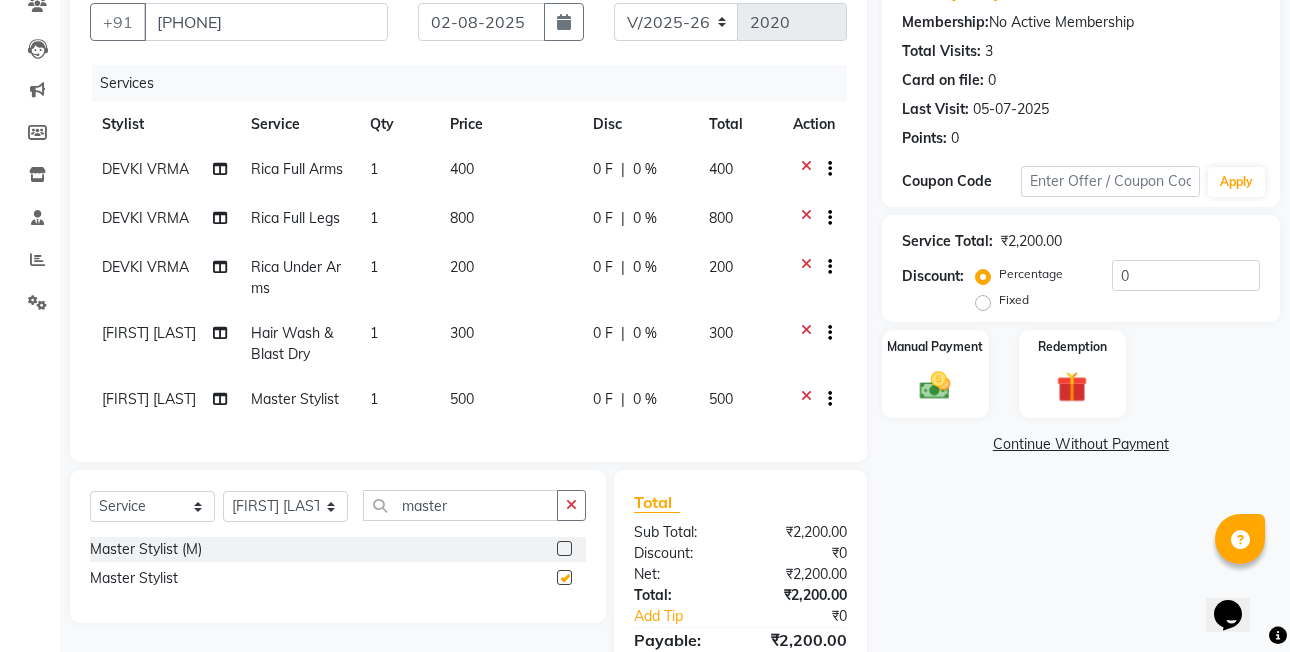 checkbox on "false" 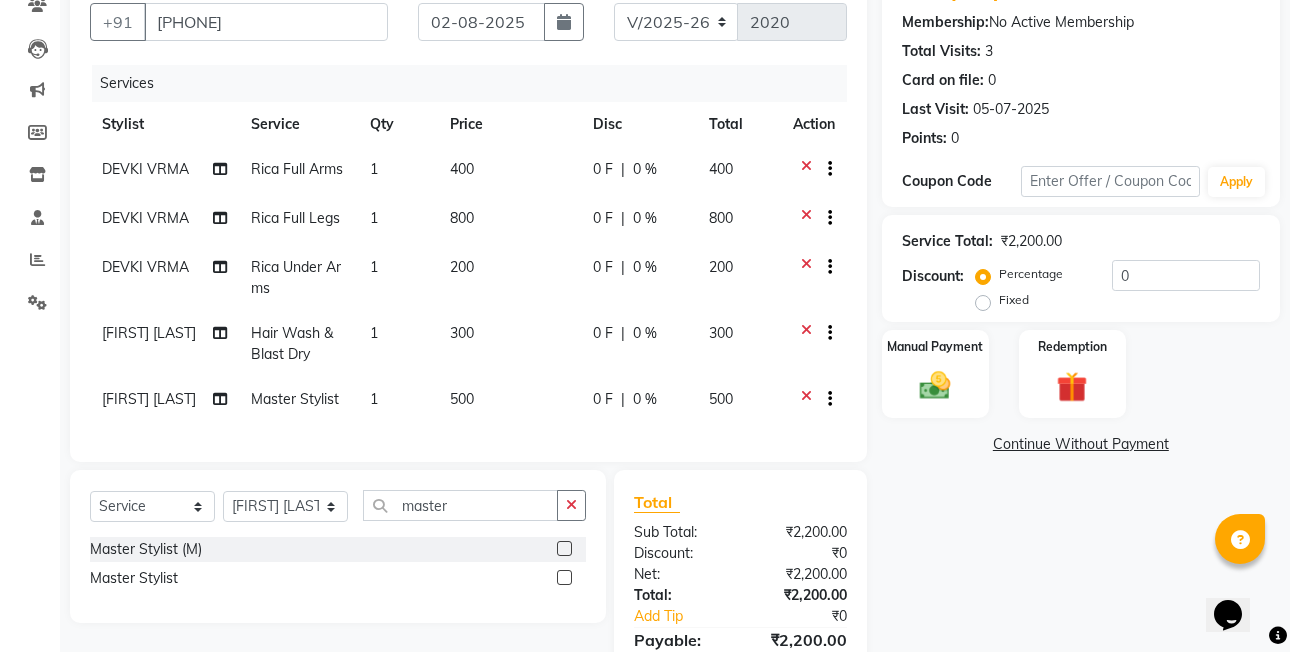 click on "400" 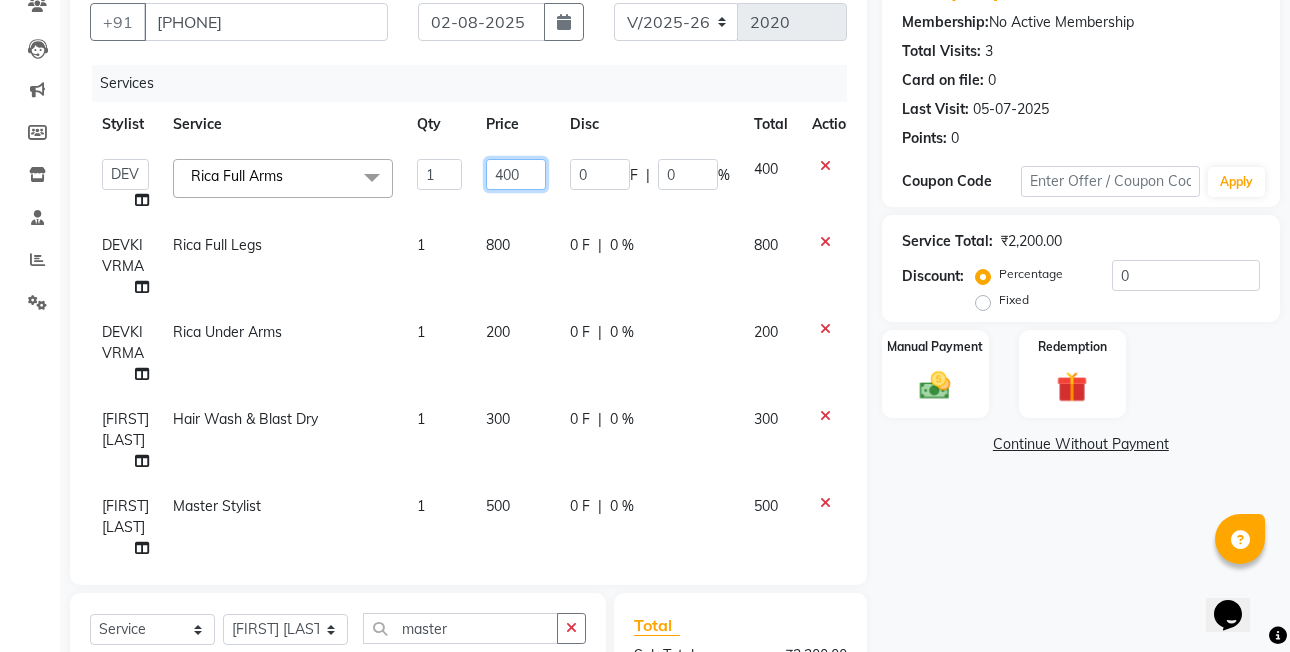 click on "400" 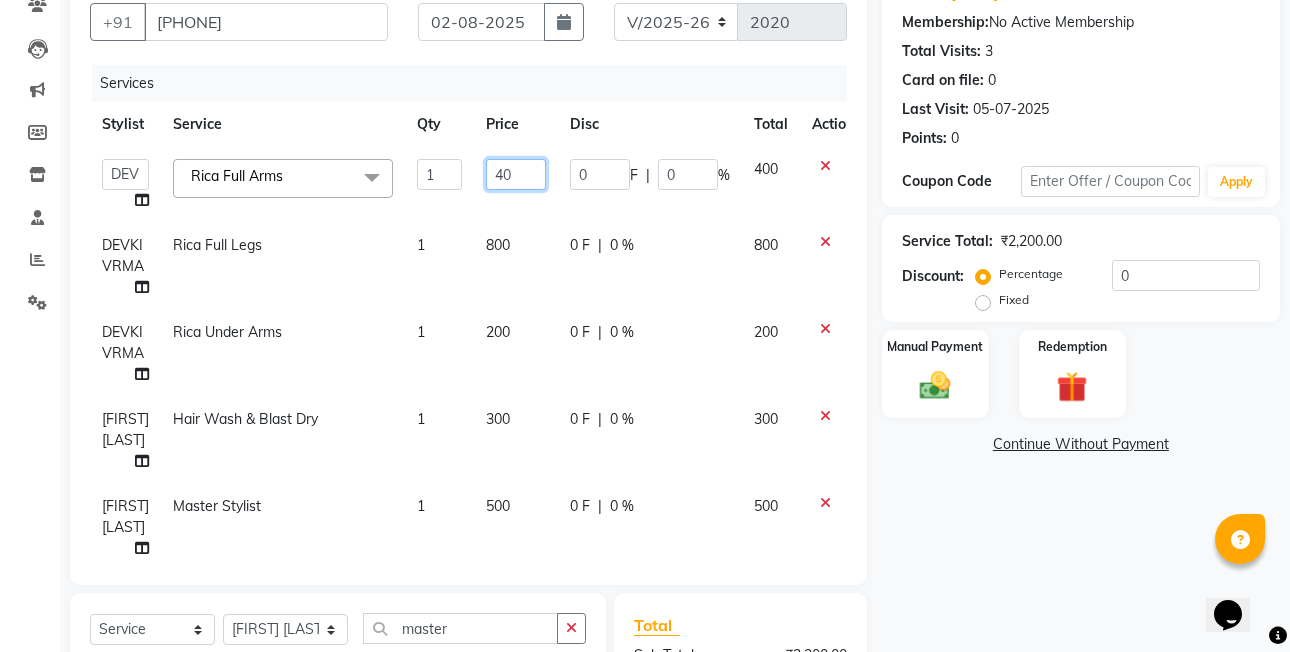 type on "4" 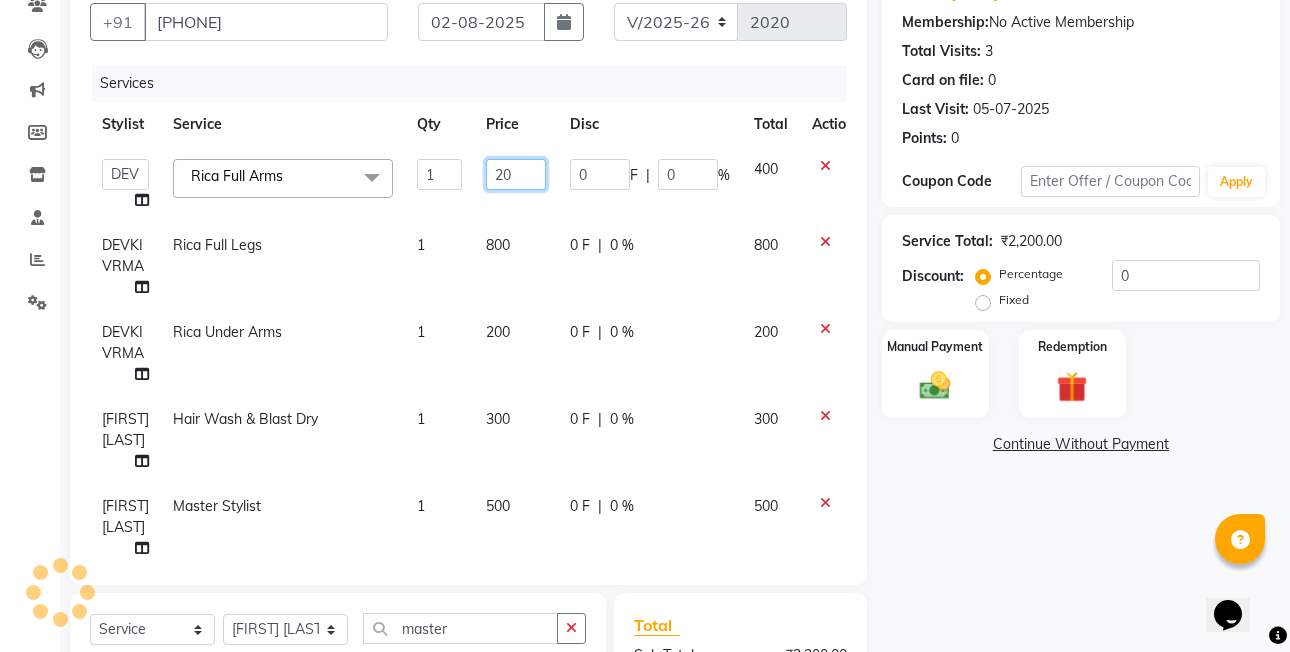 type on "200" 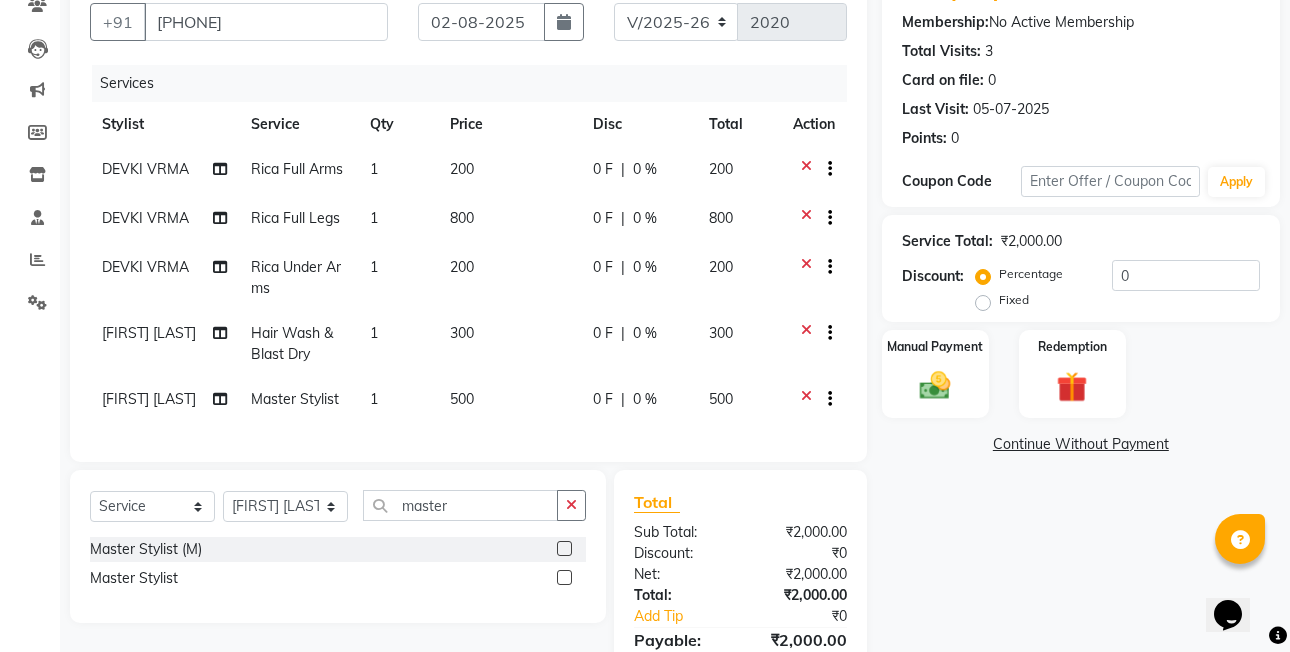 click on "DEVKI VRMA Rica Full Arms 1 200 0 F | 0 % 200 DEVKI VRMA Rica Full Legs 1 800 0 F | 0 % 800 DEVKI VRMA Rica Under Arms 1 200 0 F | 0 % 200  [FIRST] [LAST]    Hair Wash & Blast Dry 1 300 0 F | 0 % 300  [FIRST] [LAST] Master Stylist 1 500 0 F | 0 % 500" 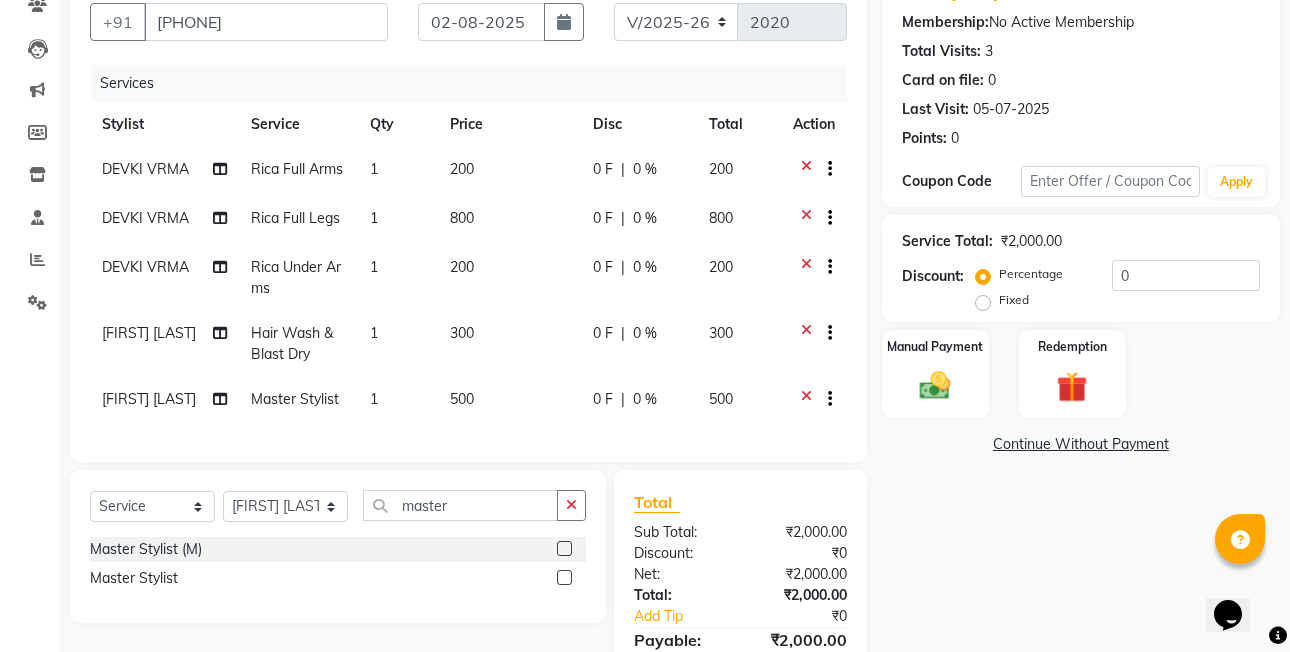 click on "800" 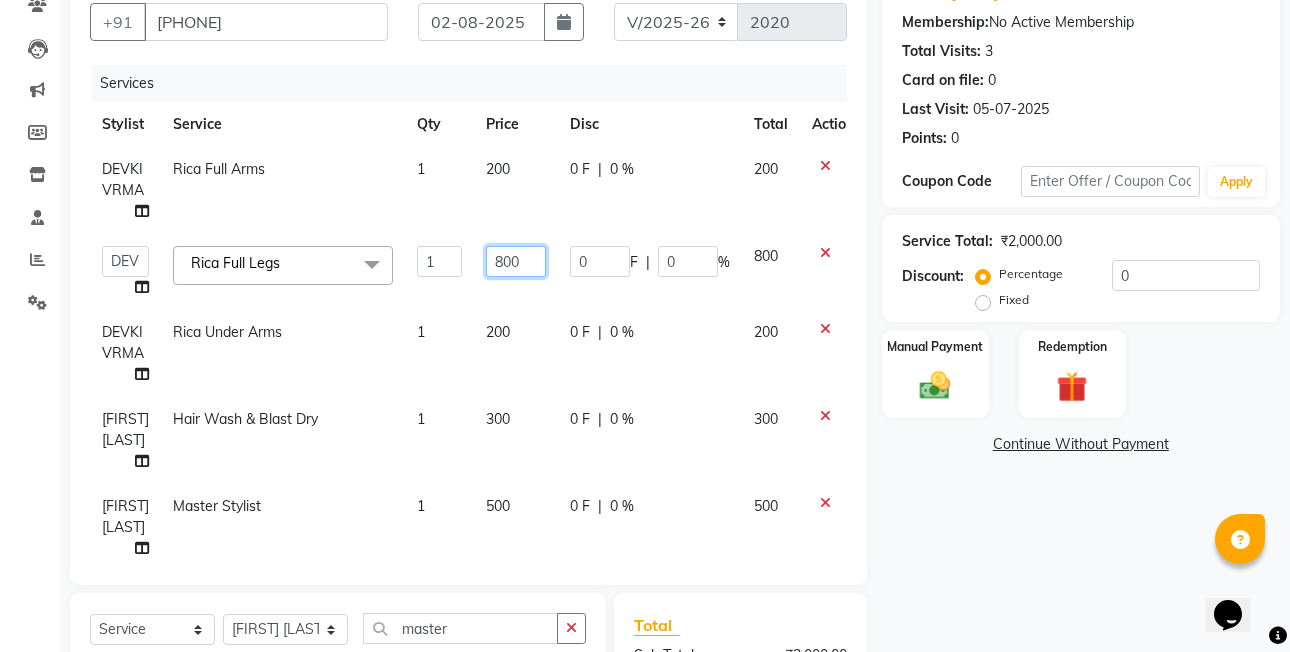 click on "800" 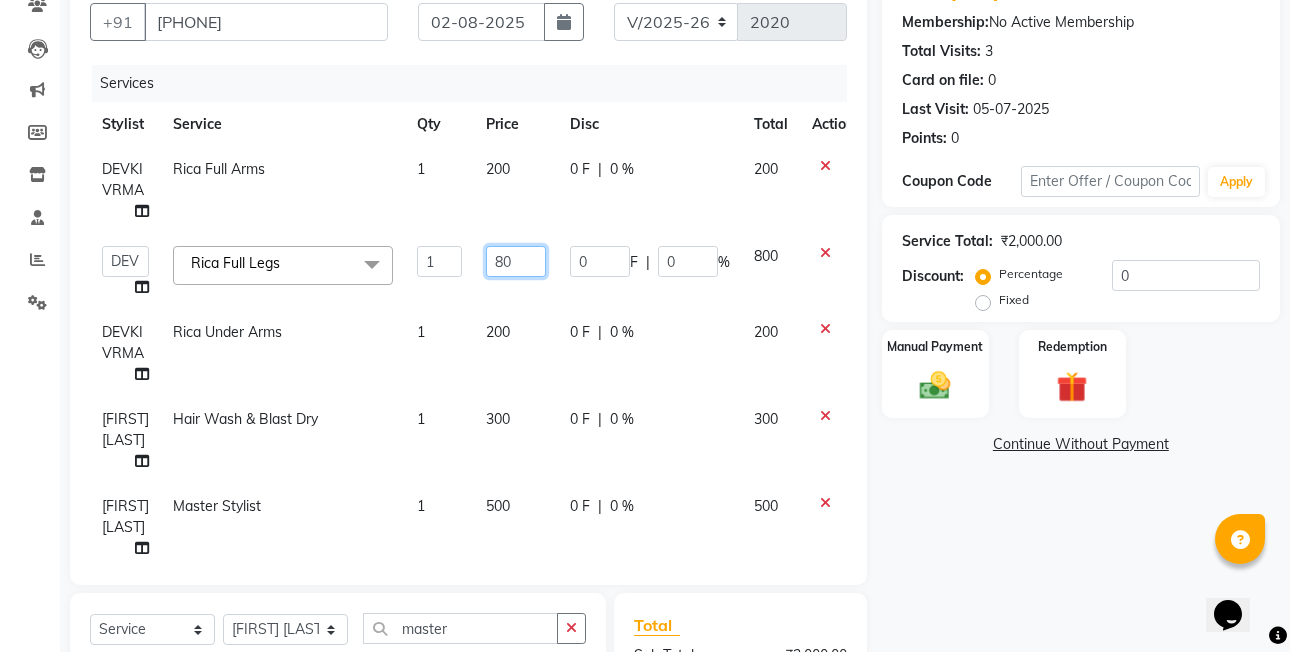 type on "8" 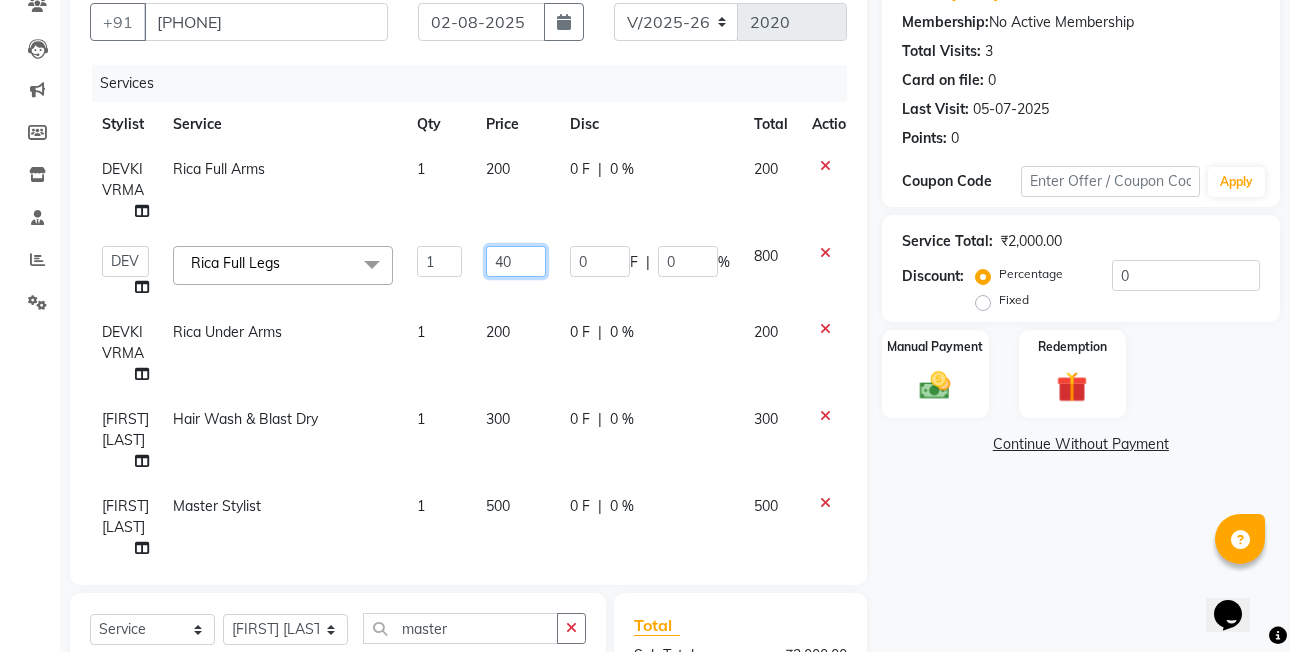 type on "400" 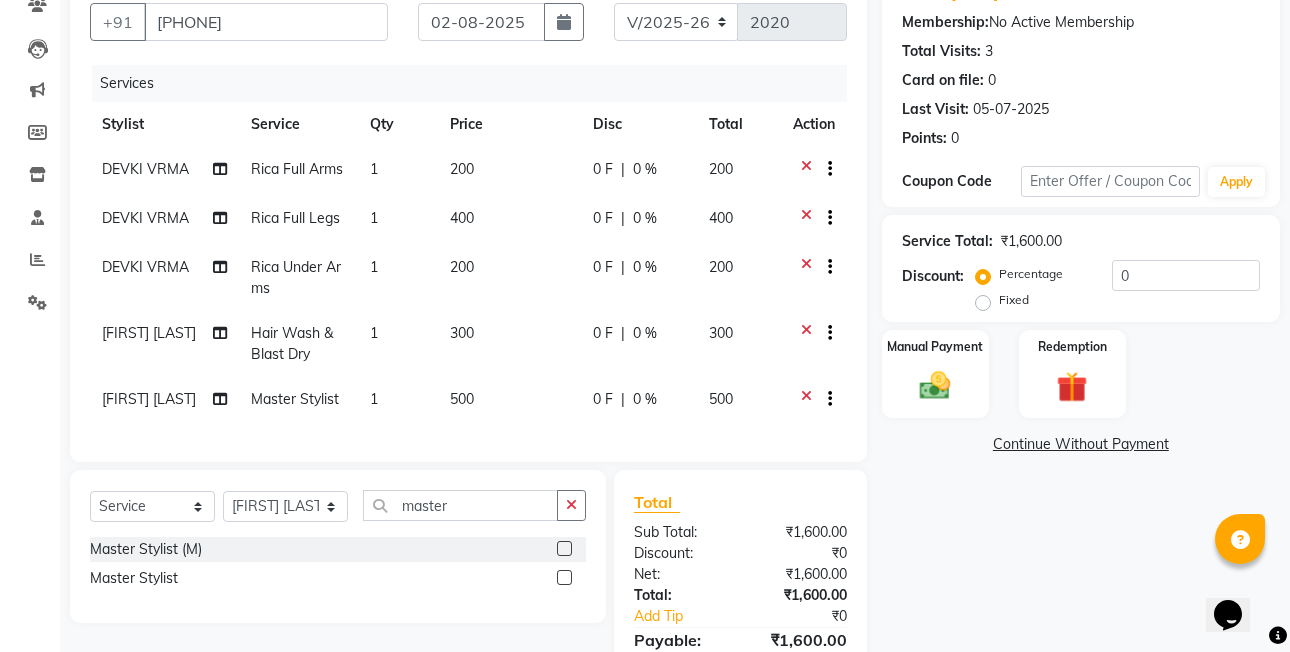 click on "DEVKI VRMA Rica Full Arms 1 200 0 F | 0 % 200 DEVKI VRMA Rica Full Legs 1 400 0 F | 0 % 400 DEVKI VRMA Rica Under Arms 1 200 0 F | 0 % 200  [FIRST] [LAST]    Hair Wash & Blast Dry 1 300 0 F | 0 % 300  [FIRST] [LAST] Master Stylist 1 500 0 F | 0 % 500" 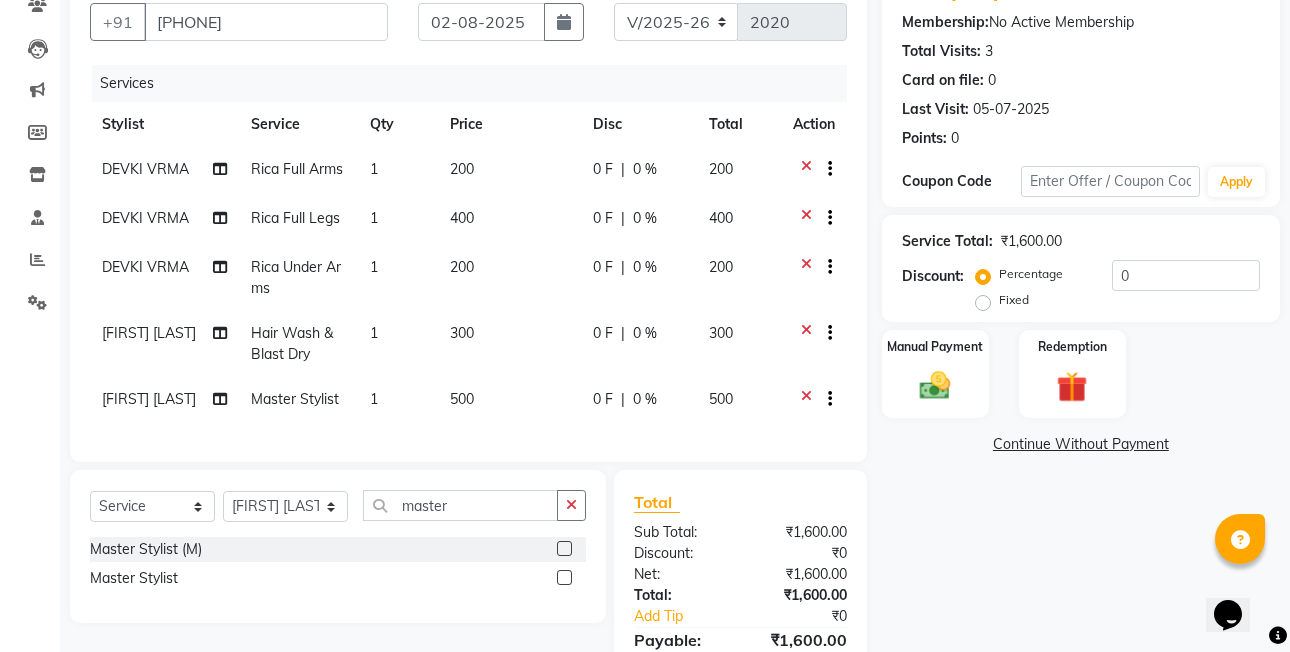 click on "200" 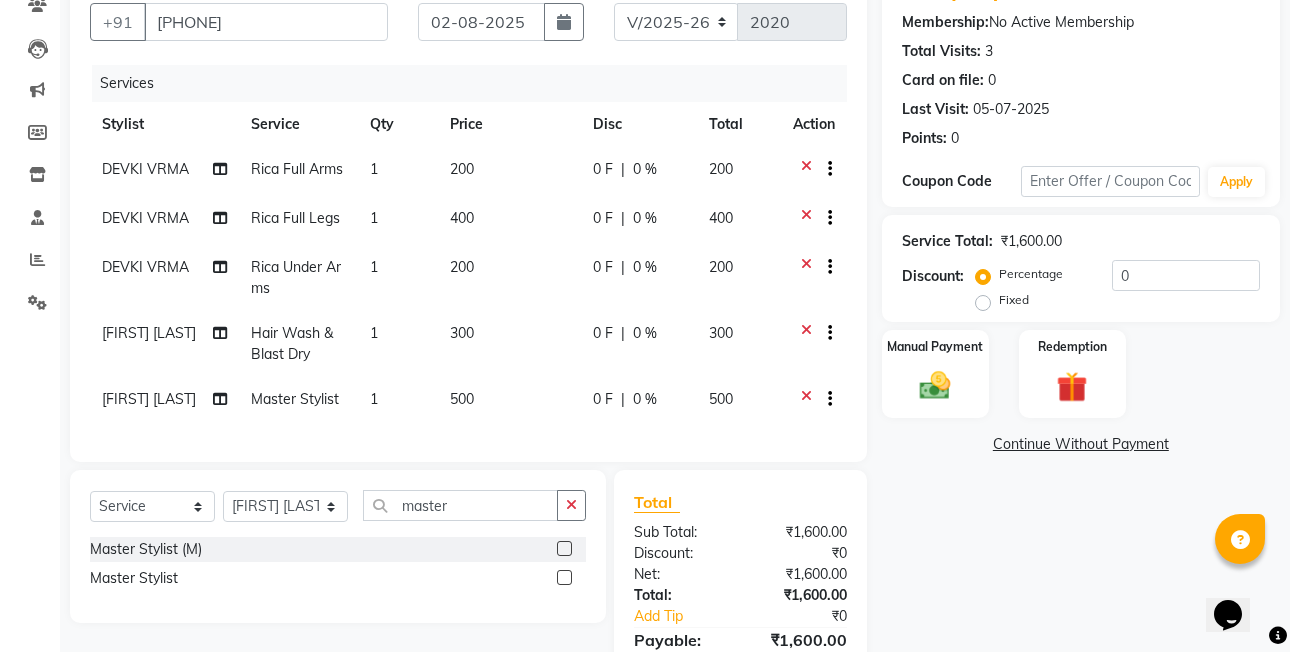 select on "53733" 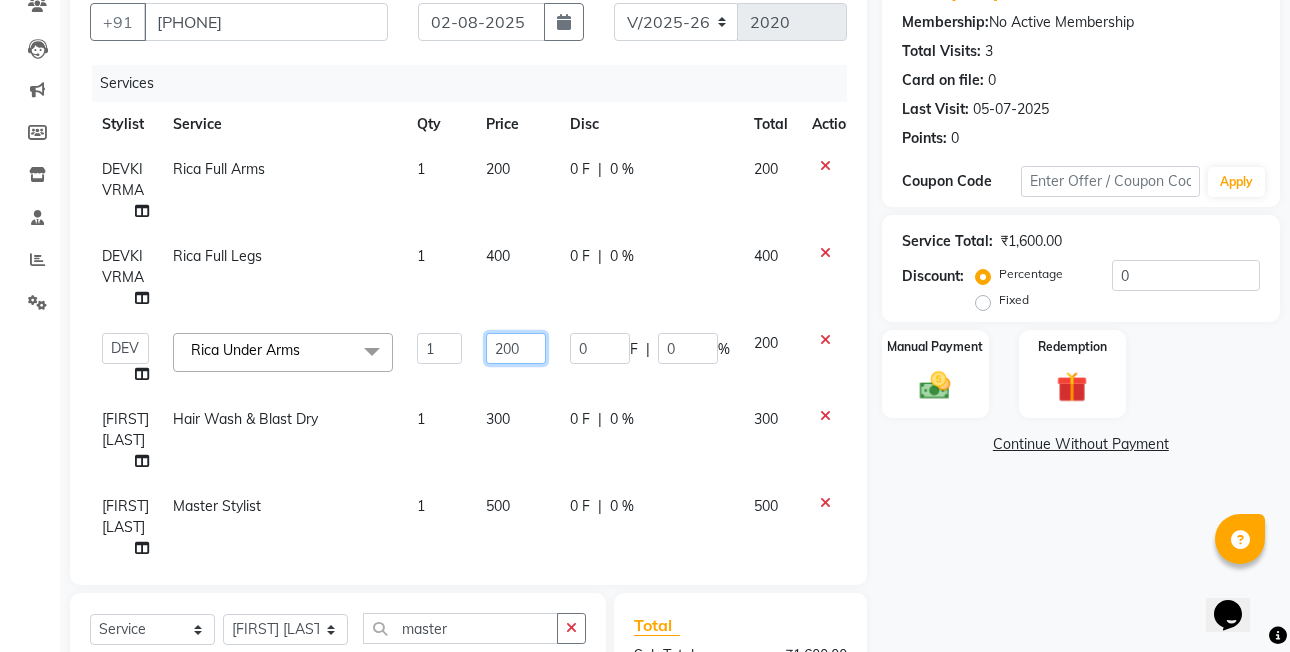 click on "200" 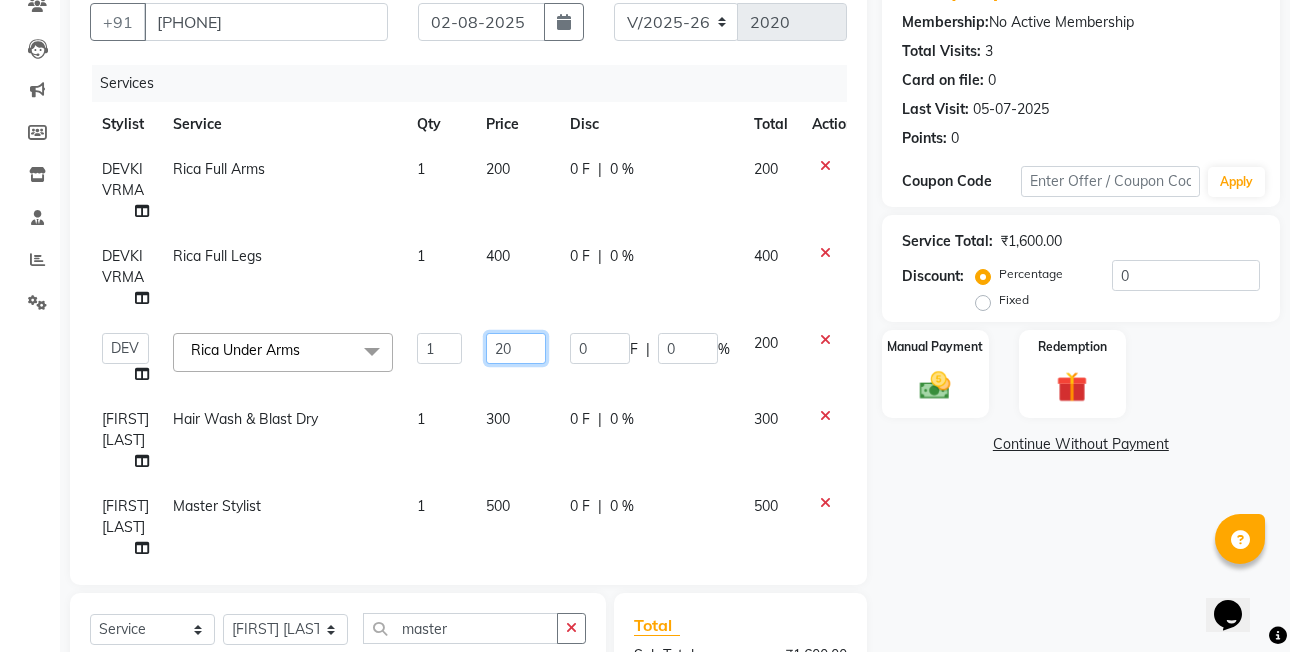 type on "2" 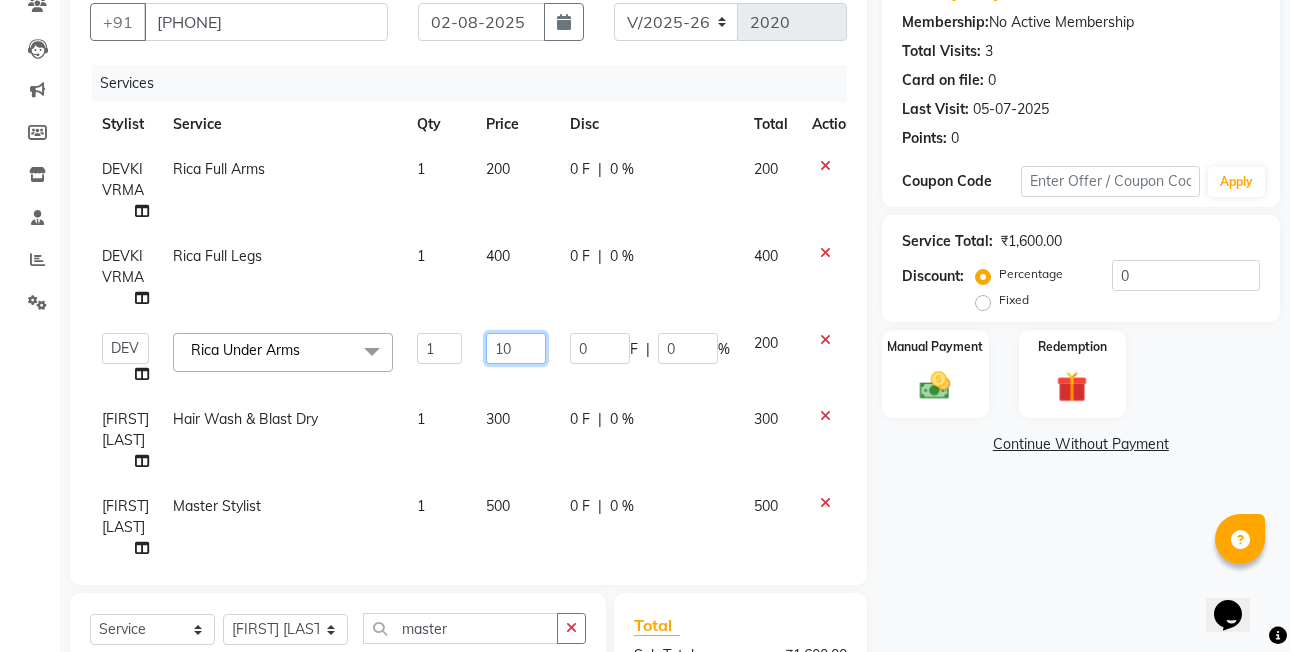 type on "100" 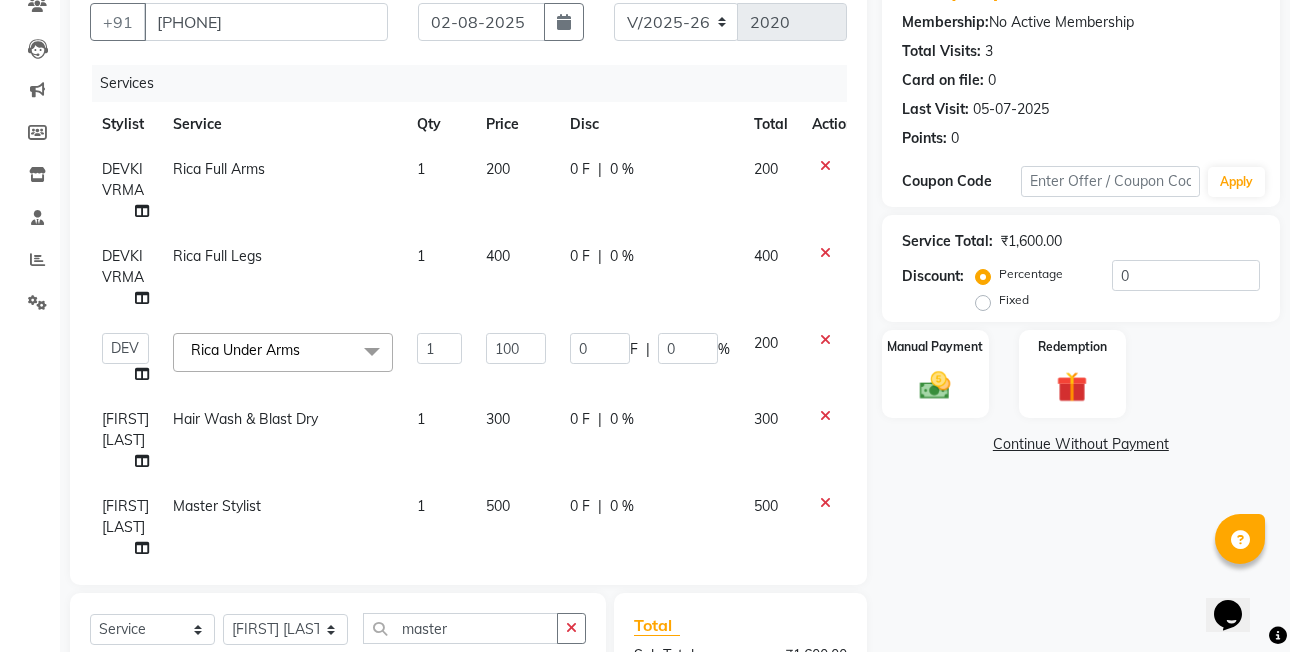 click on "DEVKI VRMA Rica Full Arms 1 200 0 F | 0 % 200 DEVKI VRMA Rica Full Legs 1 400 0 F | 0 % 400  [FIRST]  [LAST]    DEVKI VRMA   [FIRST] [LAST]    [FIRST] [LAST]   [FIRST] [LAST]   [FIRST] [LAST]   [FIRST] [LAST]   [FIRST] [LAST] (OWNER)   POSH   [FIRST] [LAST]   [FIRST] [LAST]   [FIRST] [LAST]    [FIRST]  [LAST]   [FIRST] [LAST]   [FIRST] [LAST]   [FIRST]  [LAST]  Rica Under Arms  x Rica Side Locks Forehead Brazilian Forehead D-Tan Full Front | Back Gel Nail Polish only Hands Head Massage (M) Ola Plex with Colors (US) Full Face  Hair Wash & Conditioning (M) Keratin Treatment  (US) BOTOX HAIR SPA (BS)  Ola Plex (BS)  Bleach Full Legs  PREMIUM MILK SHAKE HAIR SPA (UW) Hair Cut  Tongs (US) Ola Plex with Colors (UW) Creative Colours (BS) D-Tan Full Body Global Highlights (US) Spa Padicure CLEAN UP Whitening Nanoplastia (UW) PREMIUM MILK SHAKE HAIR SPA (US) CLEAN UP Oily & Combination Skin Bleach Full Arms  Root Touch-Up to 1 Inch Brazilian Full Front | Back Rica Under ArmsKERATINE HAIR SPA (BW) Brazilian Full Face Straightening Regrowth 1 0" 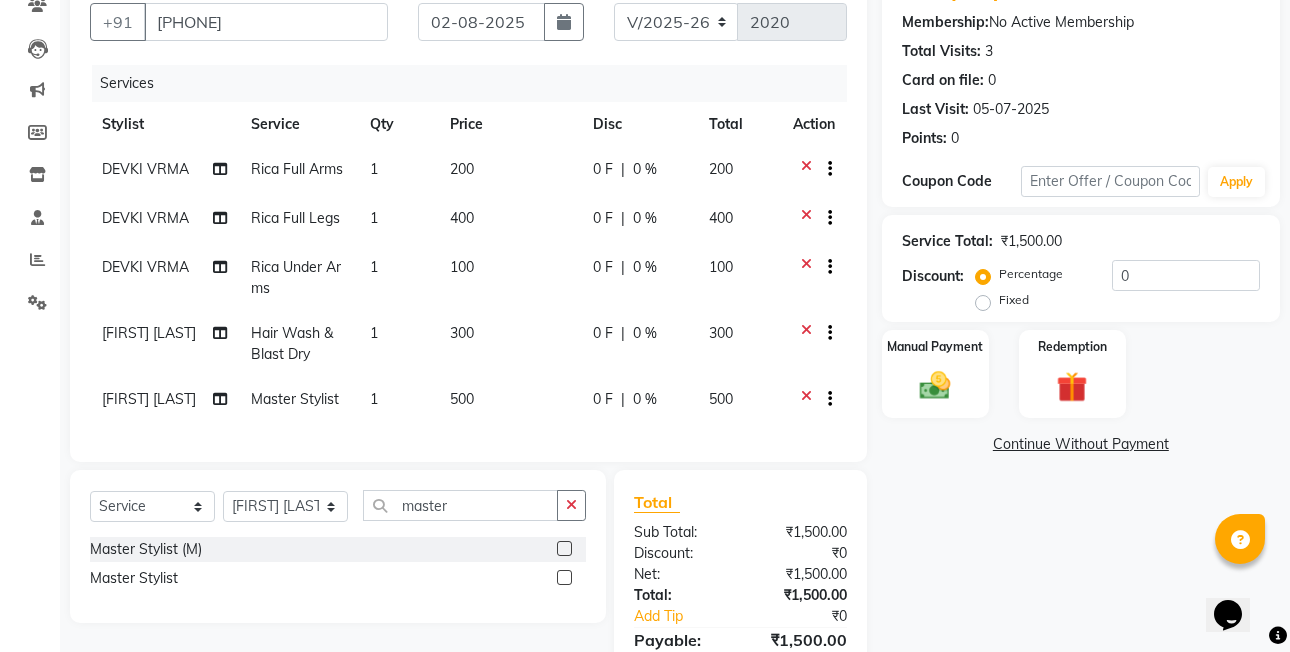 click on "300" 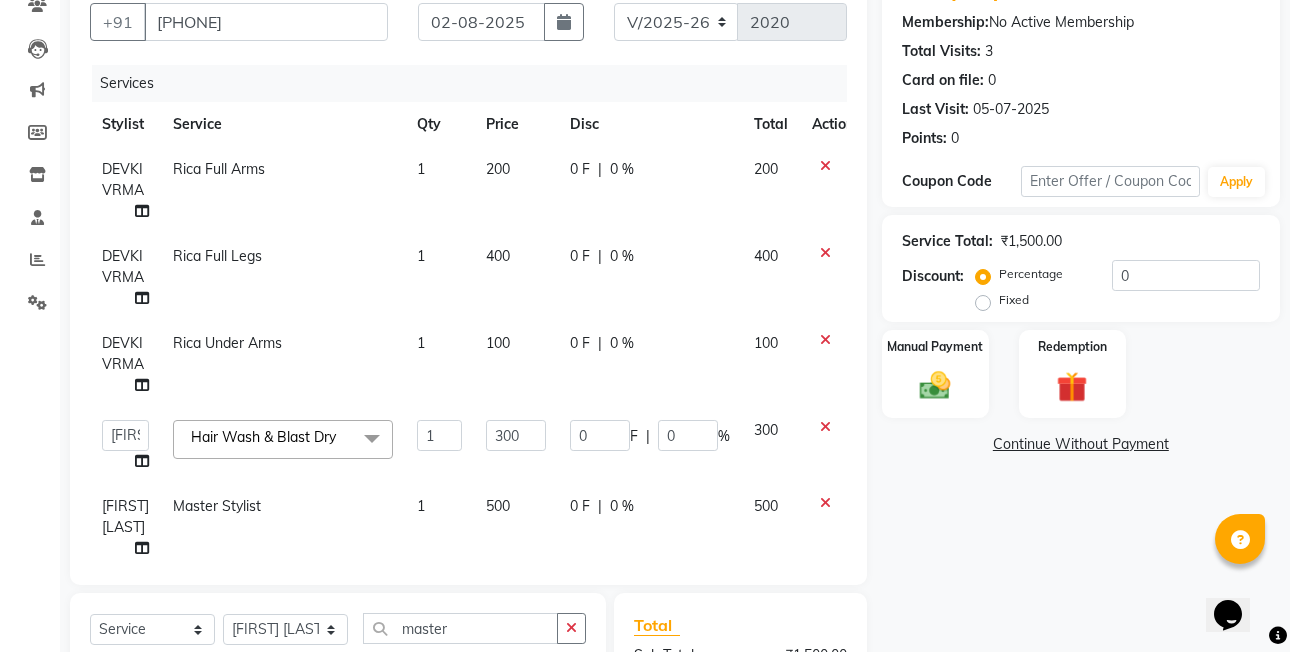 click on "100" 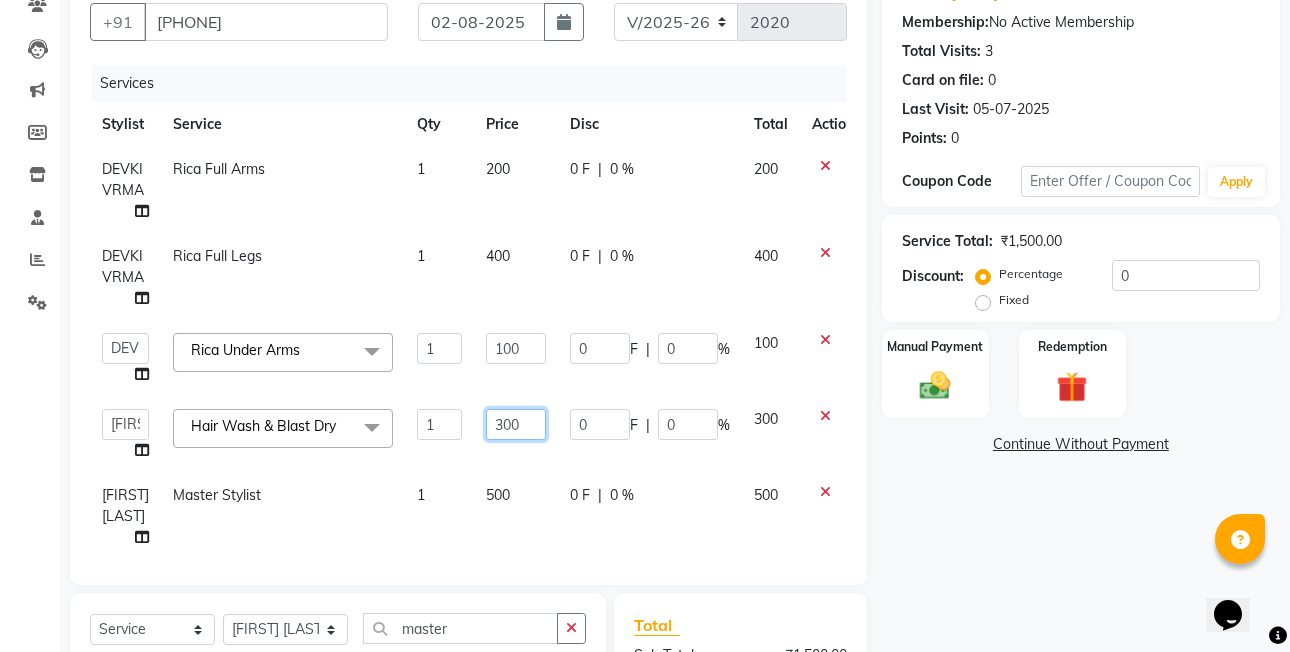 click on "300" 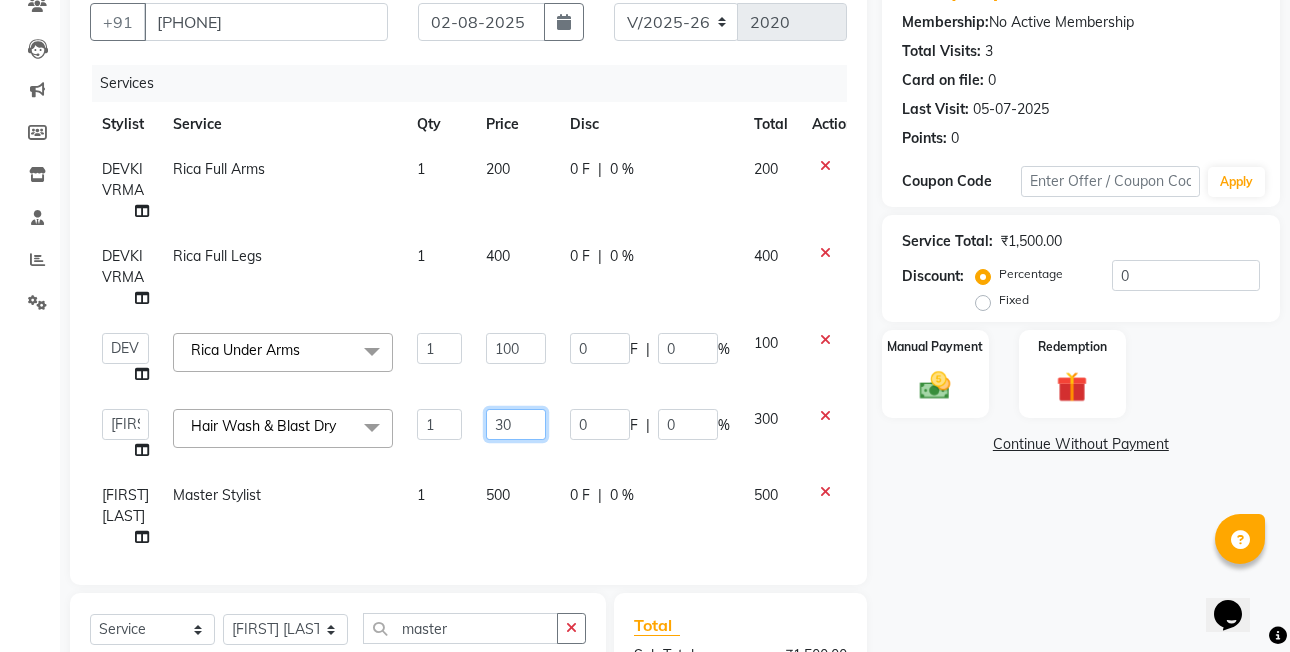 type on "3" 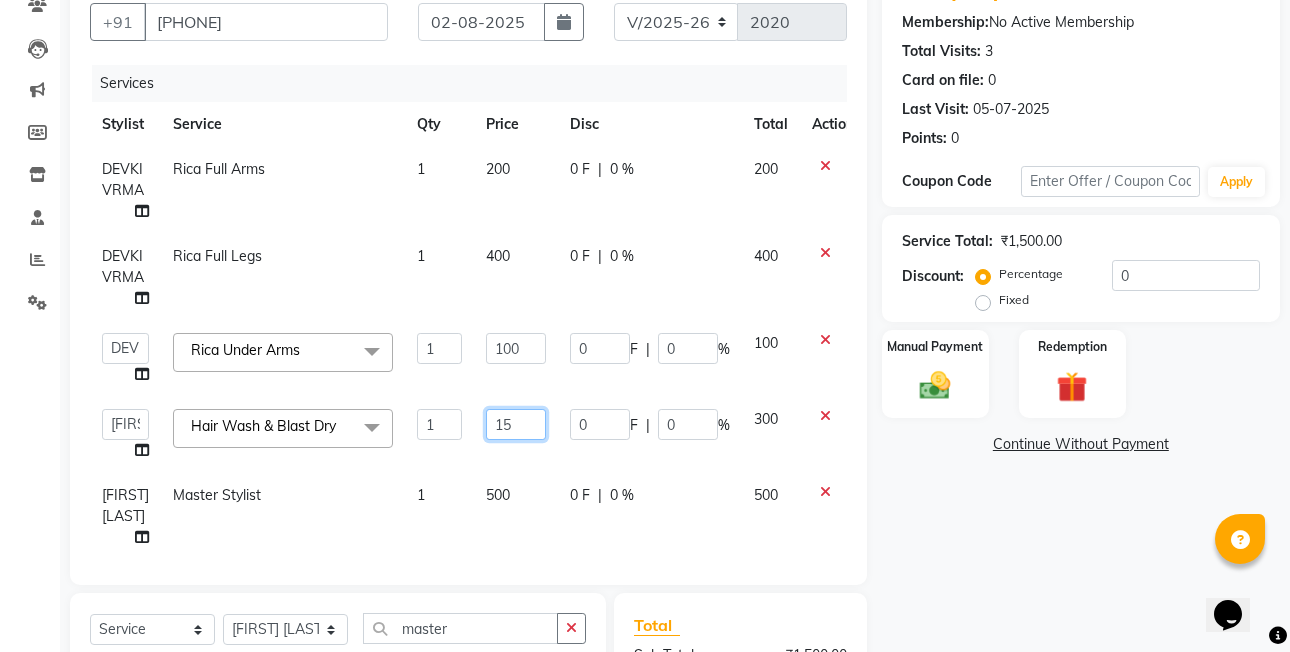 type on "150" 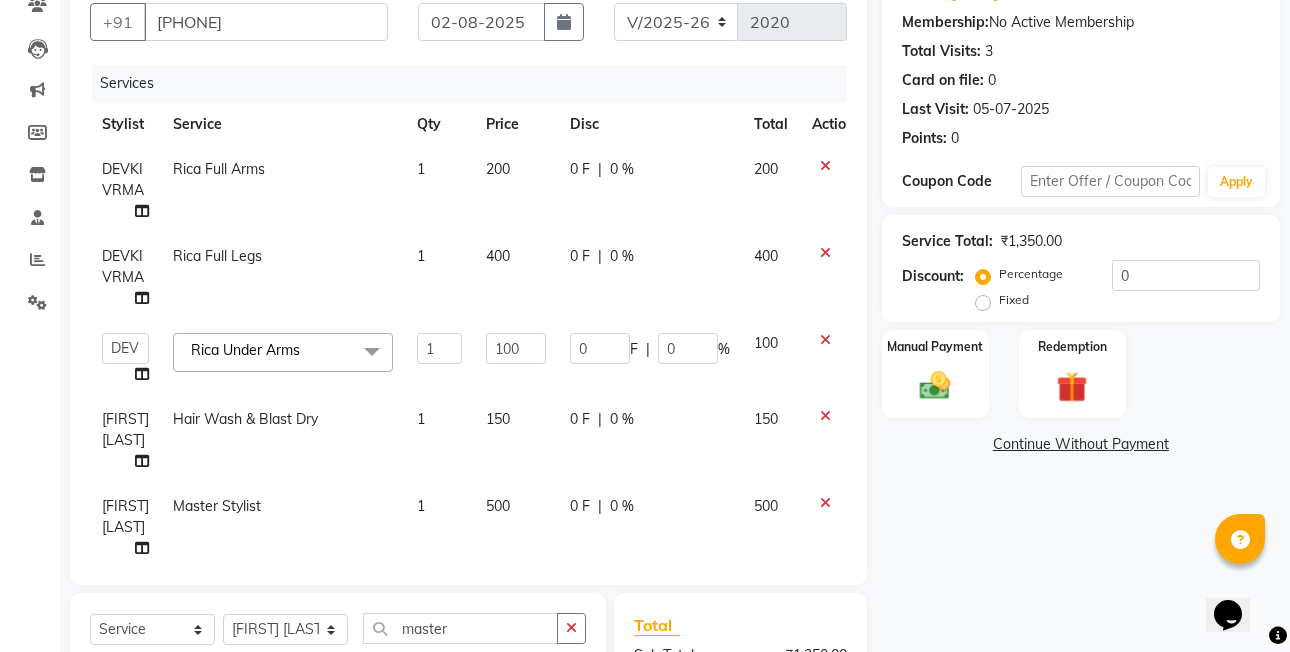 drag, startPoint x: 528, startPoint y: 464, endPoint x: 532, endPoint y: 492, distance: 28.284271 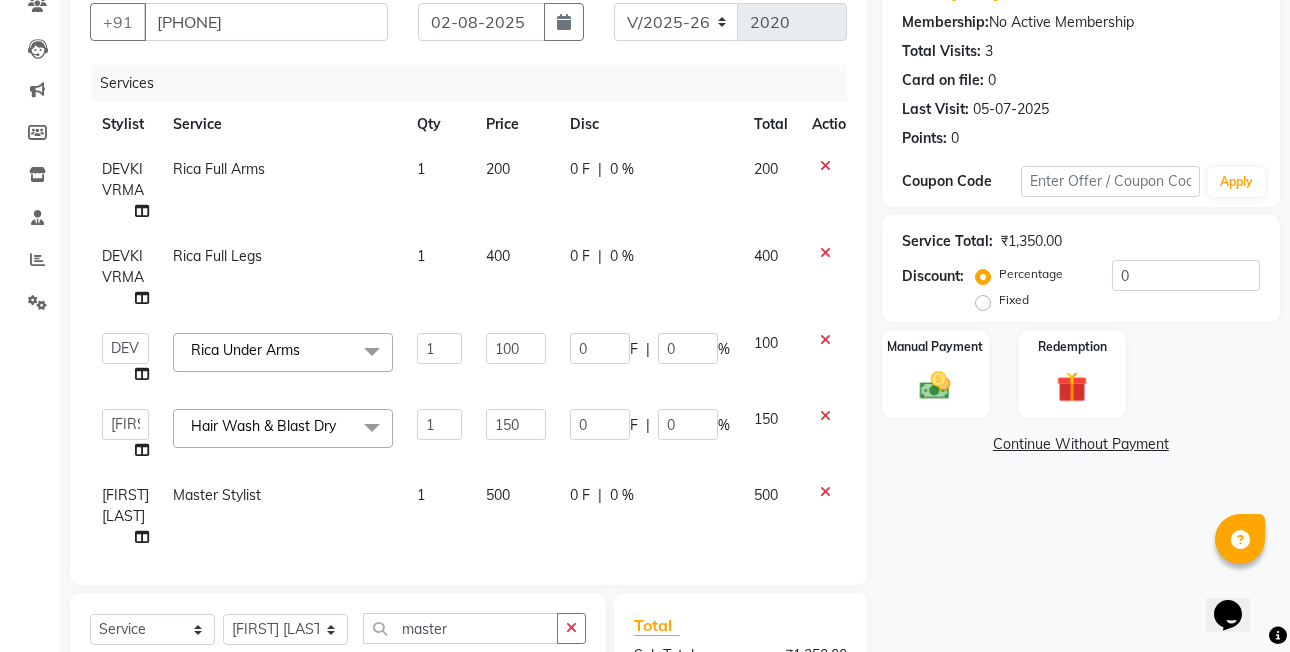click on "500" 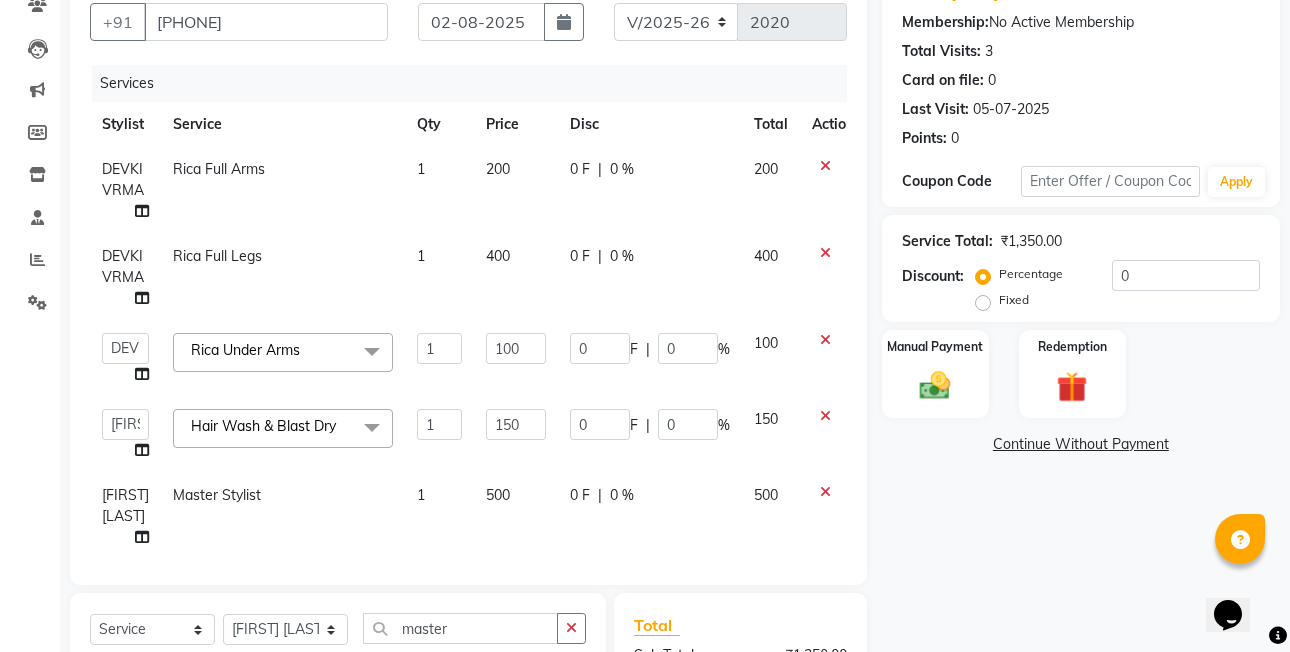 select on "53736" 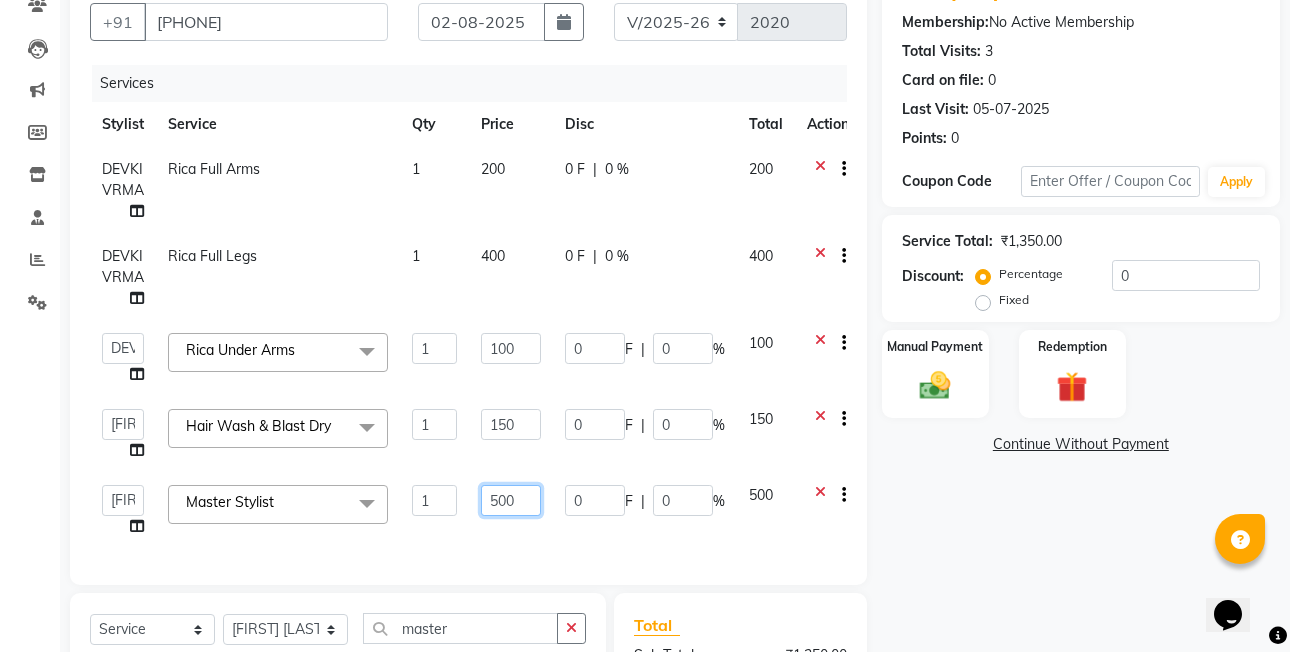 click on "500" 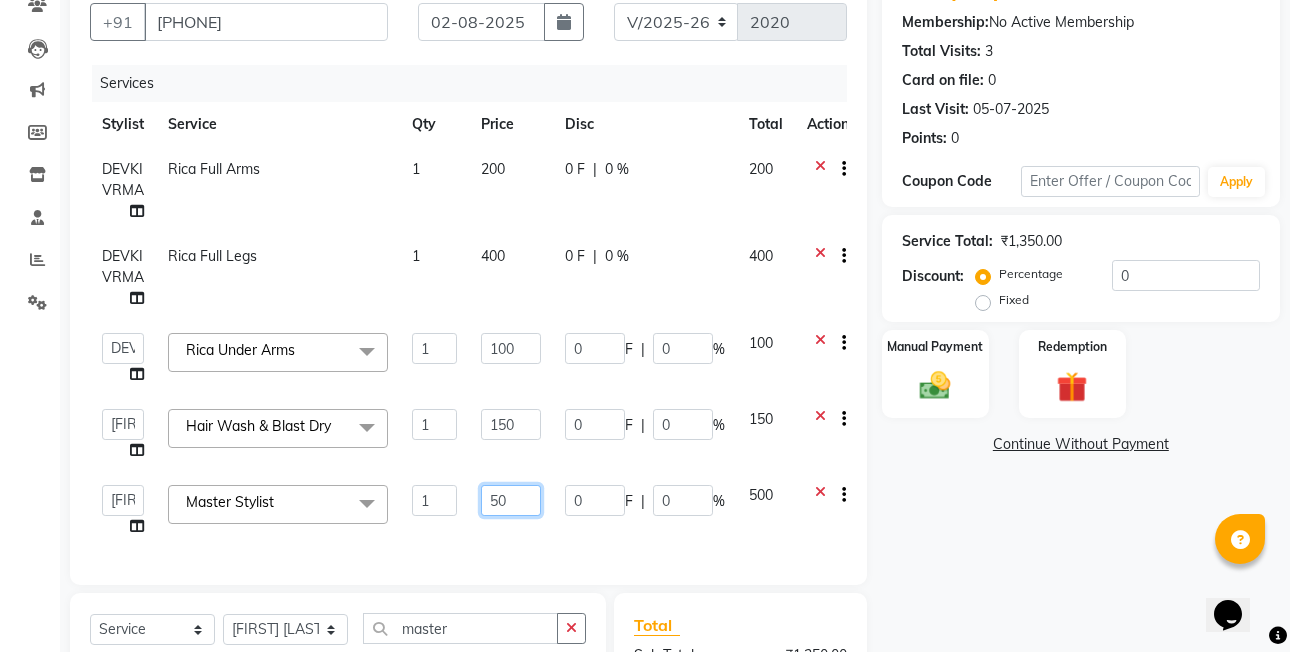 type on "5" 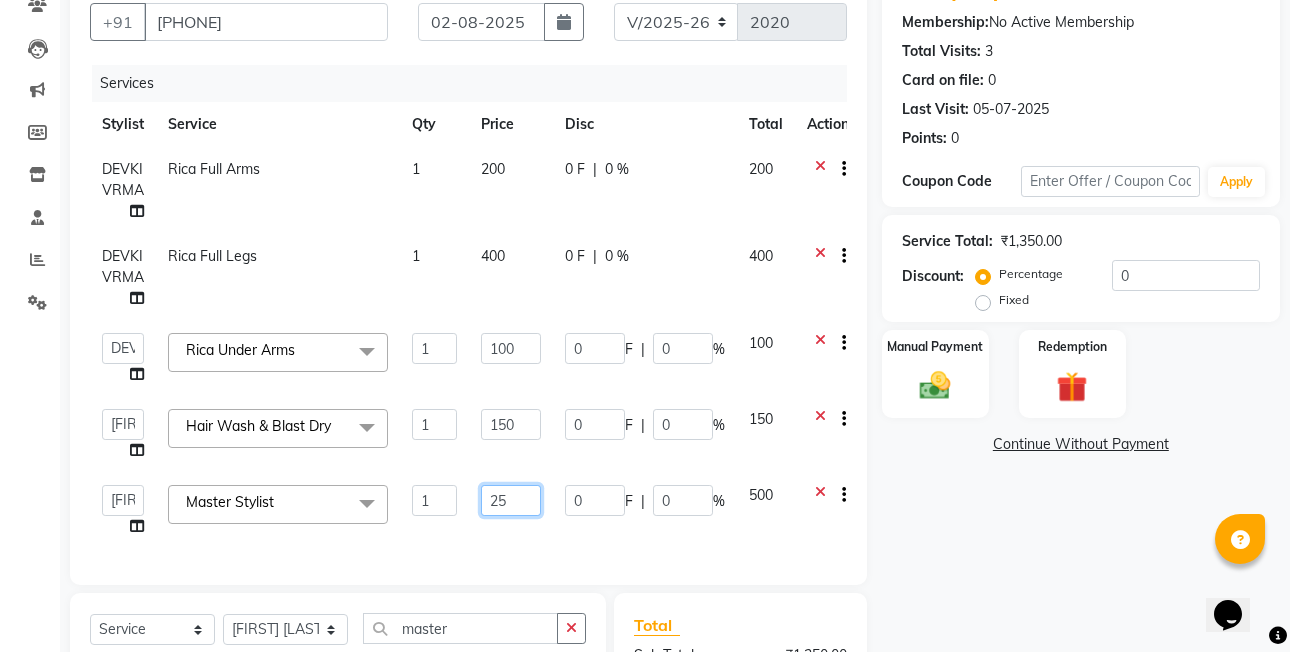 type on "250" 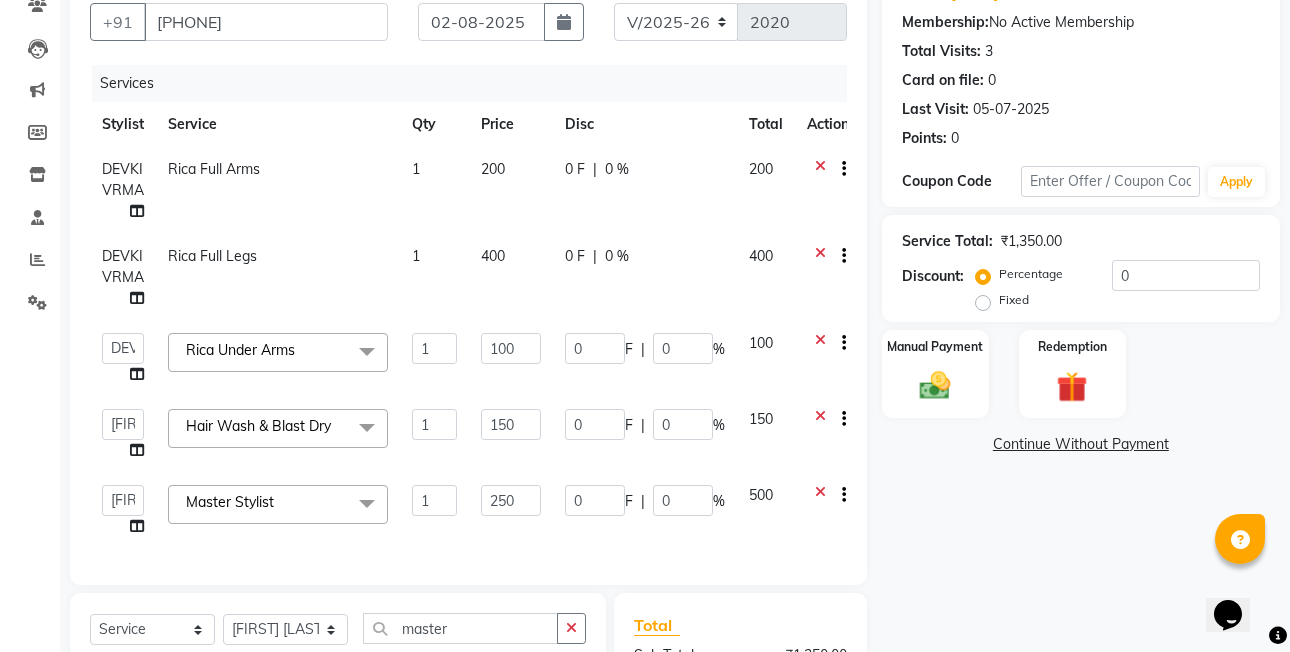 click on "0 F | 0 %" 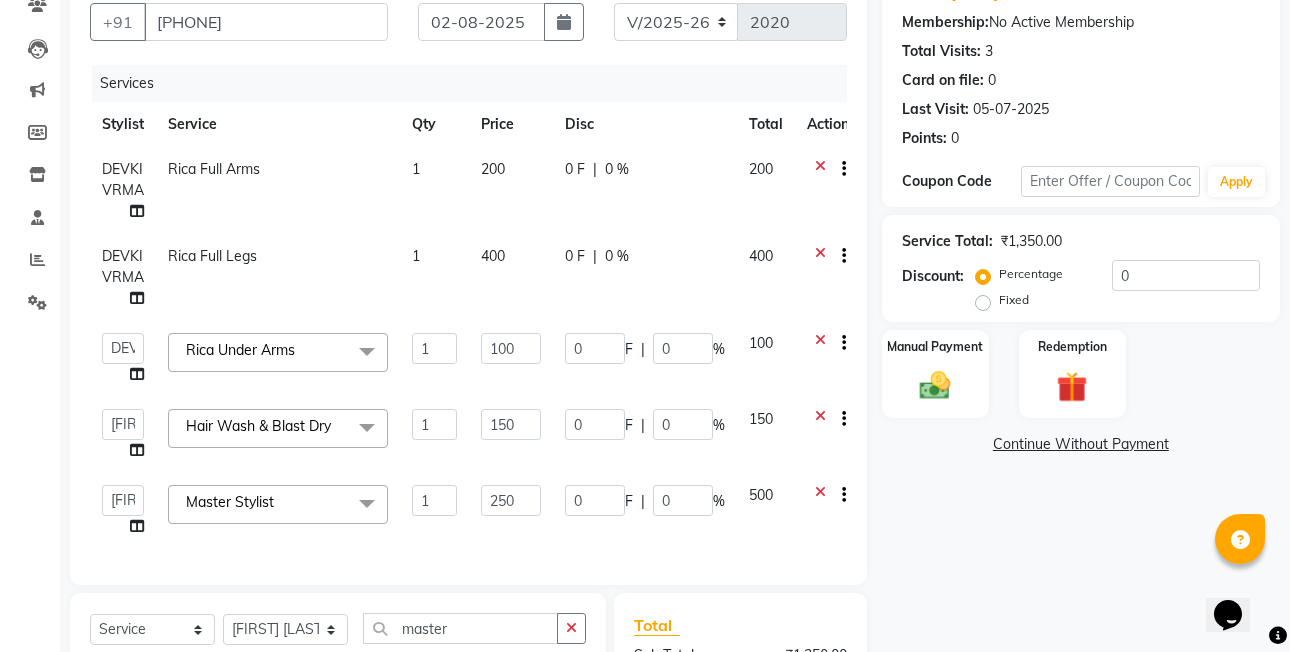 select on "53736" 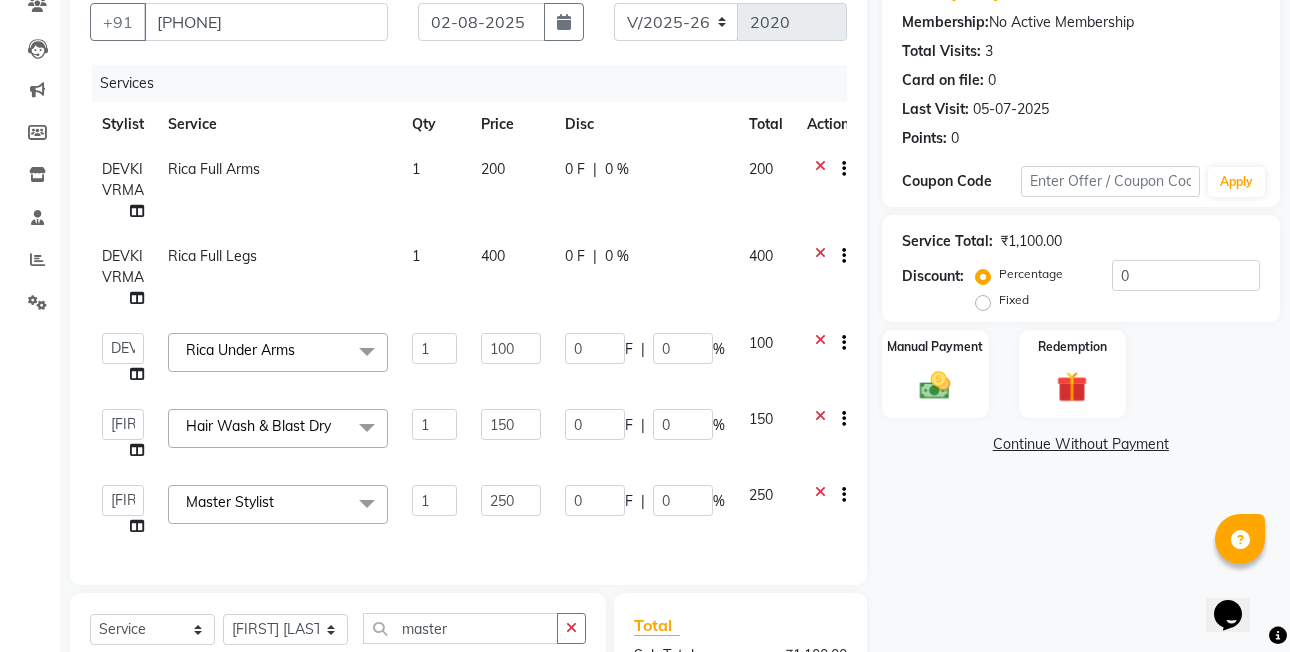click on "Fixed" 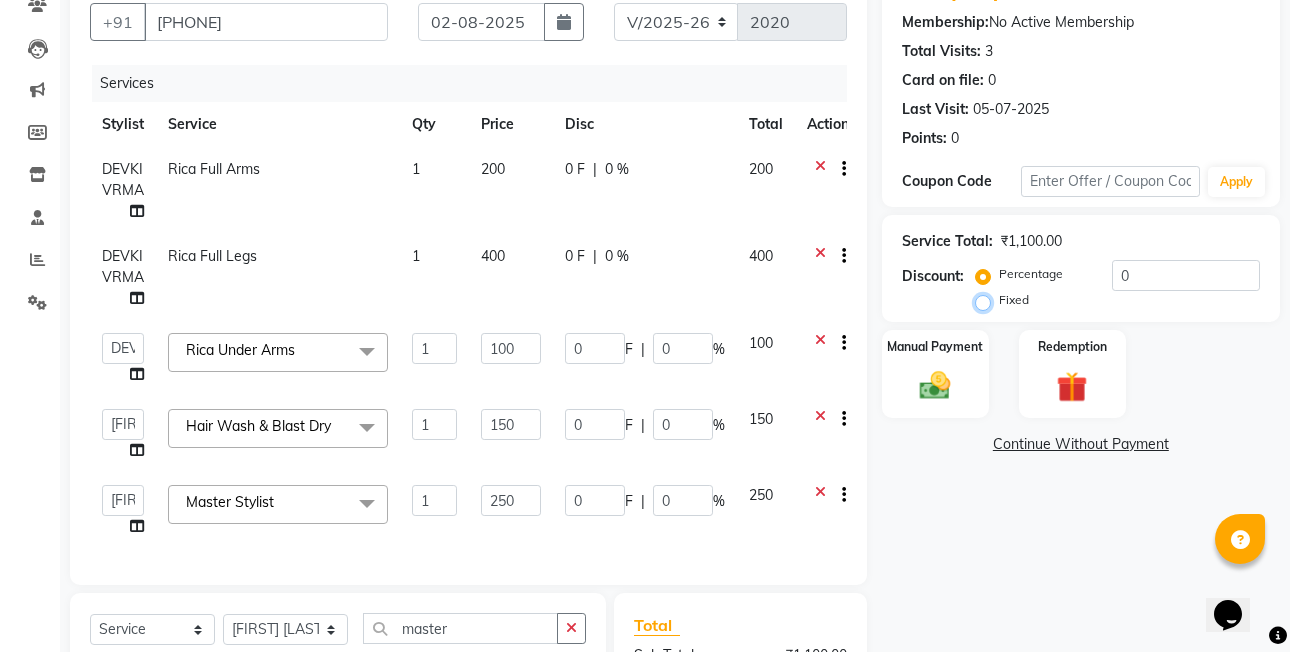 click on "Fixed" at bounding box center [987, 300] 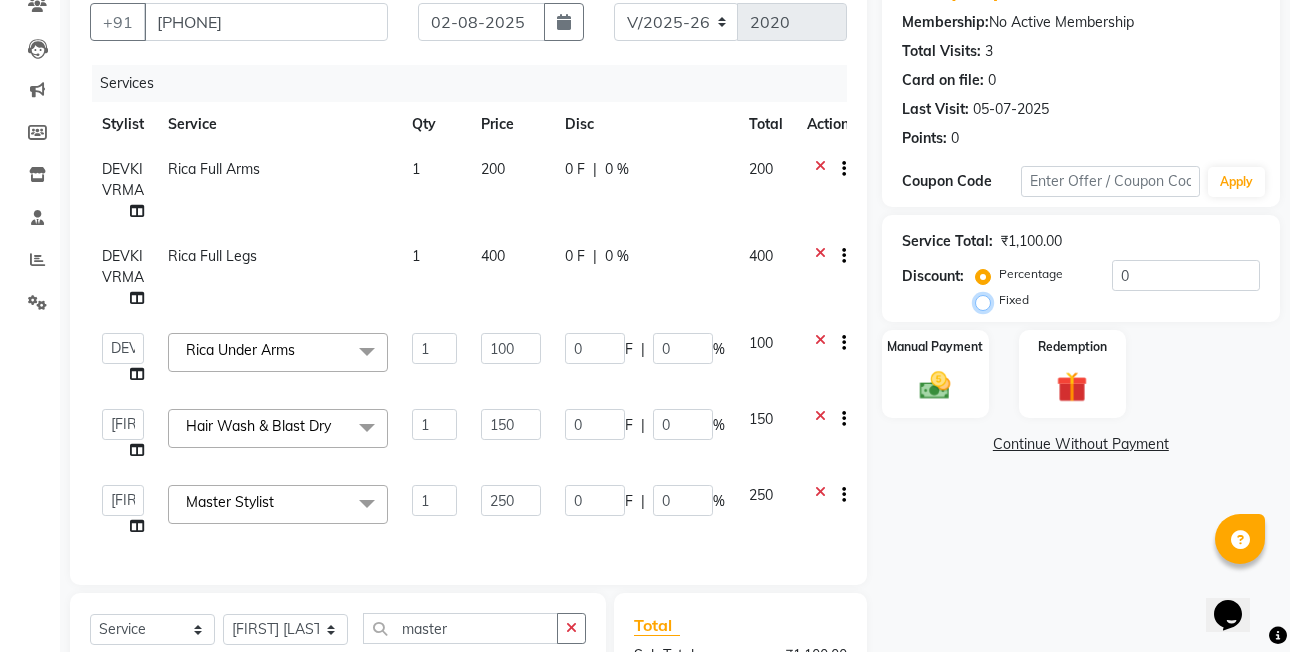 radio on "true" 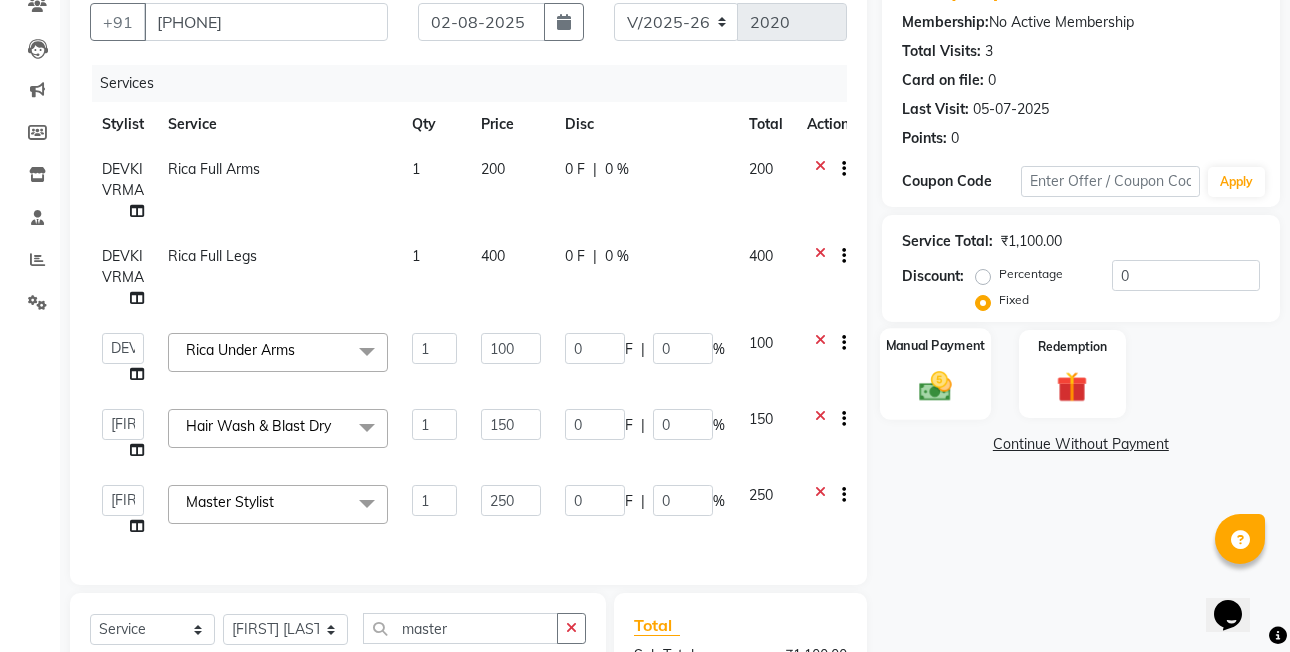 click 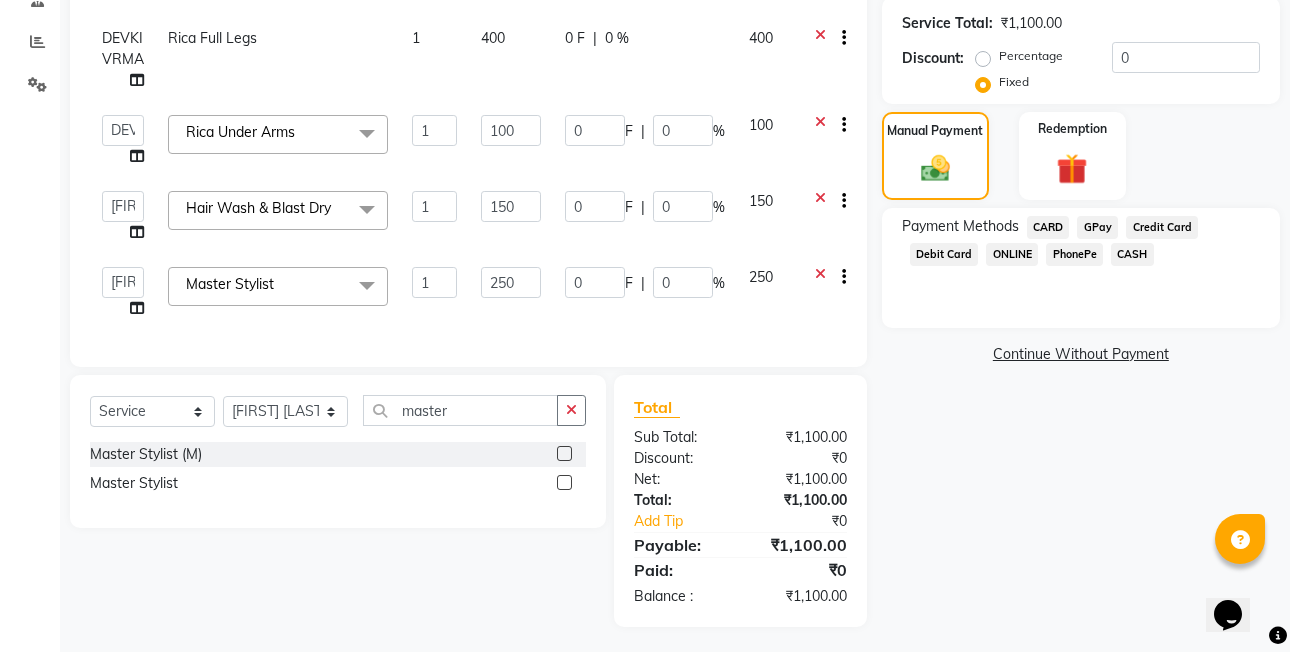 scroll, scrollTop: 406, scrollLeft: 0, axis: vertical 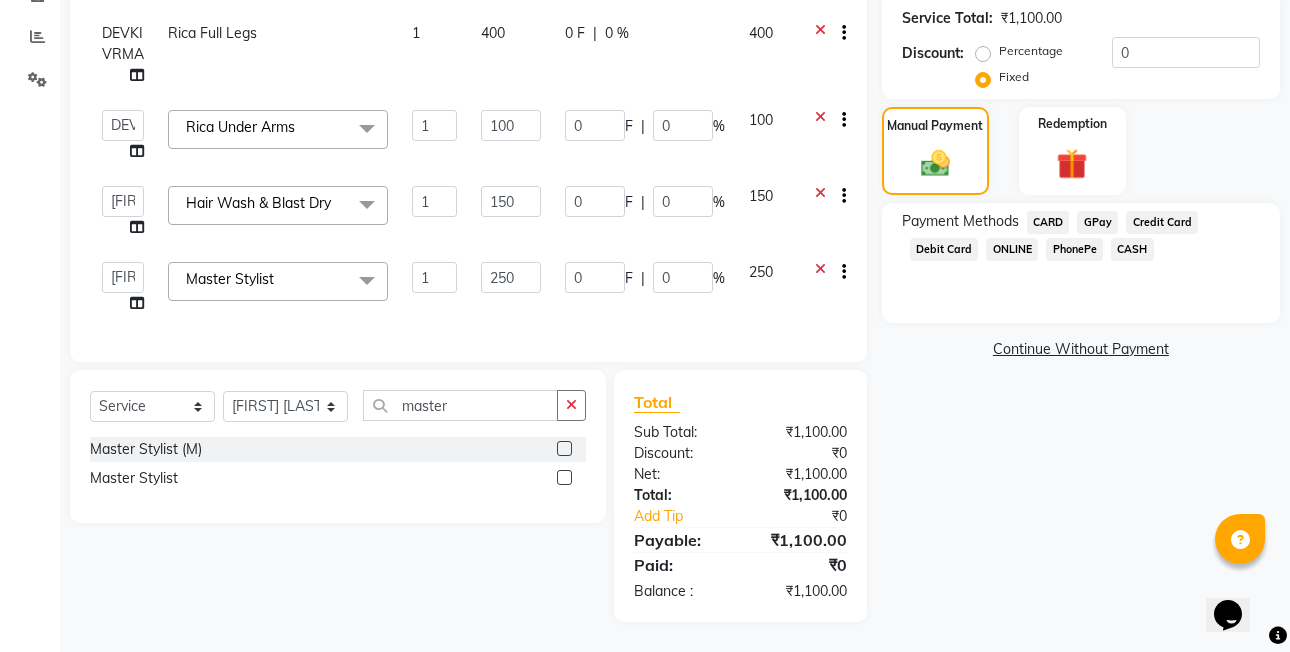 click on "PhonePe" 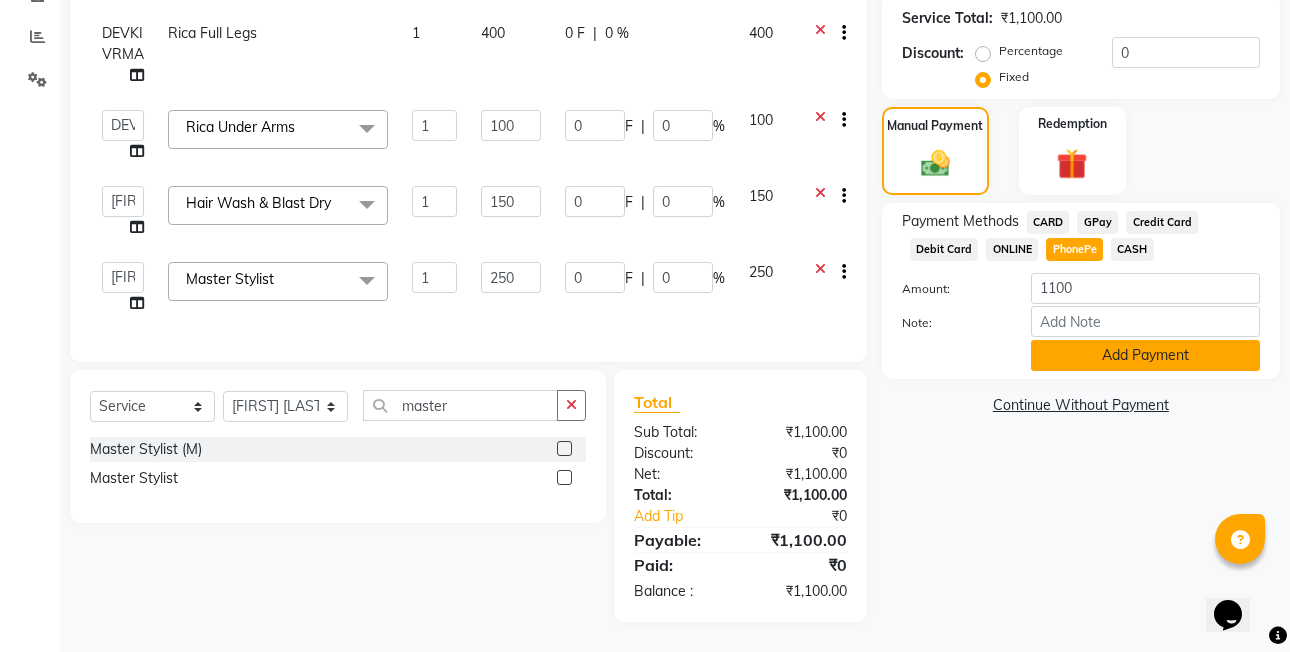 click on "Add Payment" 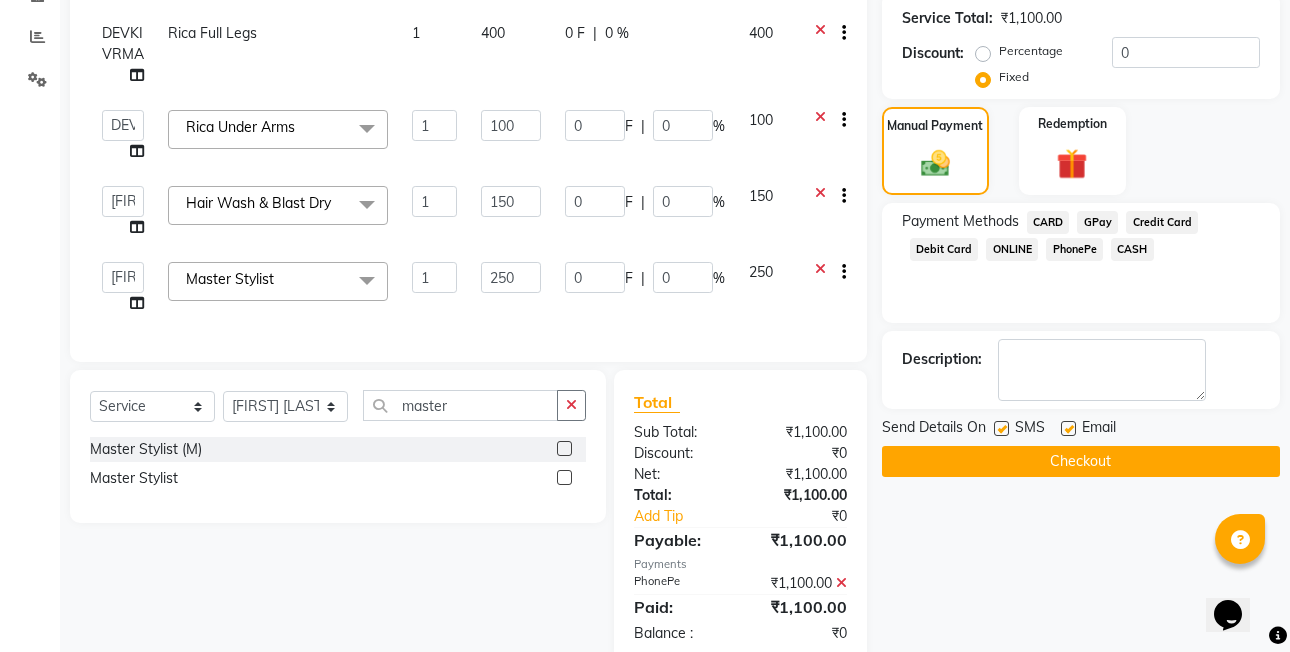 scroll, scrollTop: 448, scrollLeft: 0, axis: vertical 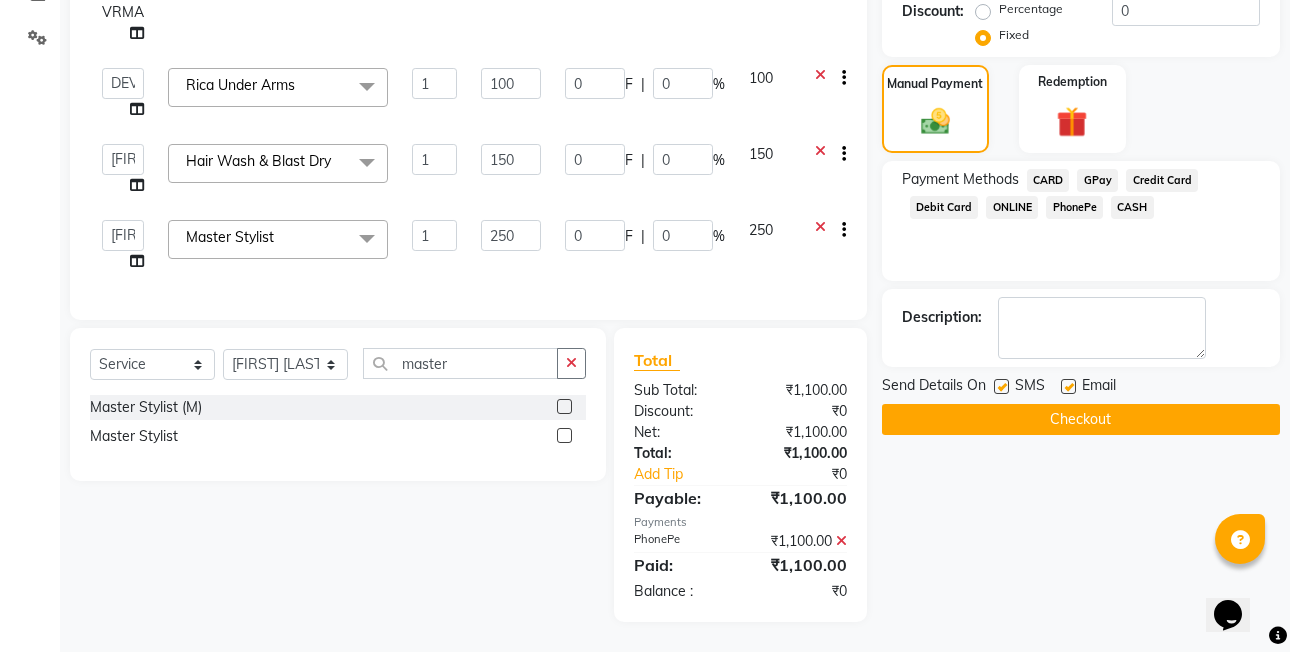 click on "Checkout" 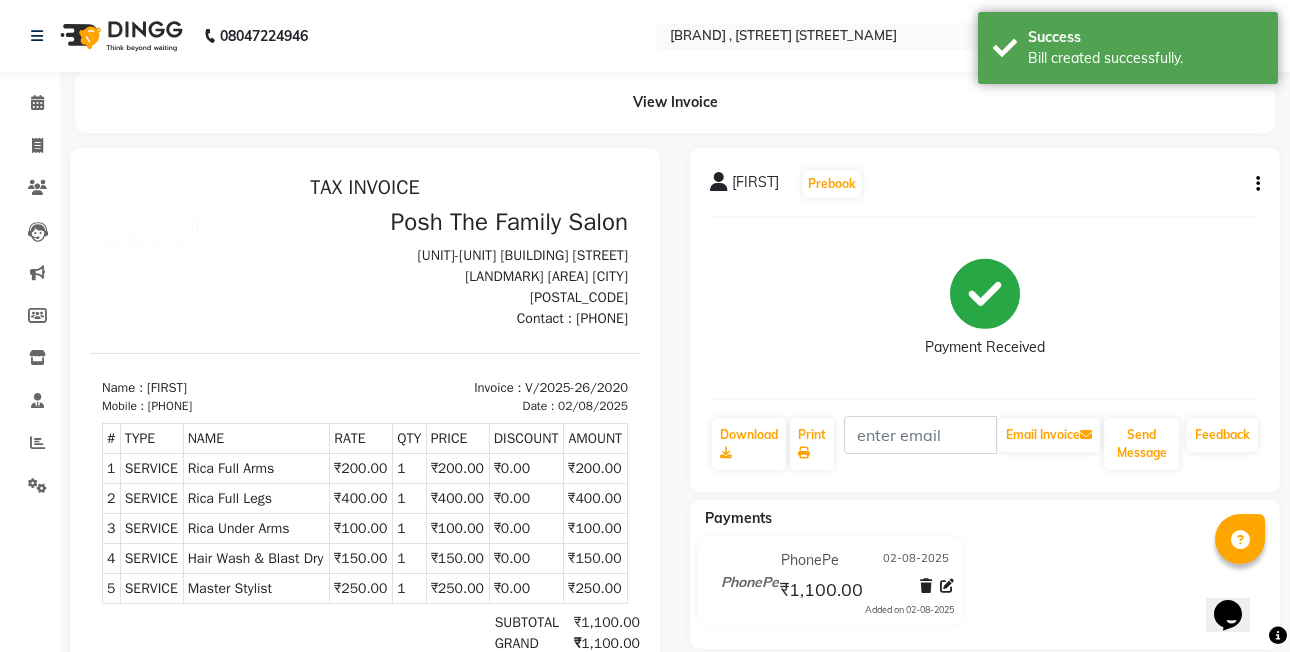 scroll, scrollTop: 0, scrollLeft: 0, axis: both 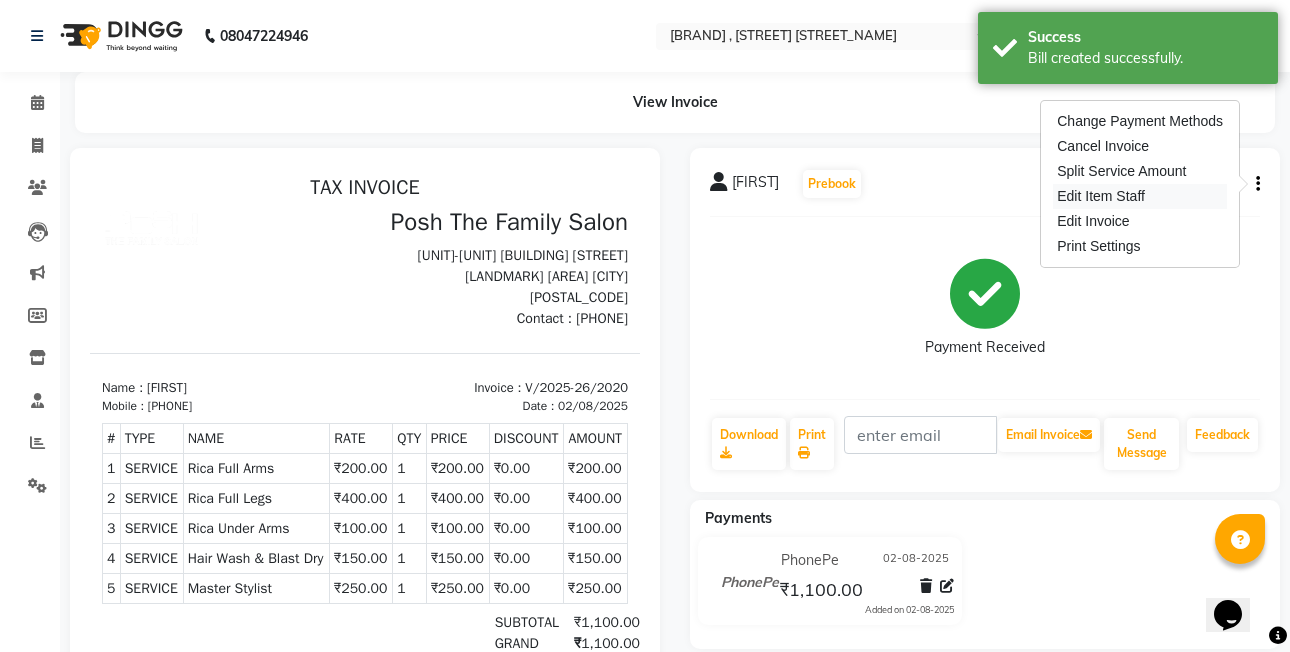 click on "Edit Item Staff" at bounding box center [1140, 196] 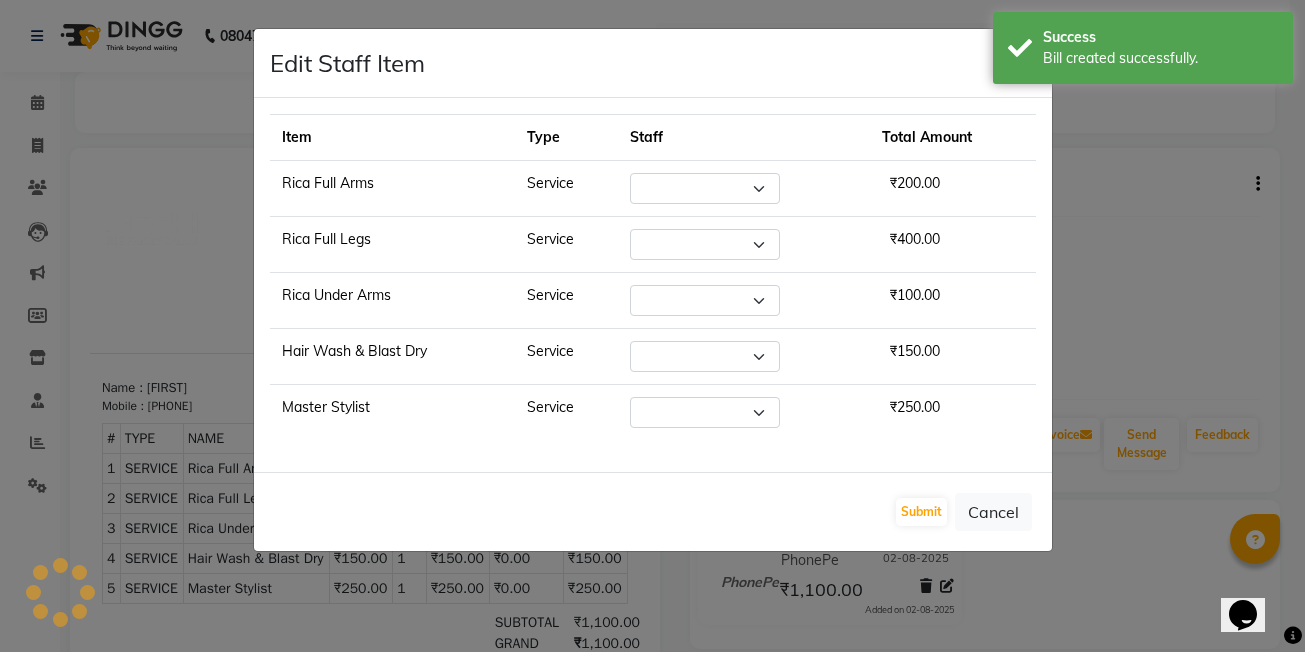 select on "53733" 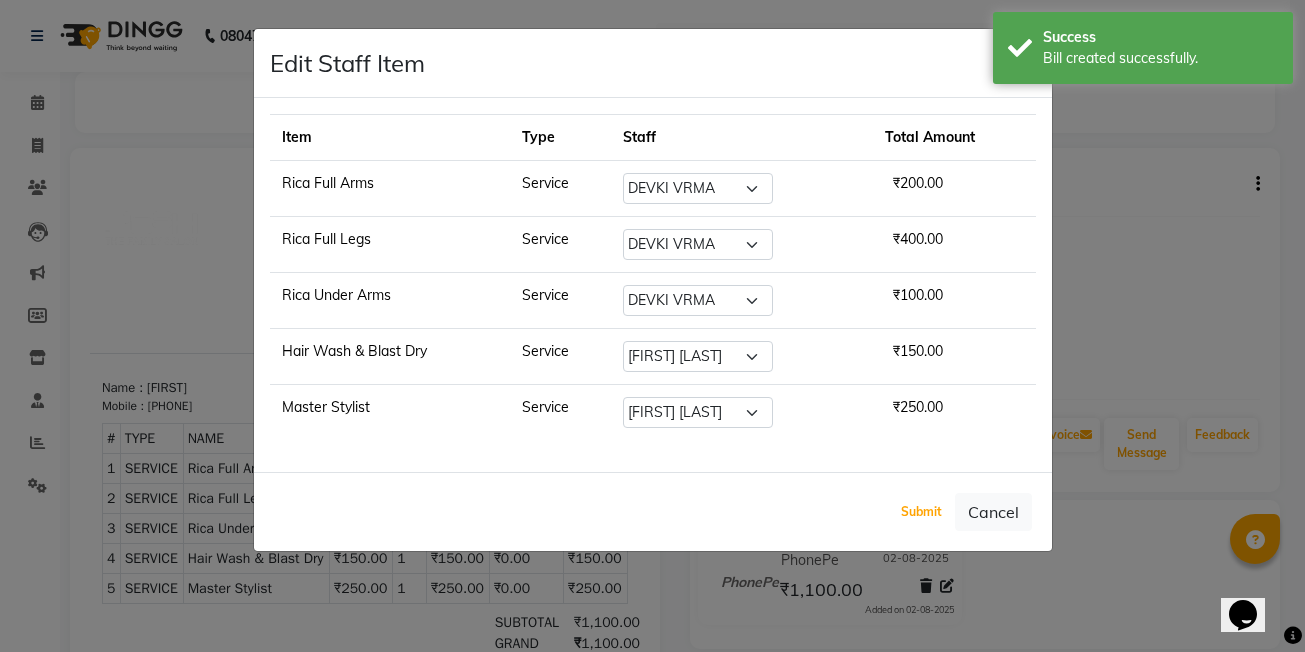 drag, startPoint x: 926, startPoint y: 502, endPoint x: 868, endPoint y: 480, distance: 62.03225 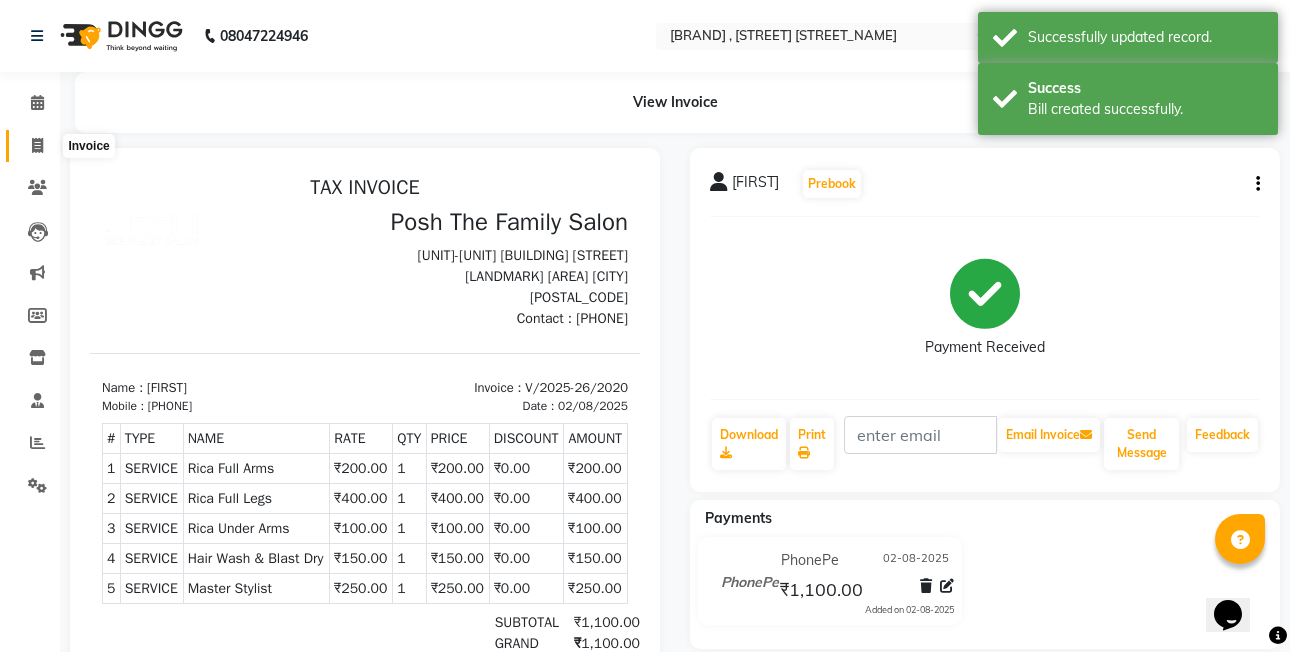 click 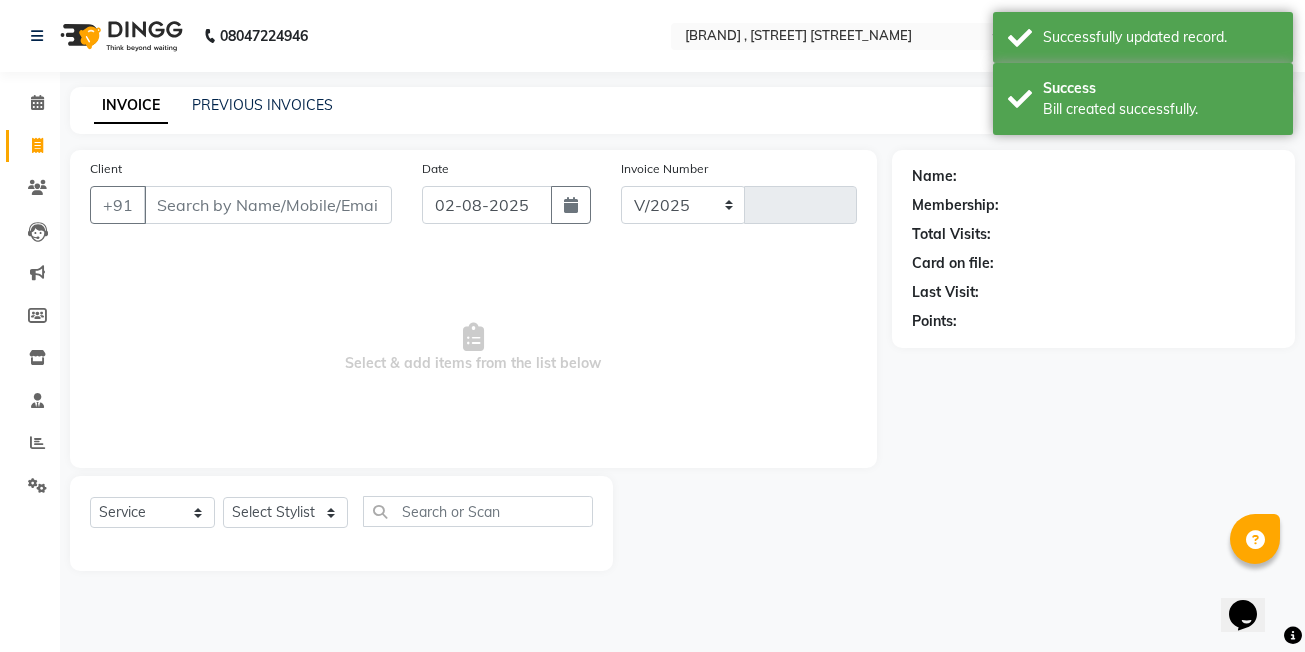 select on "6199" 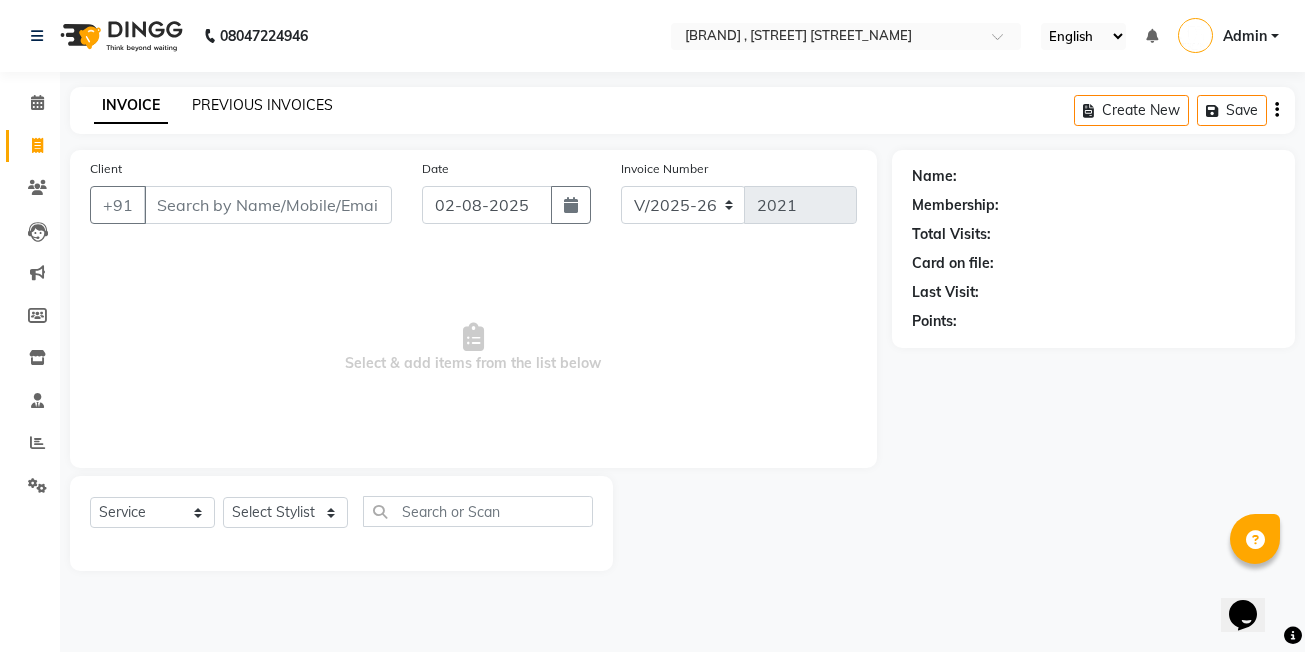 click on "PREVIOUS INVOICES" 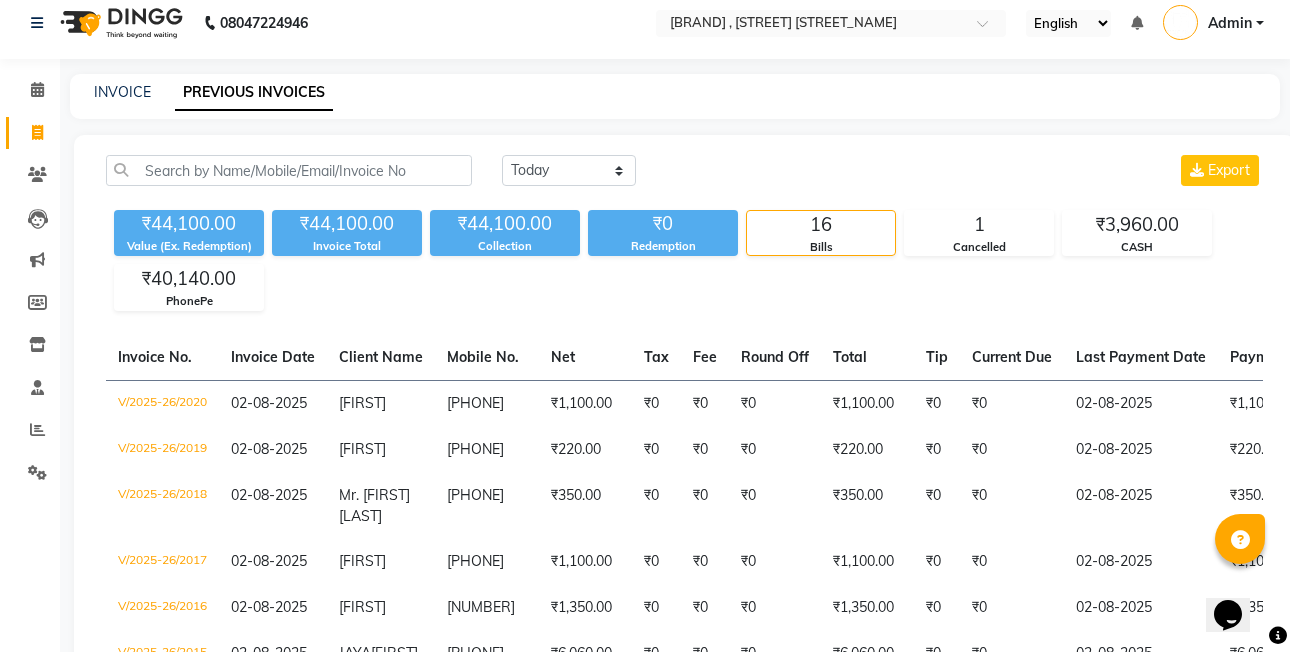 scroll, scrollTop: 0, scrollLeft: 0, axis: both 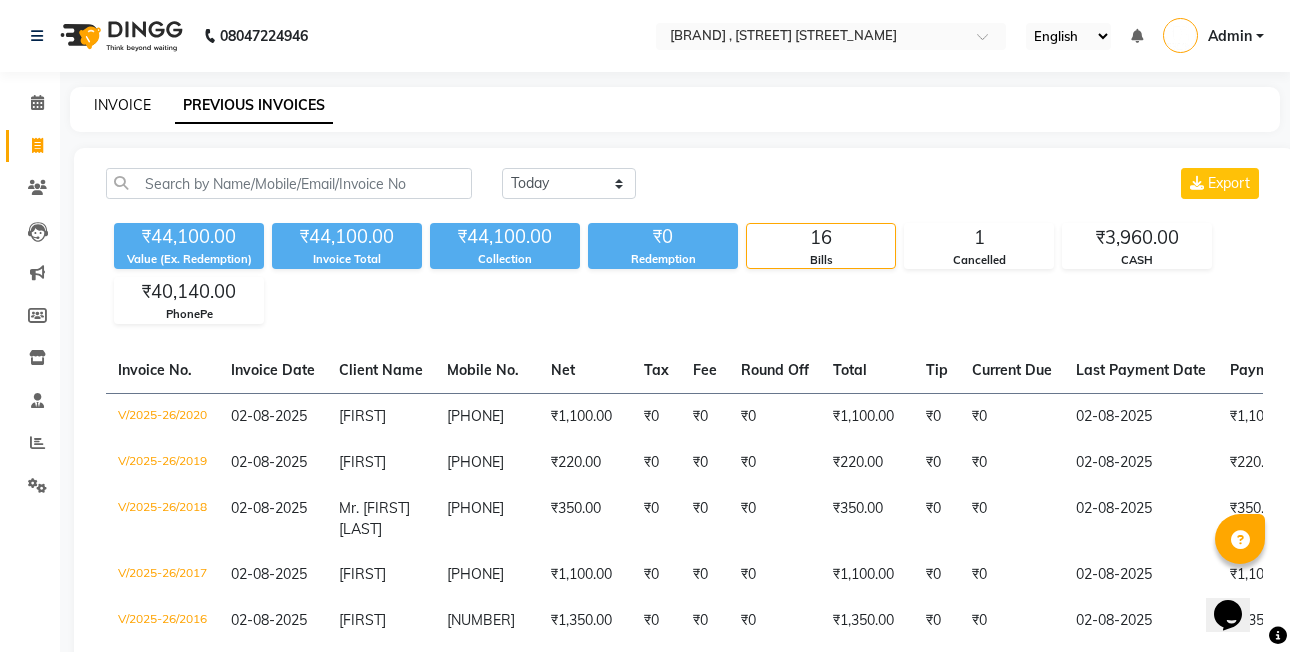 click on "INVOICE" 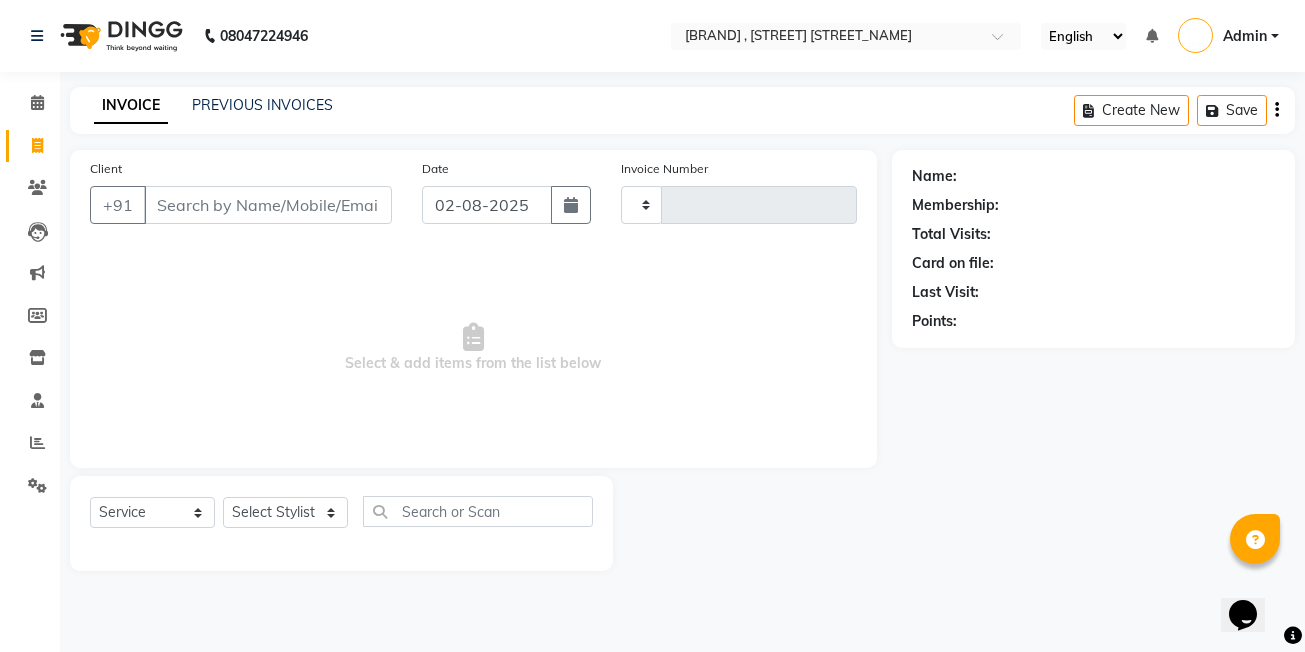 type on "2021" 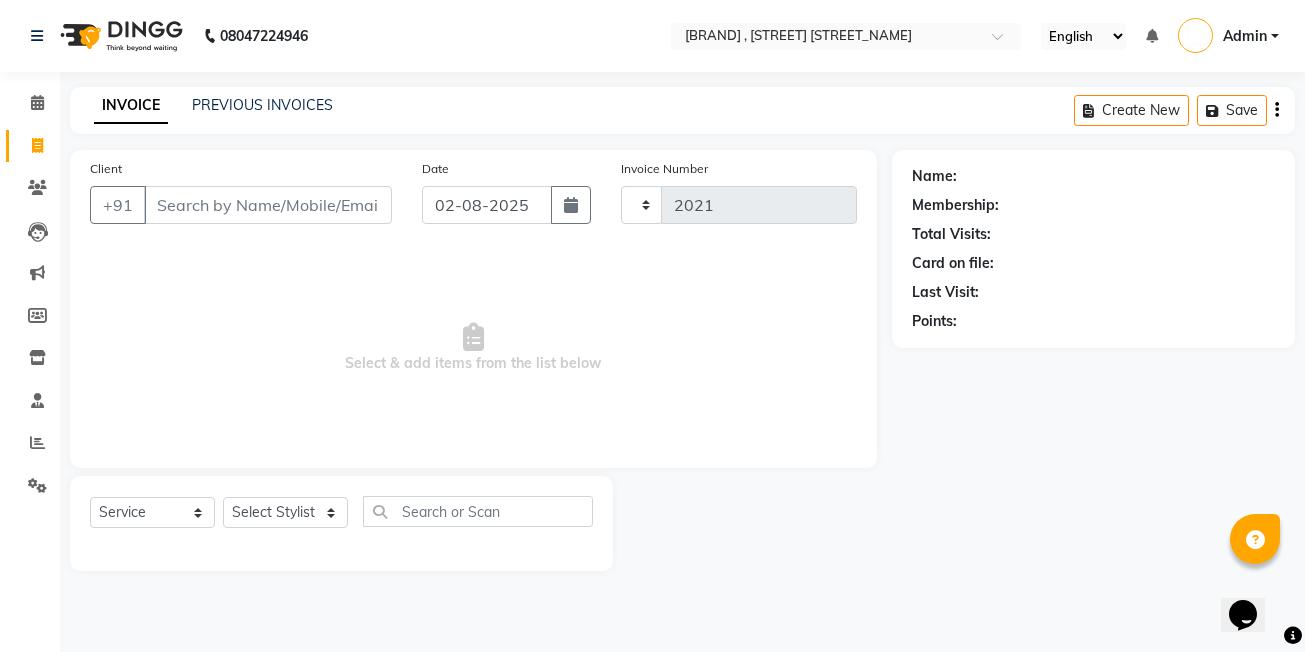 select on "6199" 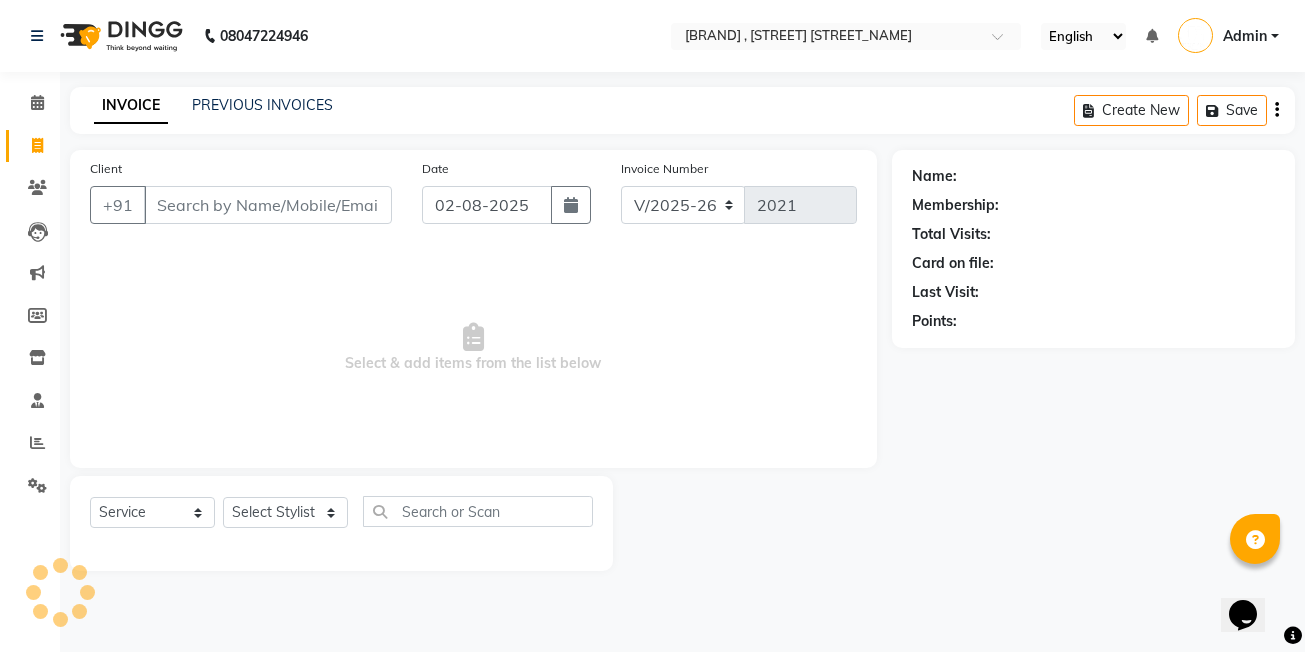 click on "Client" at bounding box center (268, 205) 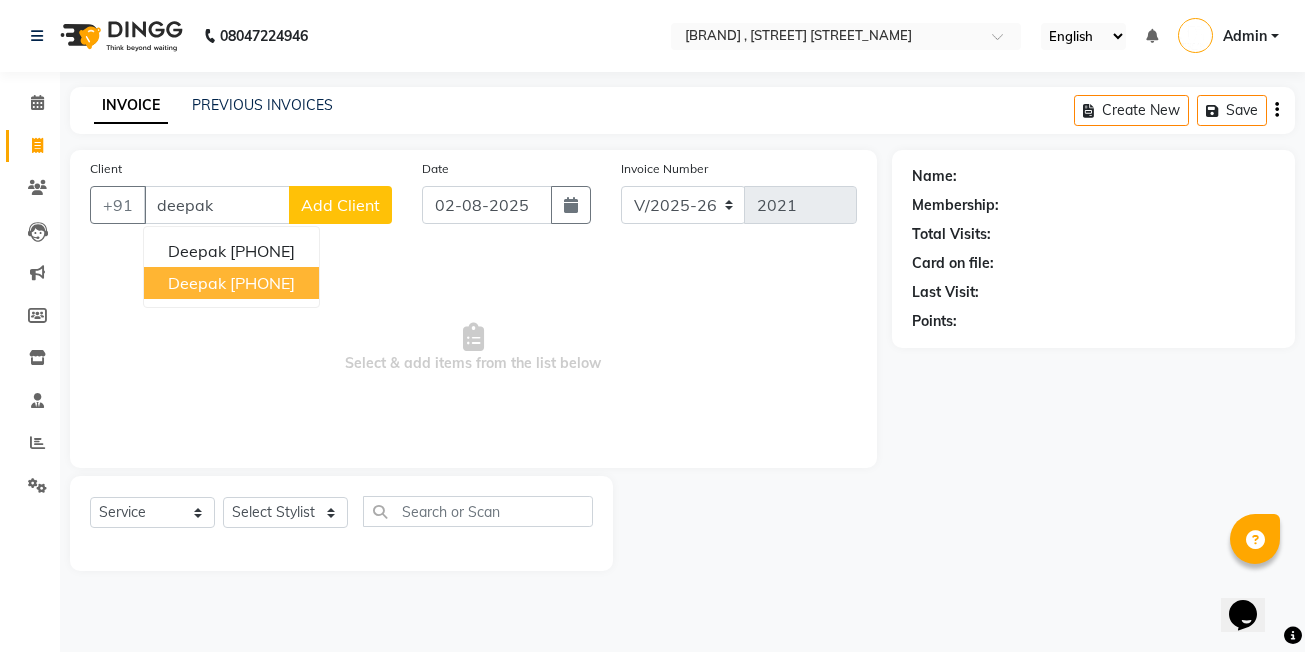 click on "[PHONE]" at bounding box center [262, 283] 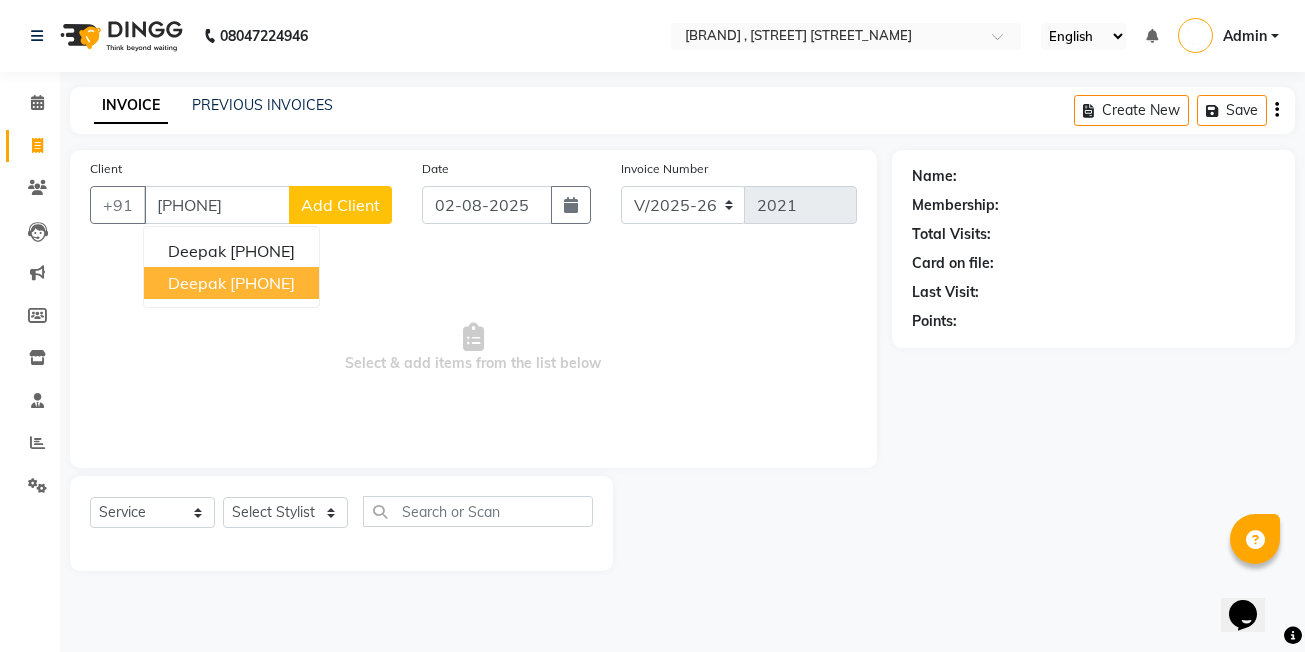 type on "[PHONE]" 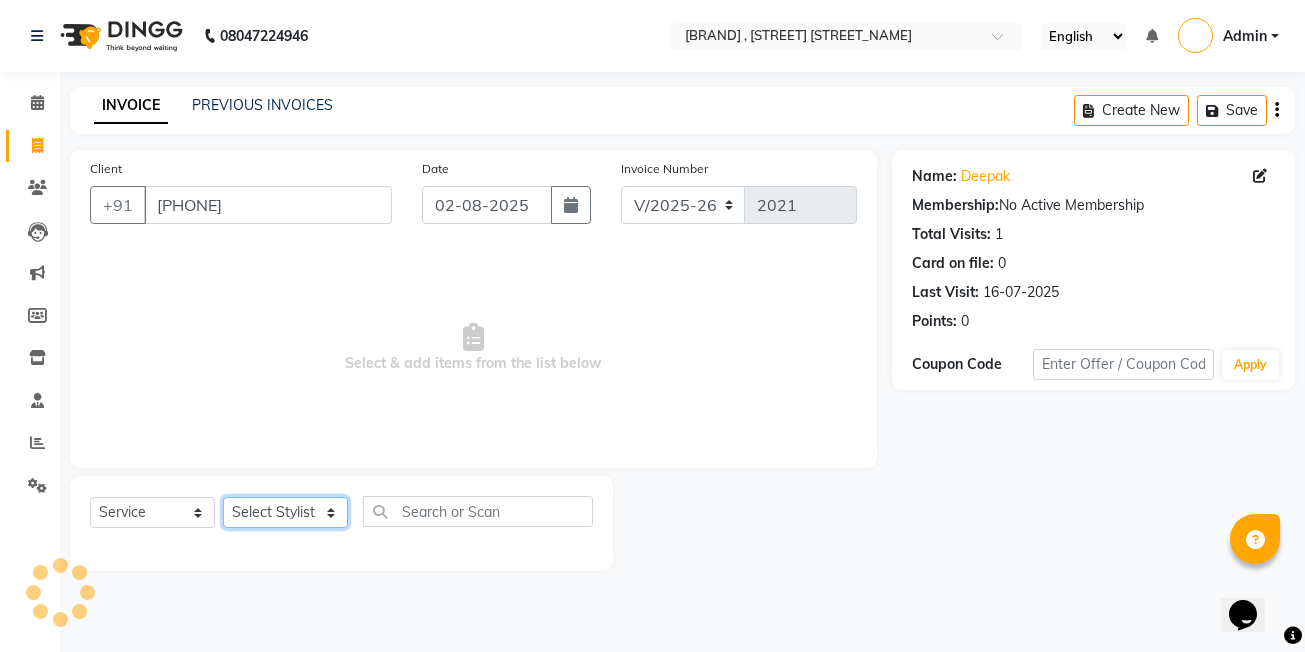 click on "Select Stylist [FIRST]  [LAST]  DEVKI VRMA [FIRST] [LAST]   [FIRST] [LAST]   [FIRST] [LAST]   [FIRST] [LAST]   [FIRST] [LAST]   [FIRST] [LAST] (OWNER)   POSH   [FIRST] [LAST]   [FIRST] [LAST]   [FIRST] [LAST]    [FIRST]  [LAST]   [FIRST] [LAST]   [FIRST] [LAST]   [FIRST]  [LAST]" 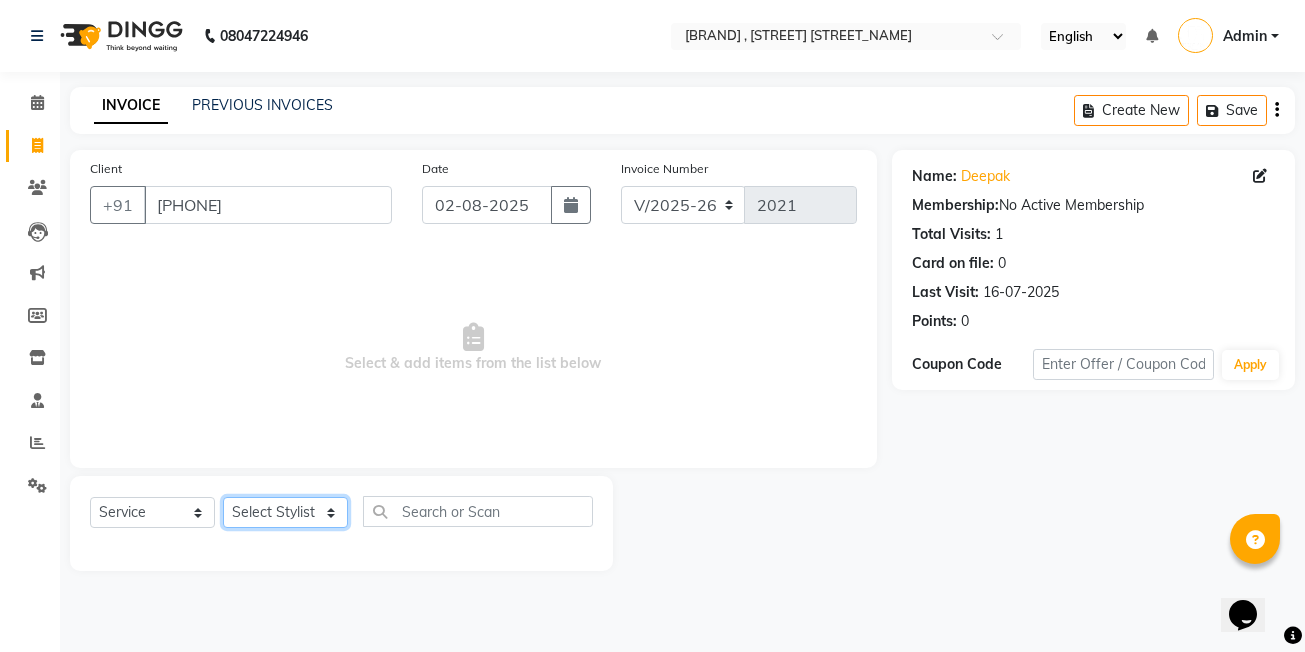 select on "53726" 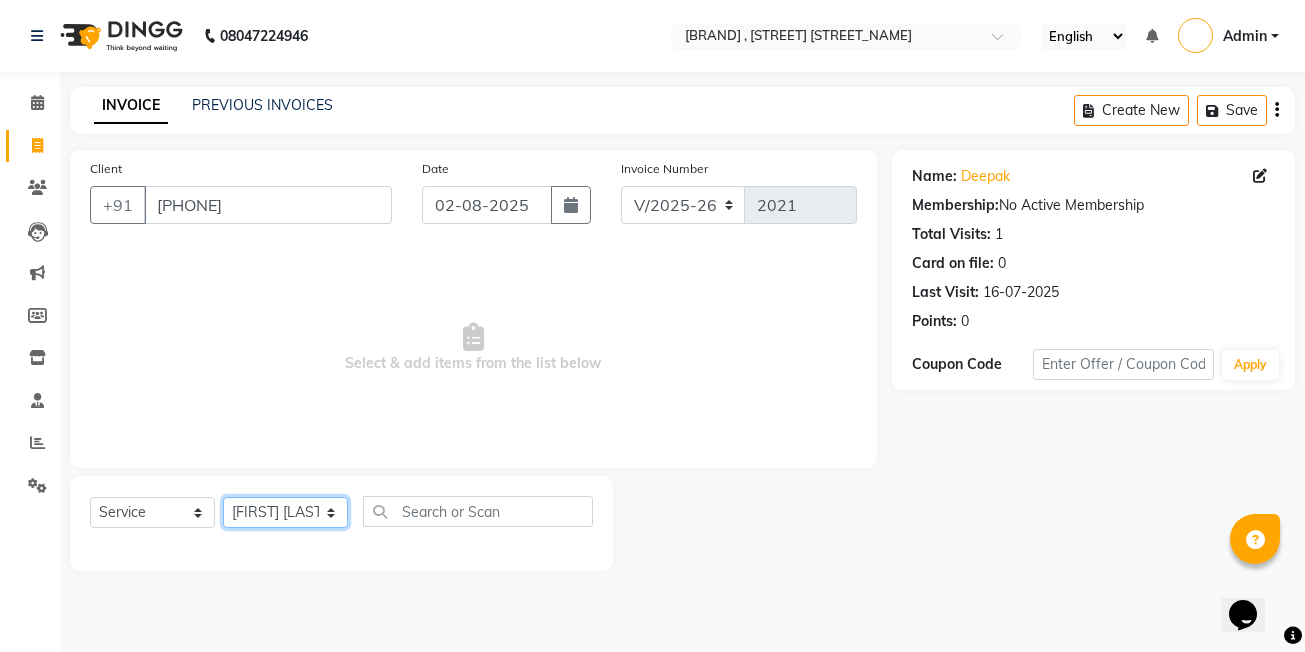 click on "Select Stylist [FIRST]  [LAST]  DEVKI VRMA [FIRST] [LAST]   [FIRST] [LAST]   [FIRST] [LAST]   [FIRST] [LAST]   [FIRST] [LAST]   [FIRST] [LAST] (OWNER)   POSH   [FIRST] [LAST]   [FIRST] [LAST]   [FIRST] [LAST]    [FIRST]  [LAST]   [FIRST] [LAST]   [FIRST] [LAST]   [FIRST]  [LAST]" 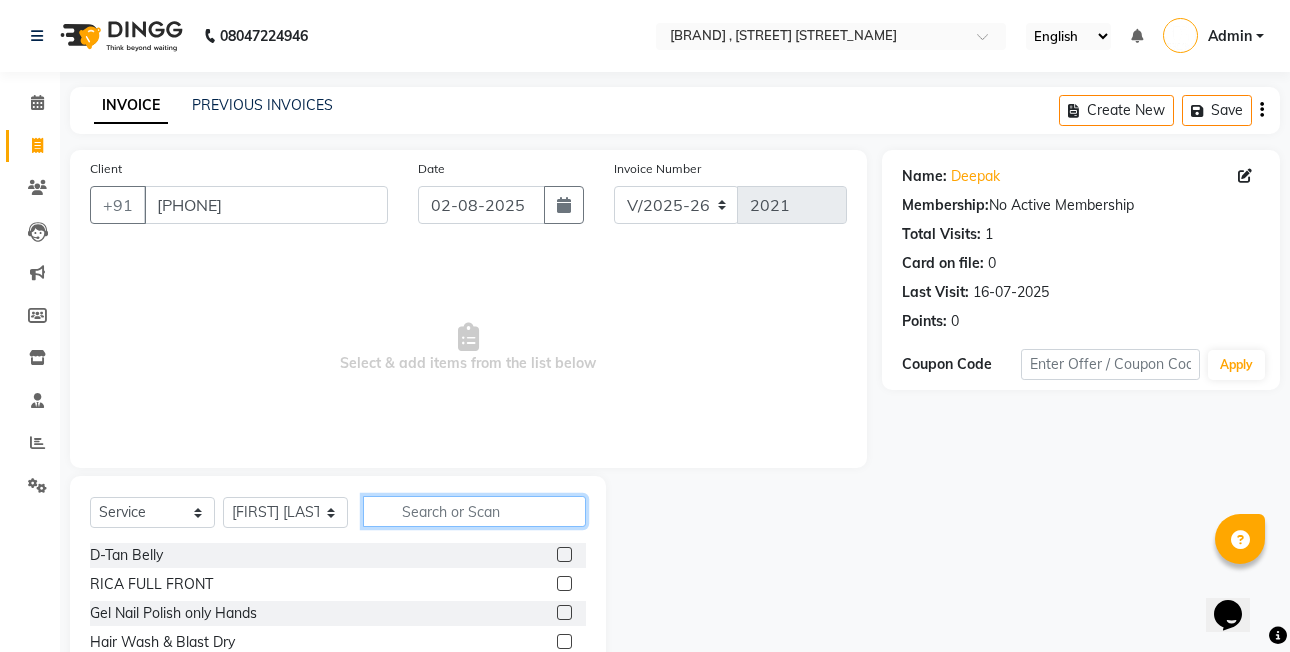click 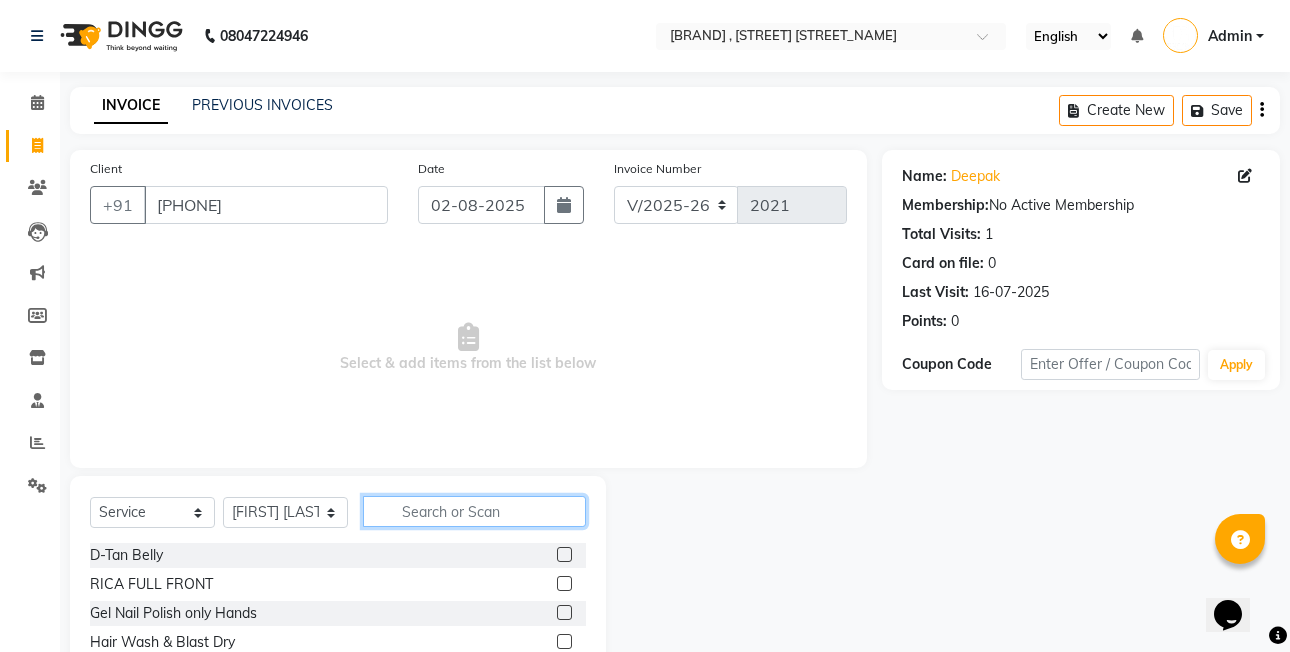 type on "m" 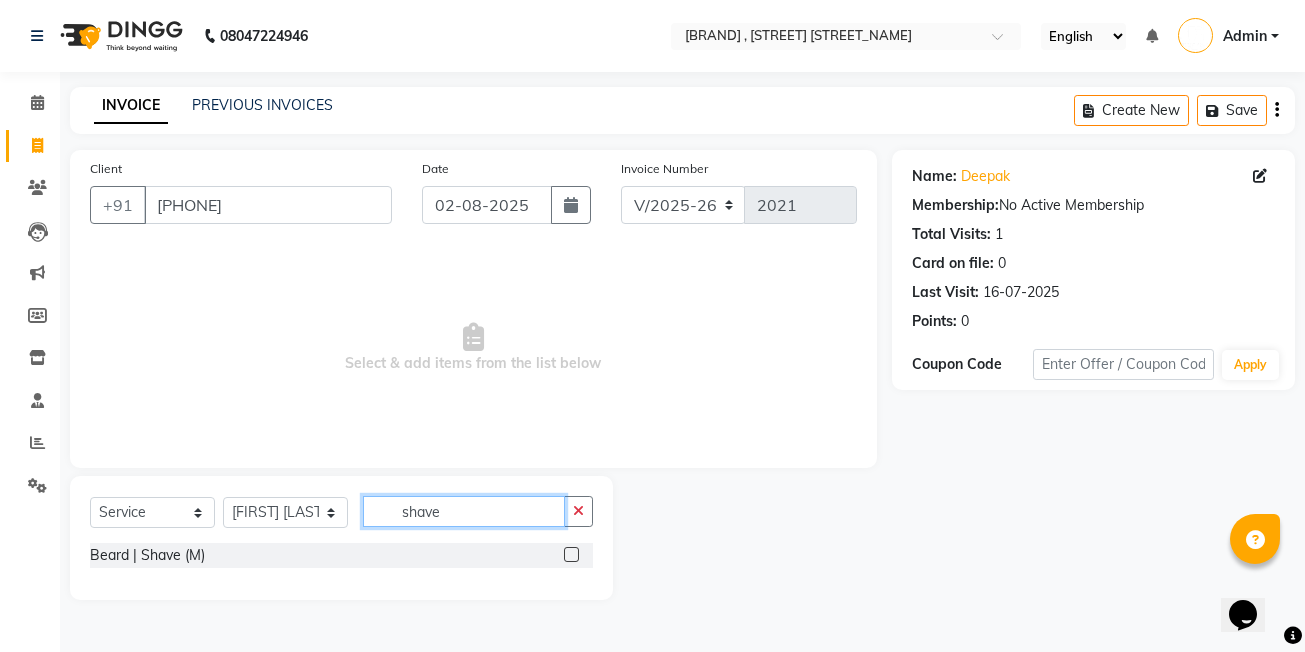 type on "shave" 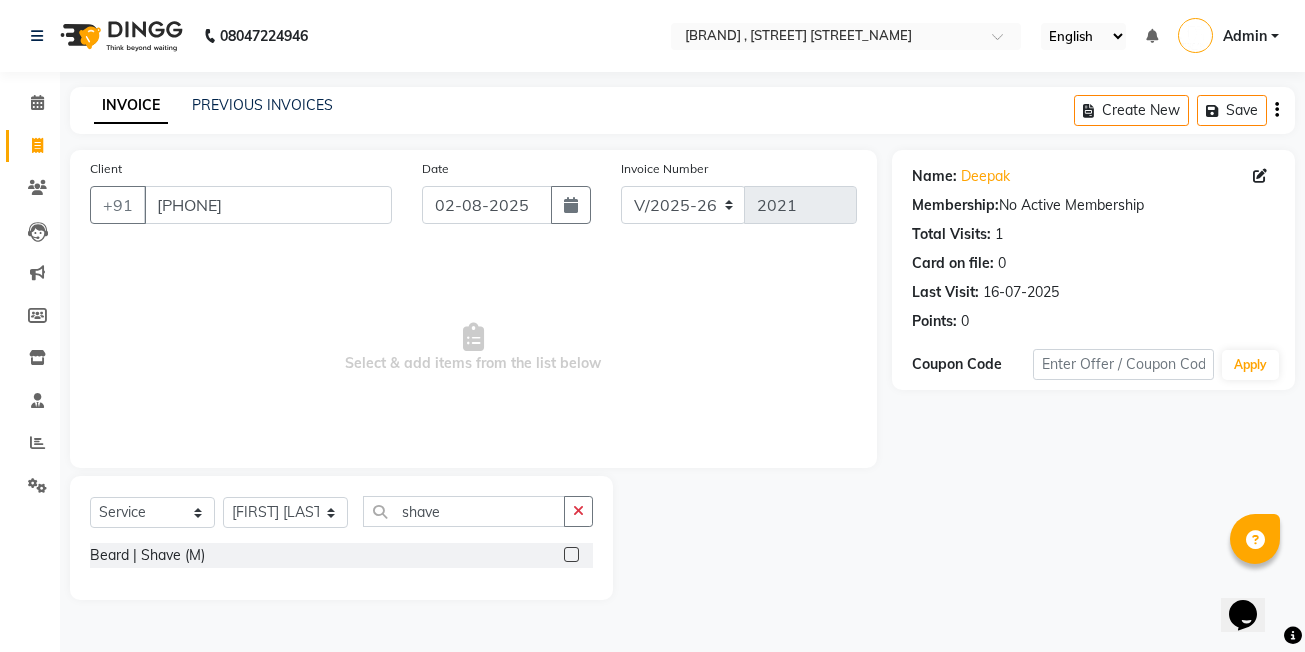 click 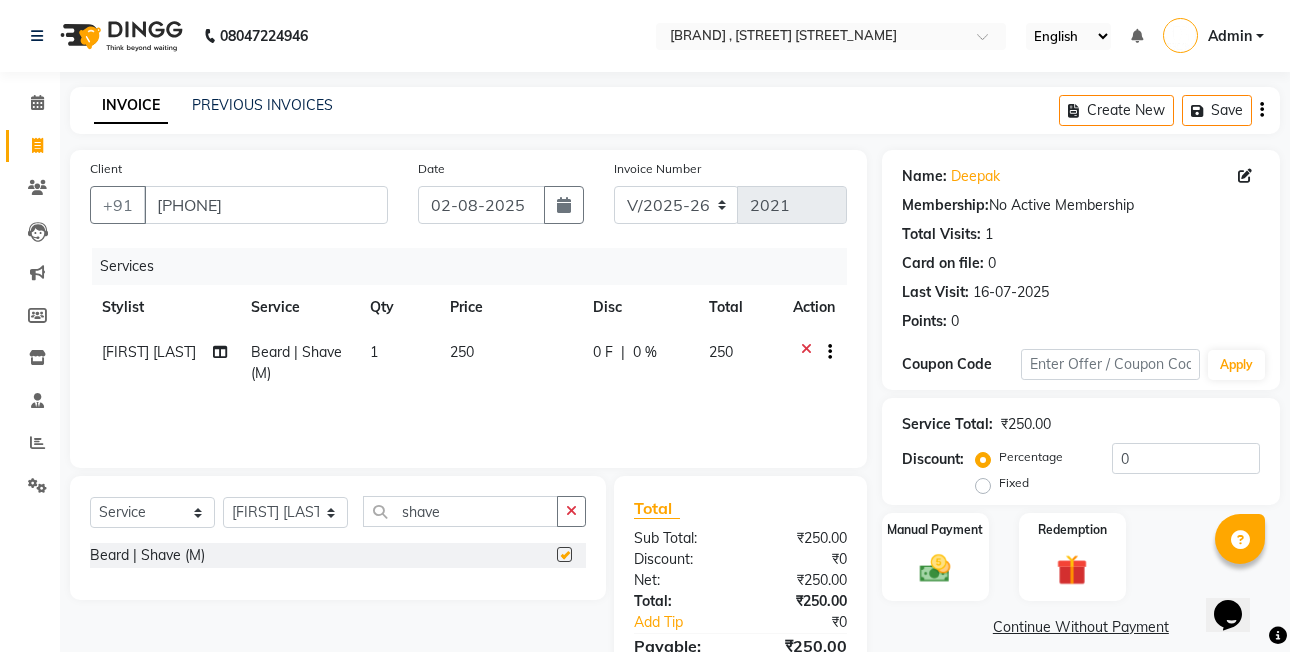 checkbox on "false" 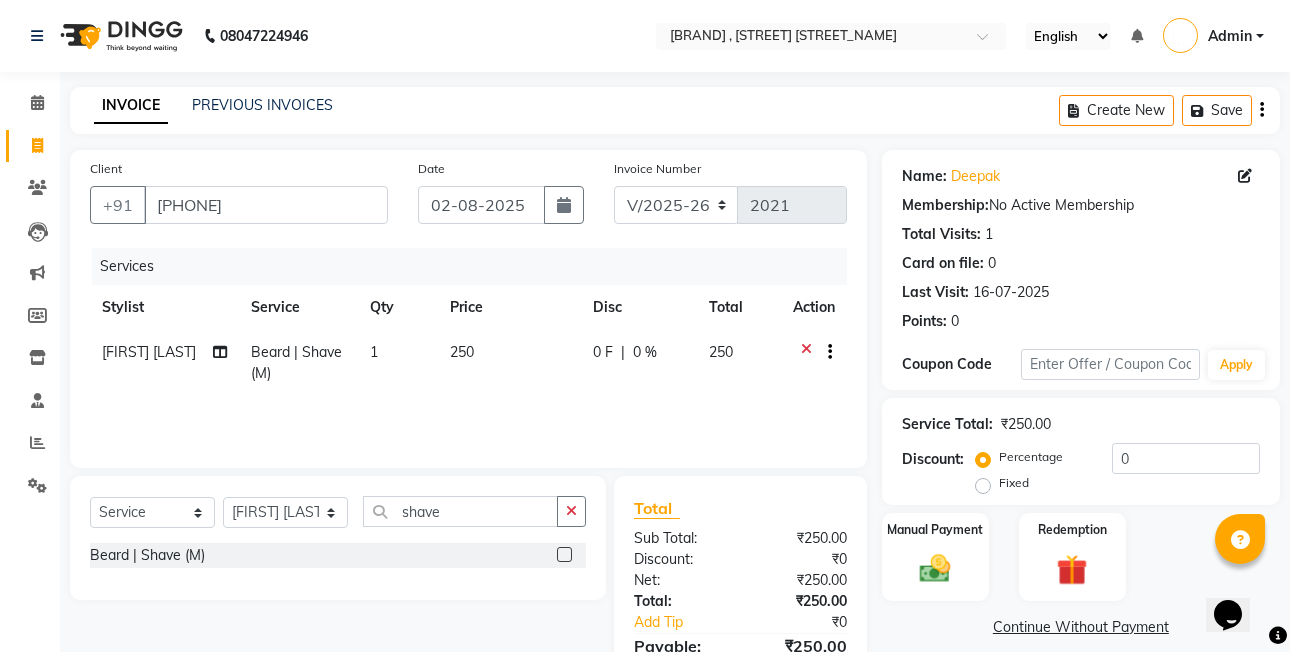 click on "Fixed" 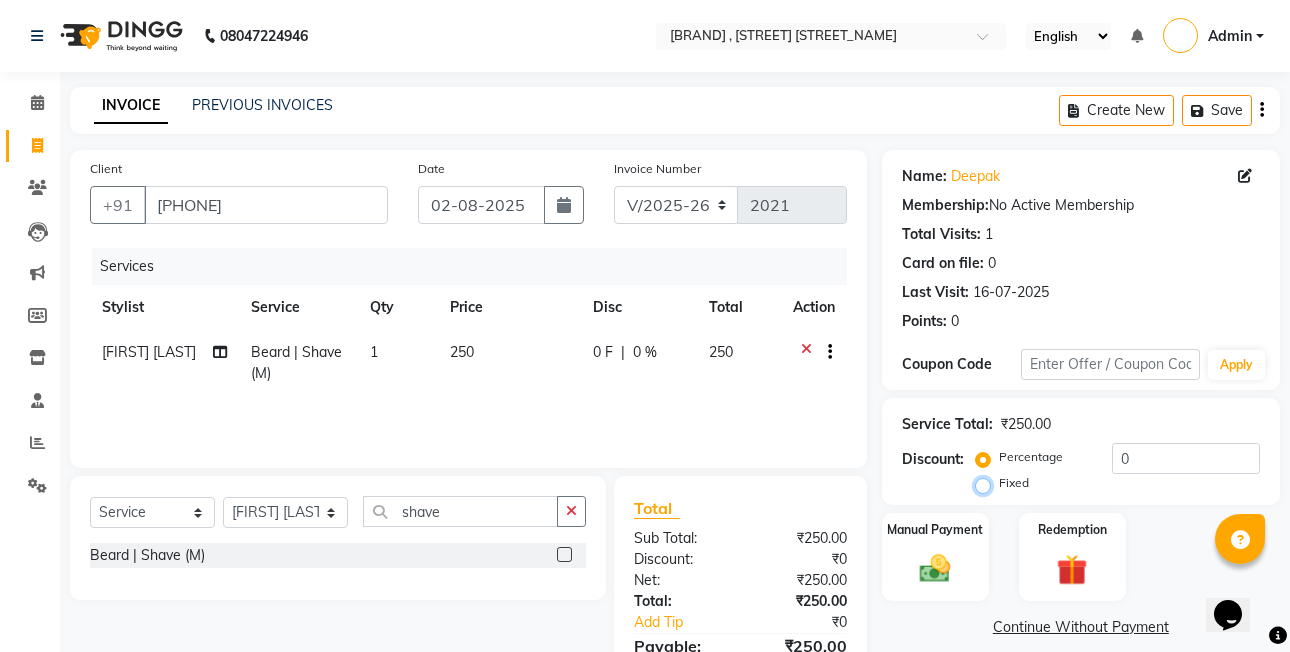 click on "Fixed" at bounding box center [987, 483] 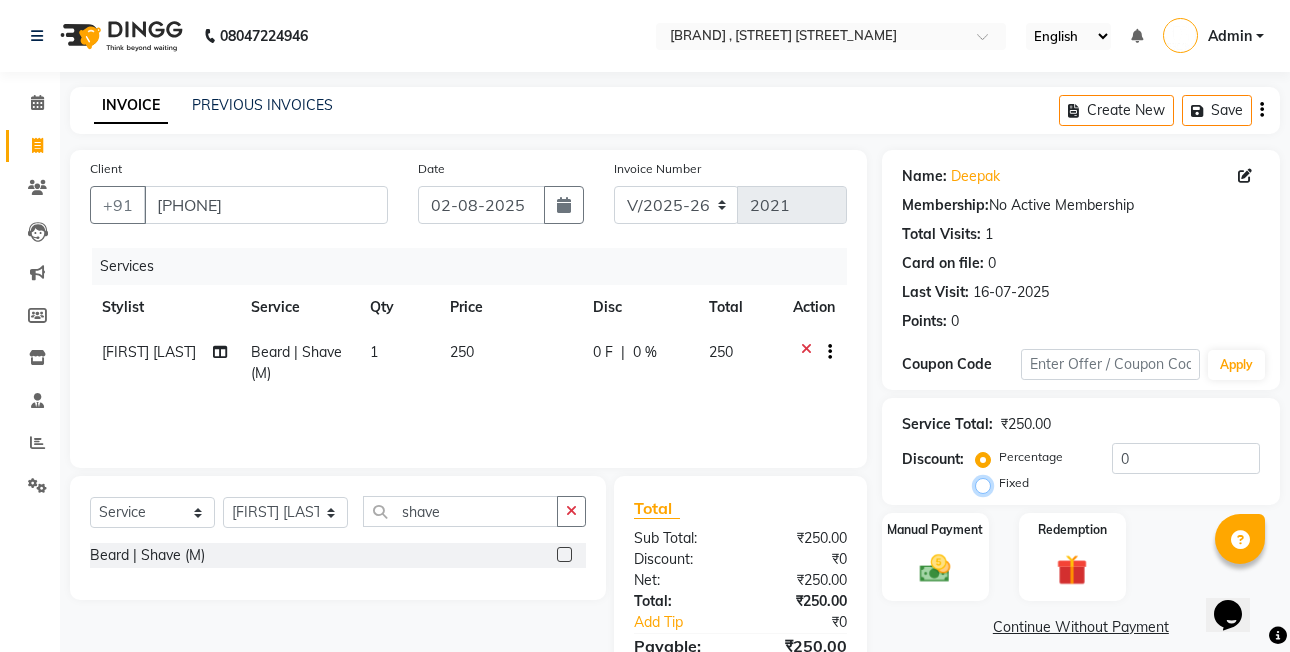 radio on "true" 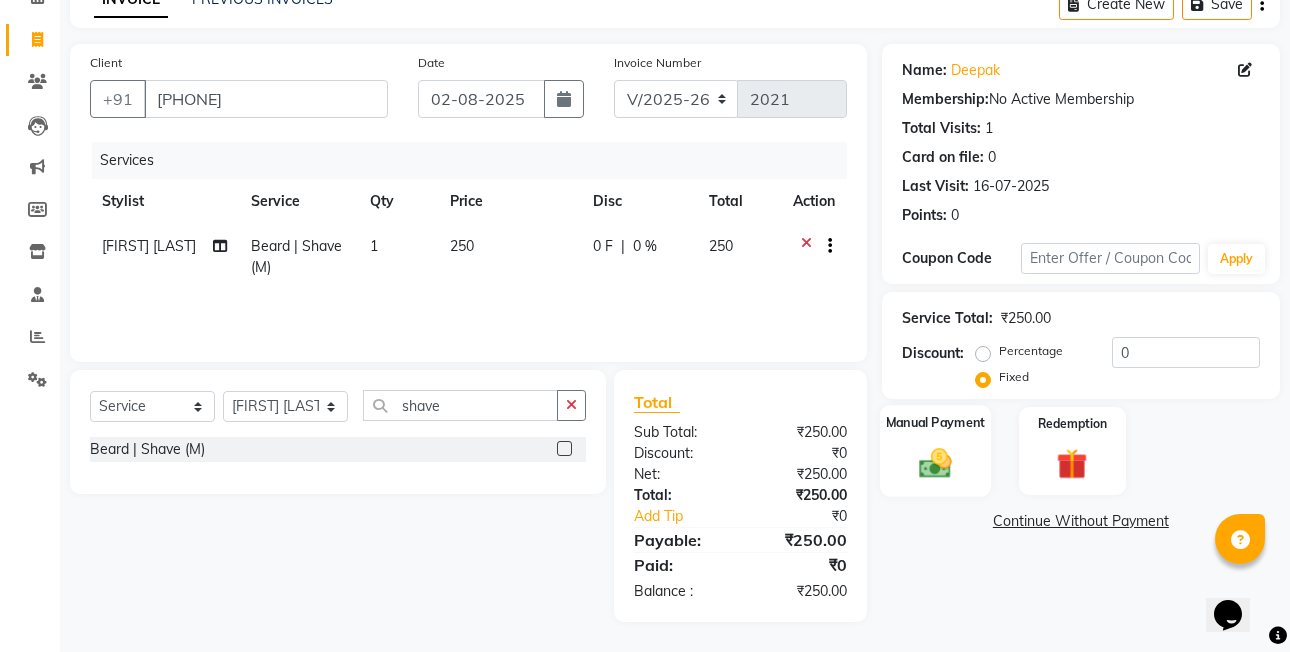 click on "Manual Payment" 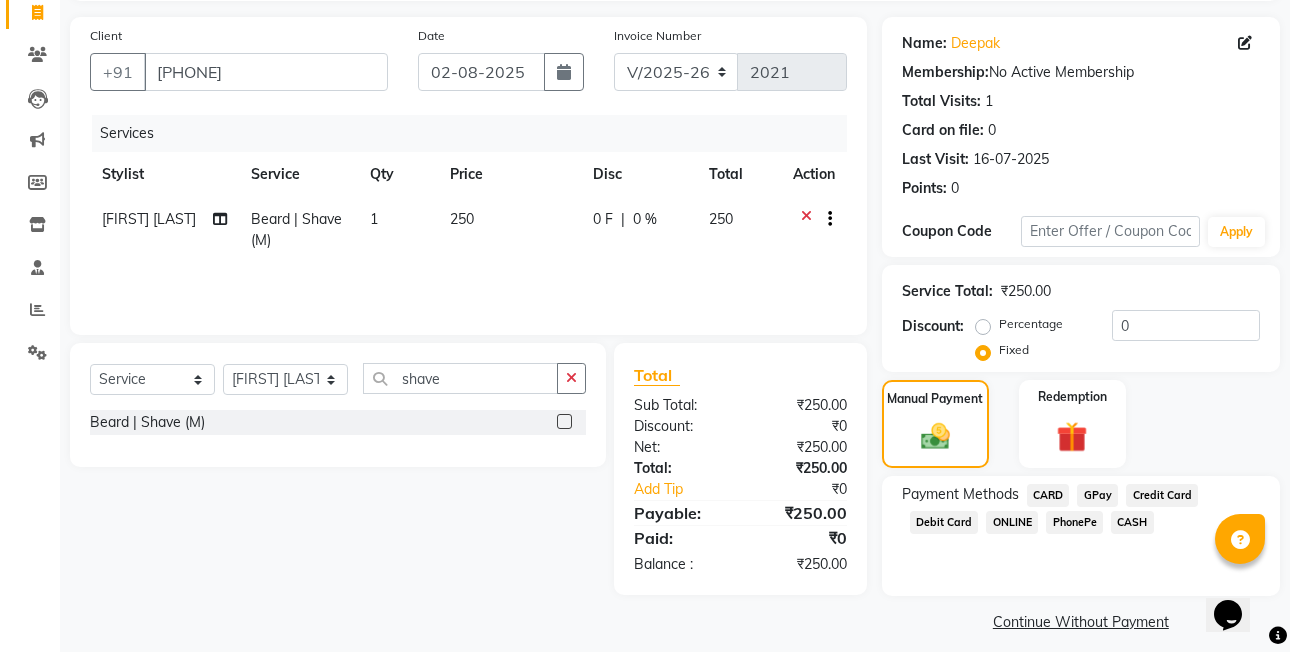 scroll, scrollTop: 148, scrollLeft: 0, axis: vertical 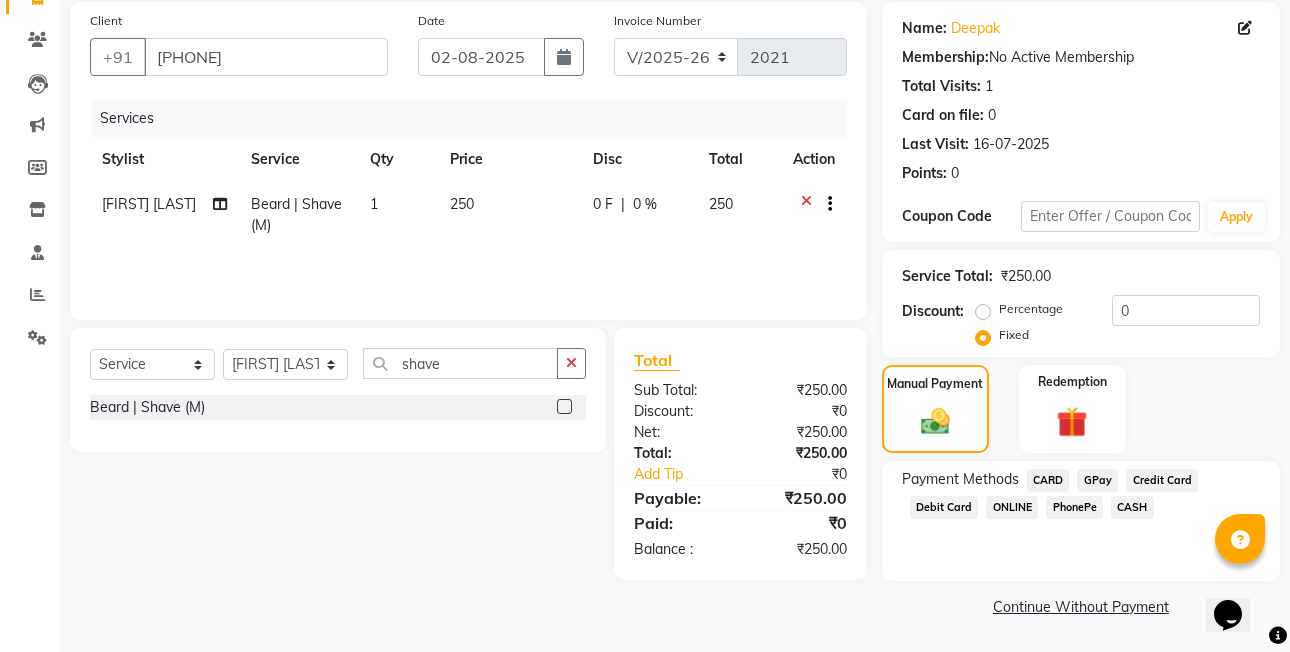 click on "CASH" 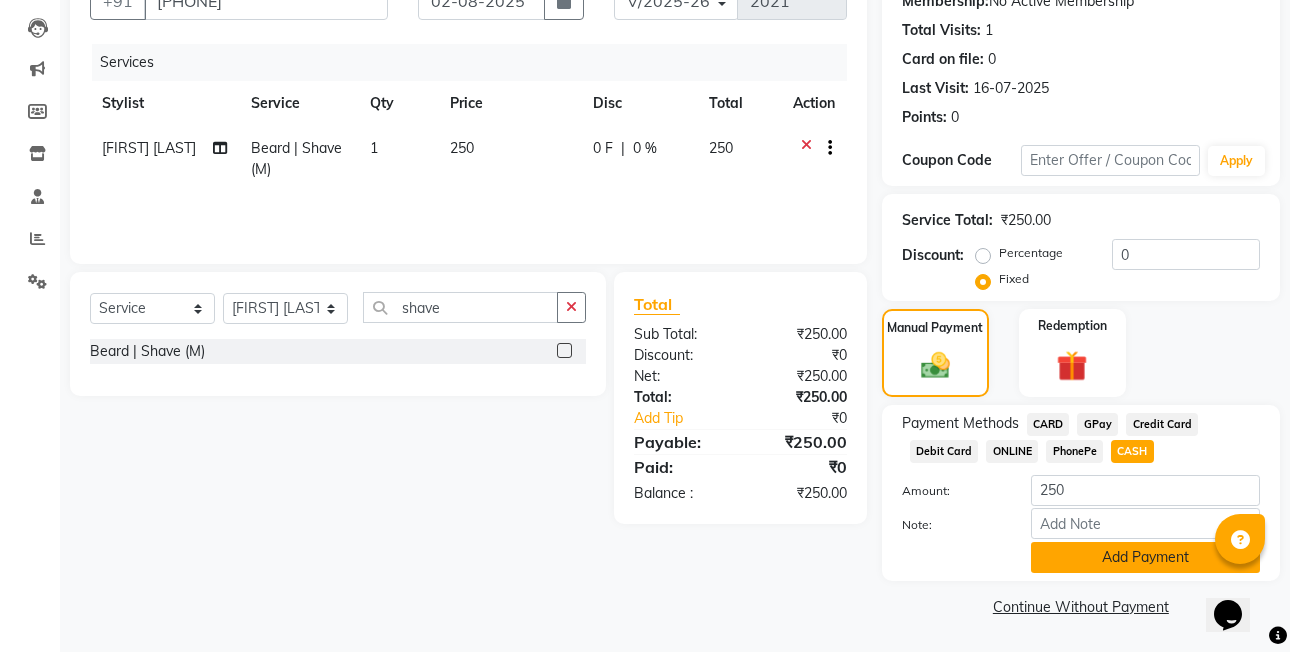 click on "Add Payment" 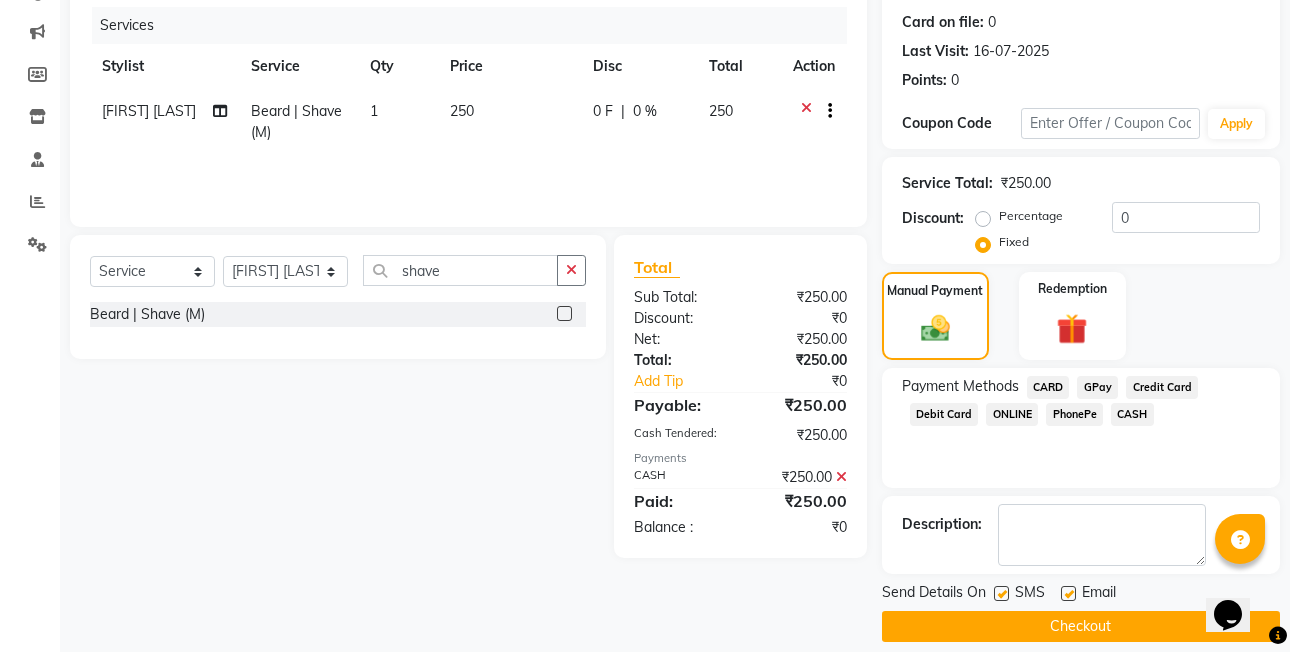scroll, scrollTop: 261, scrollLeft: 0, axis: vertical 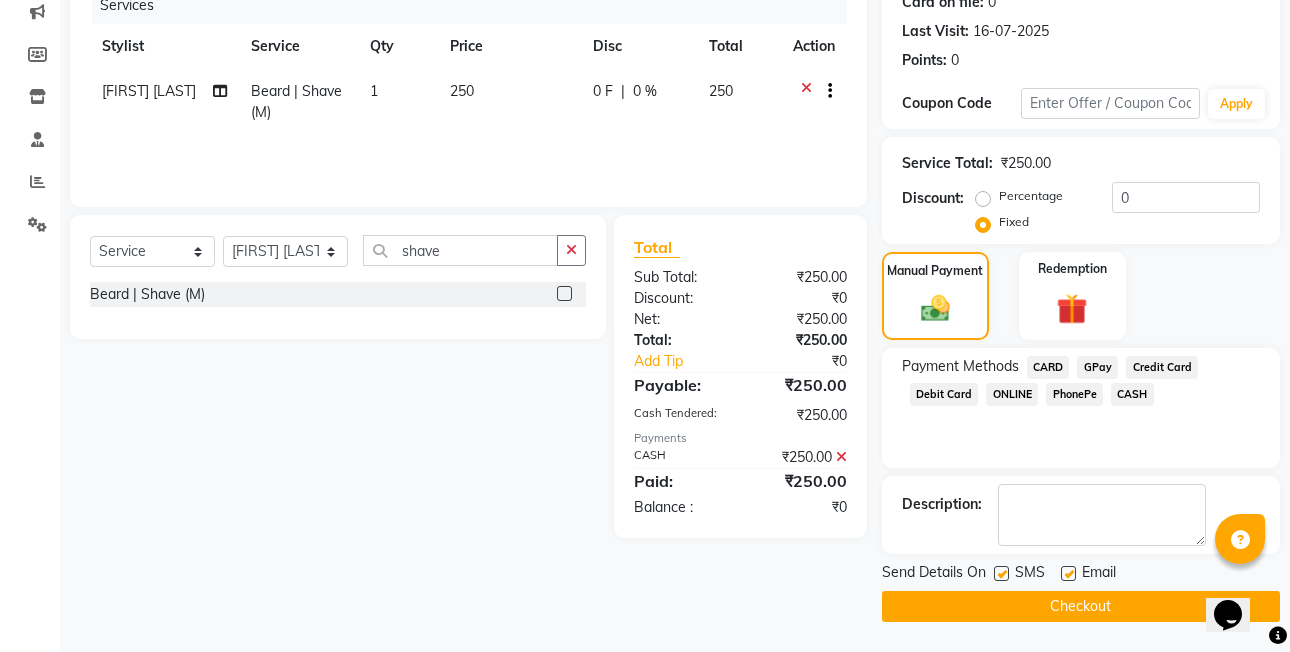 click on "Send Details On SMS Email  Checkout" 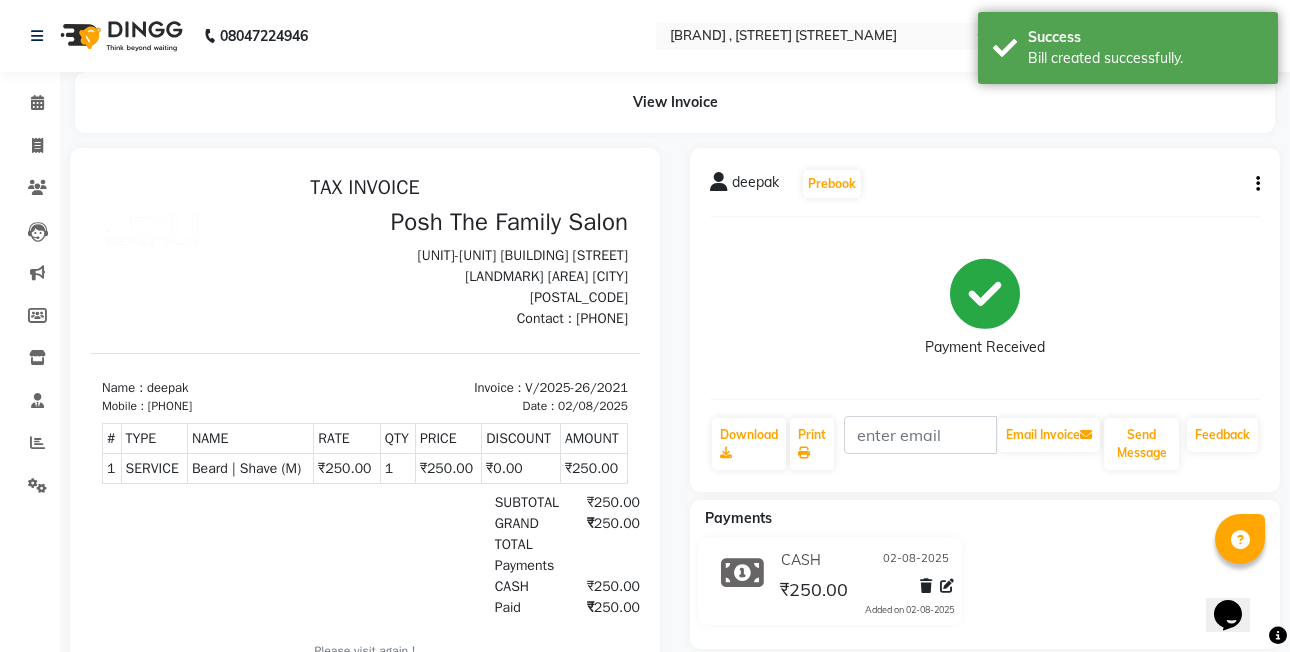 scroll, scrollTop: 0, scrollLeft: 0, axis: both 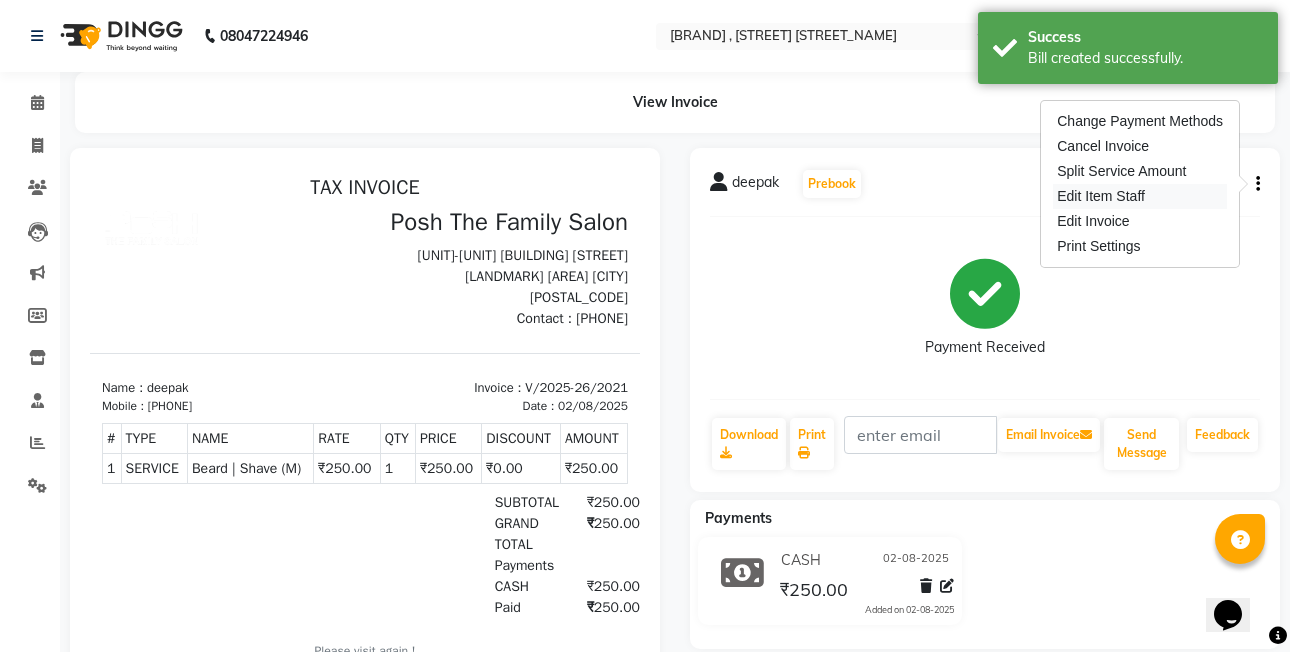 click on "Edit Item Staff" at bounding box center [1140, 196] 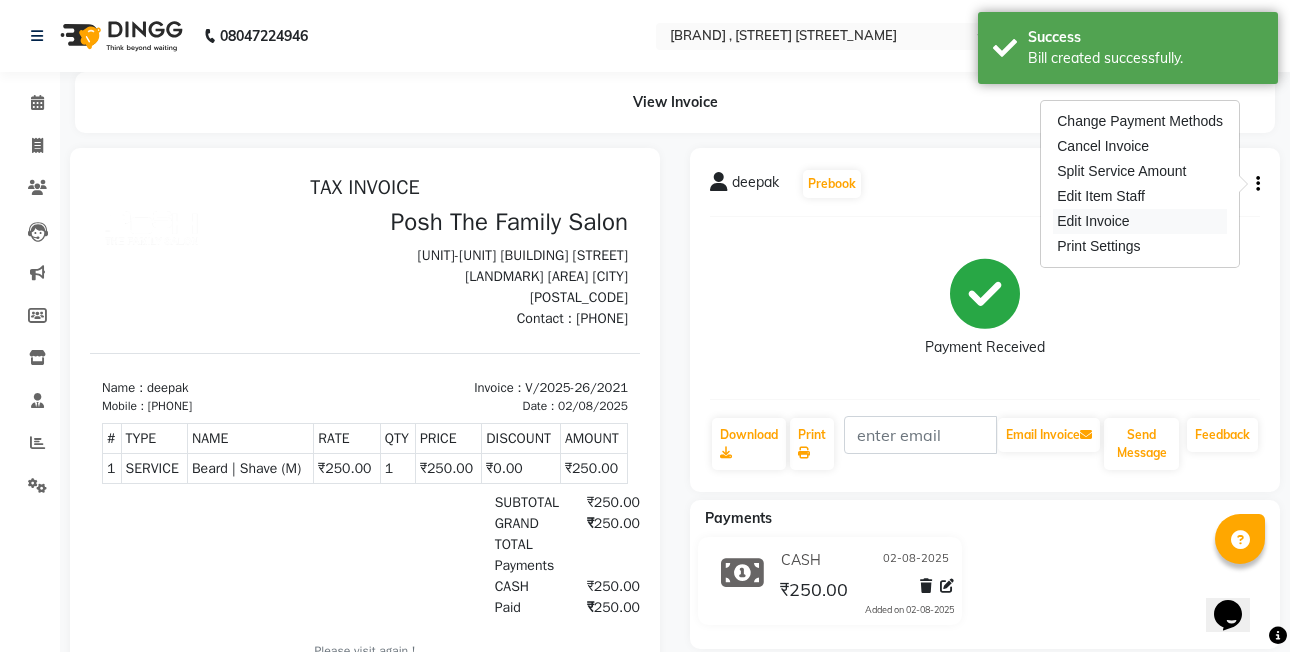 select on "53726" 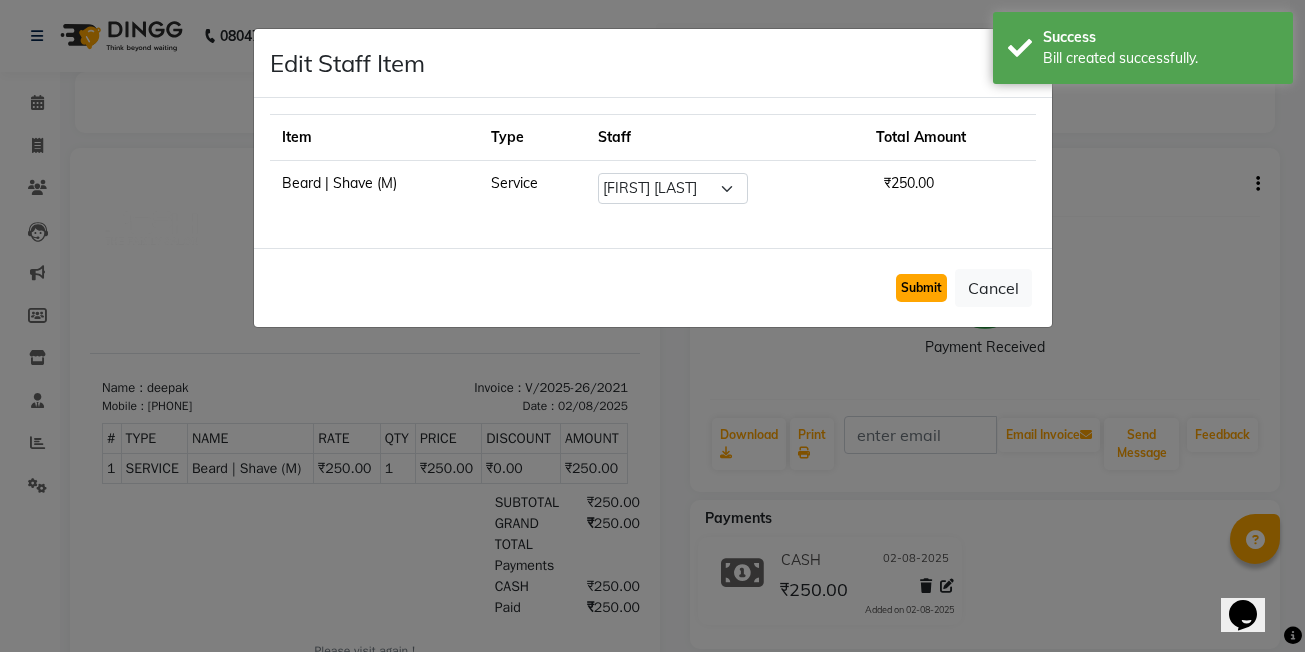 click on "Submit" 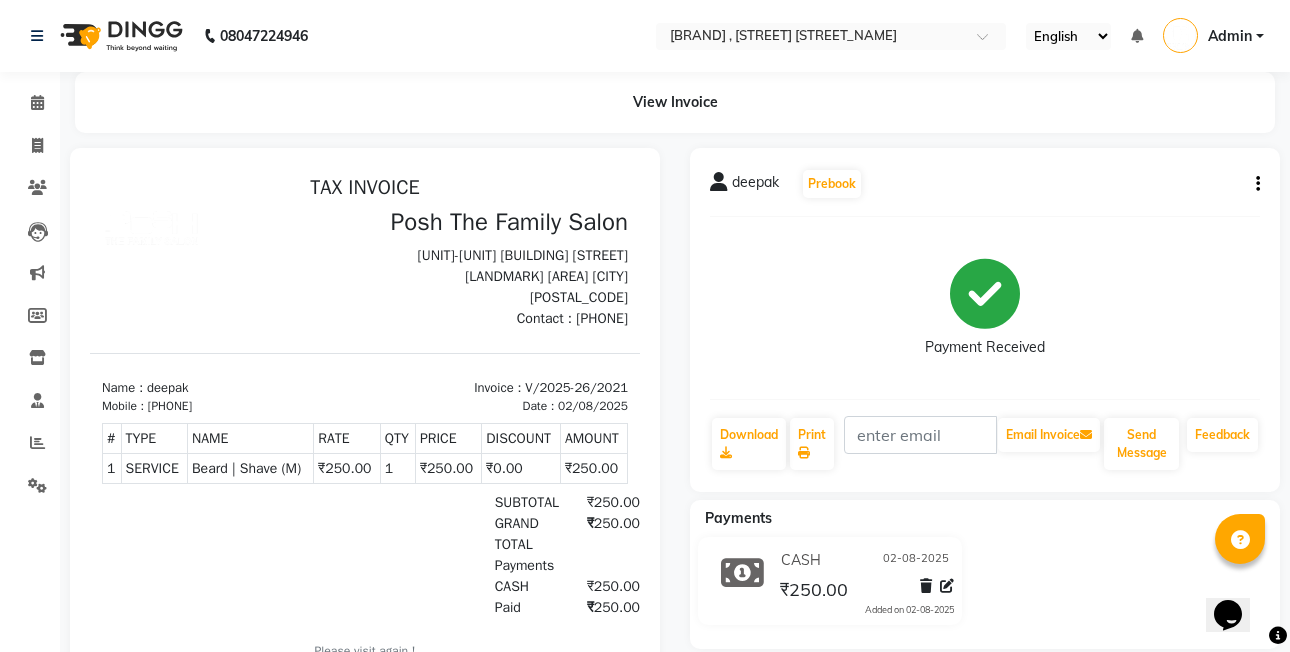 scroll, scrollTop: 148, scrollLeft: 0, axis: vertical 